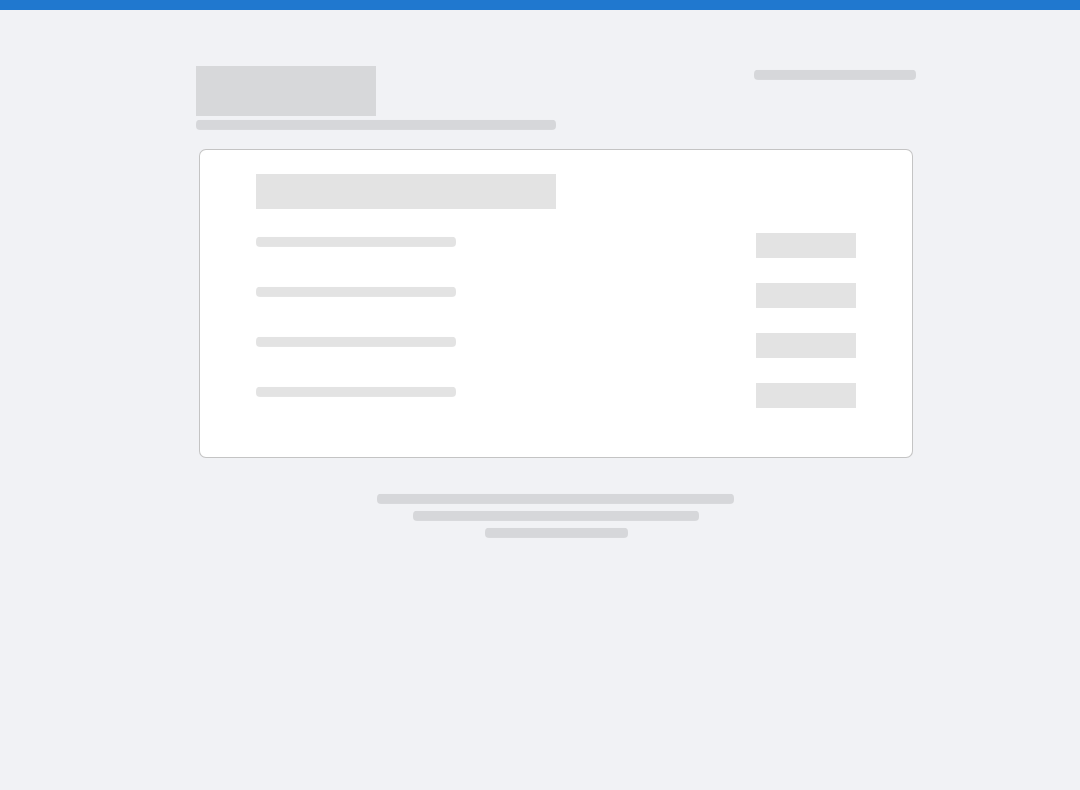 scroll, scrollTop: 0, scrollLeft: 0, axis: both 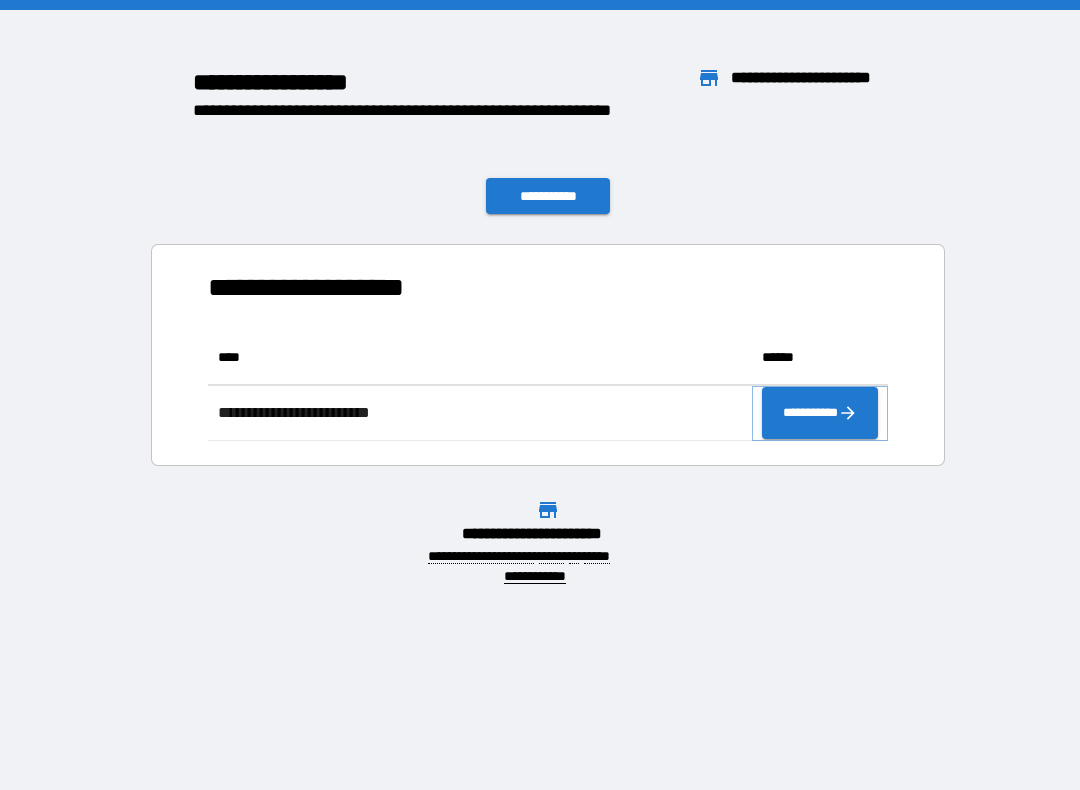 click on "**********" at bounding box center (820, 413) 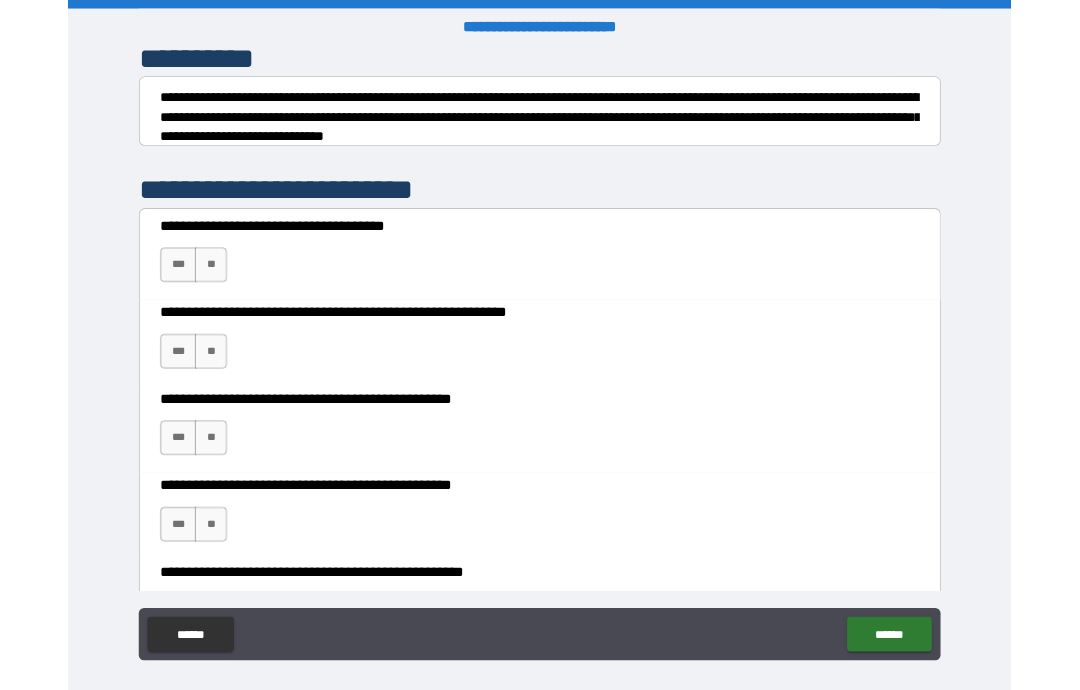 scroll, scrollTop: 291, scrollLeft: 0, axis: vertical 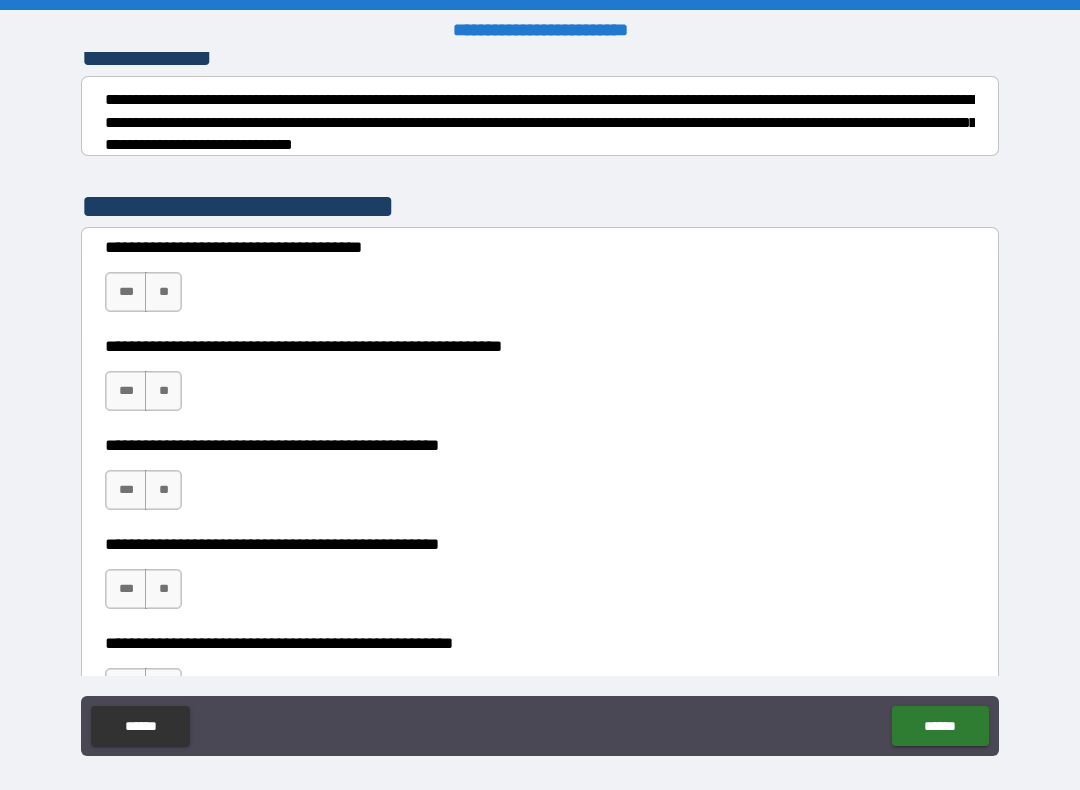 click on "**********" at bounding box center [540, 122] 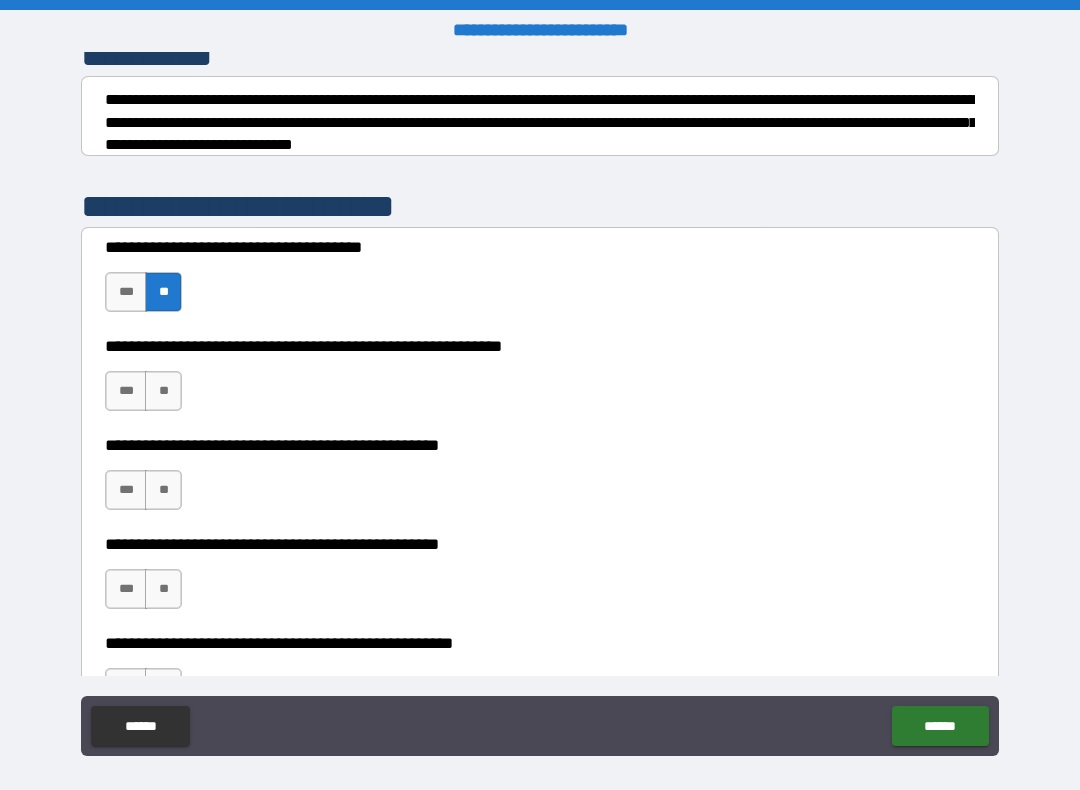 click on "***" at bounding box center (126, 391) 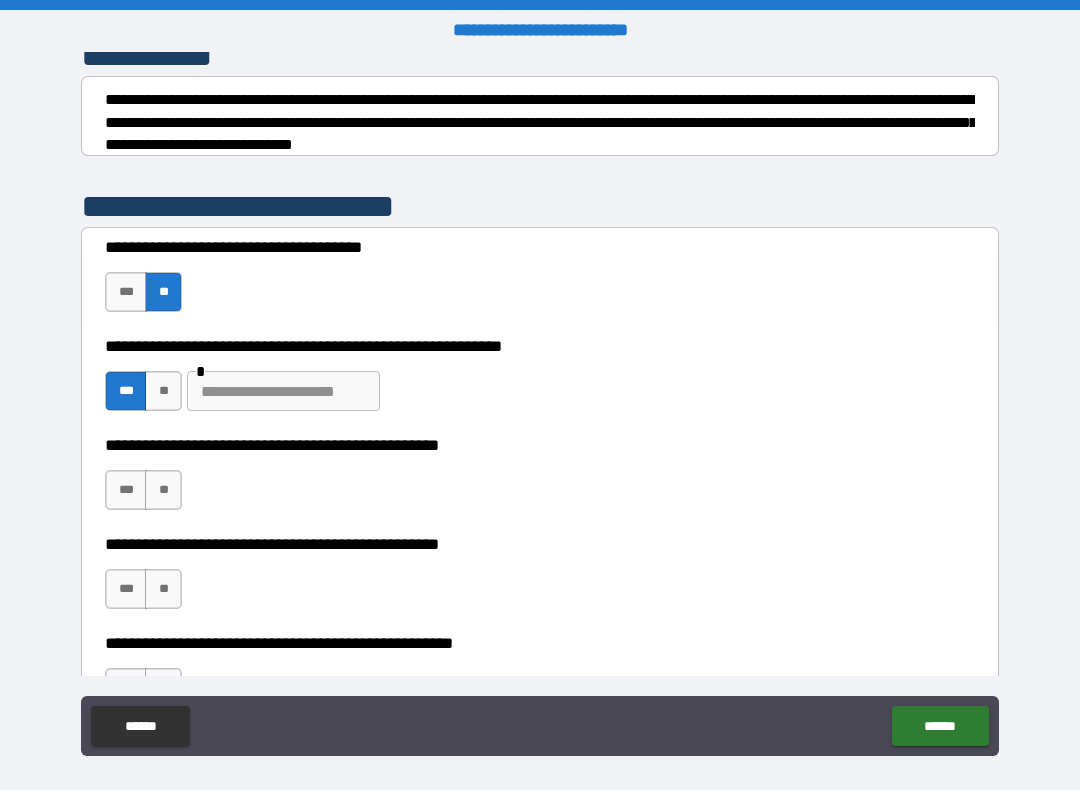 click at bounding box center [283, 391] 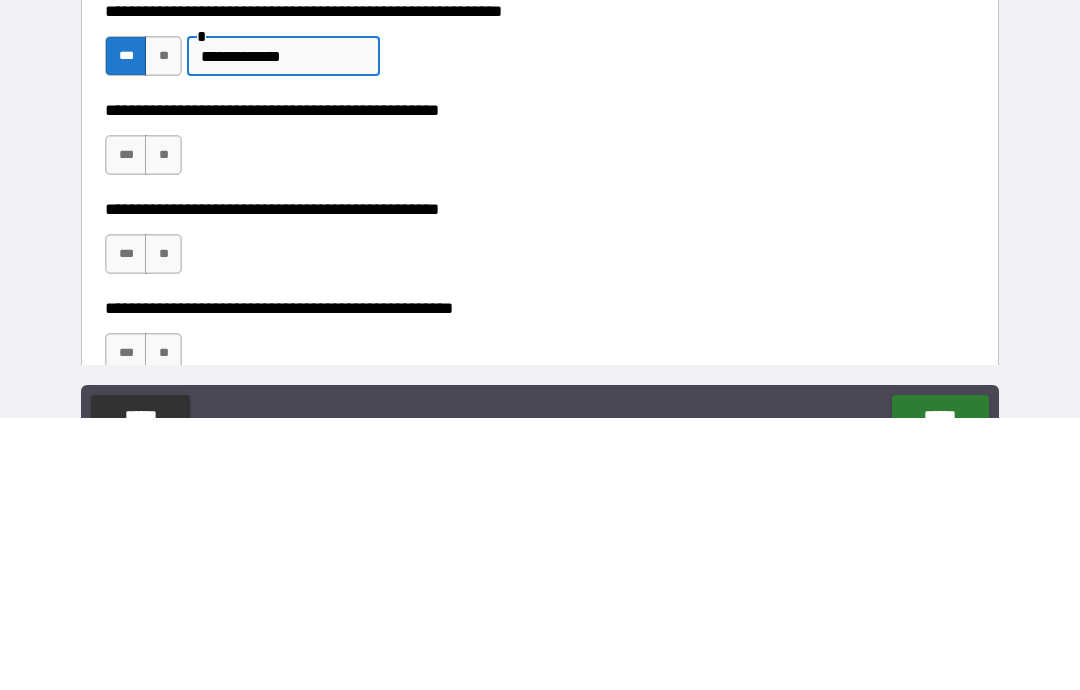 scroll, scrollTop: 359, scrollLeft: 0, axis: vertical 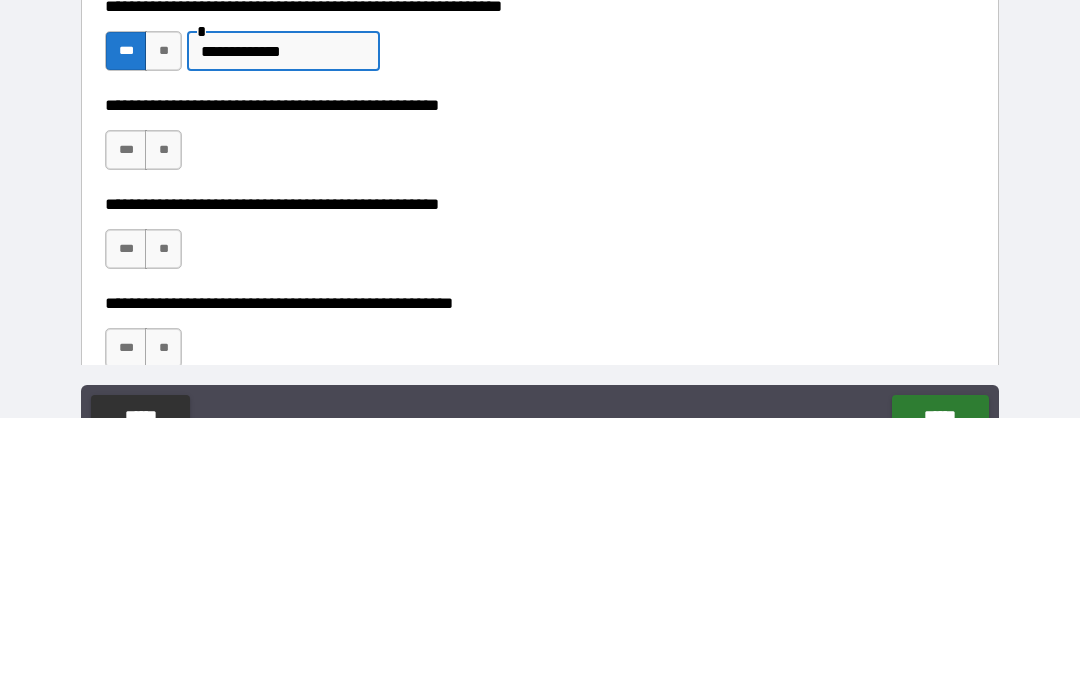 type on "**********" 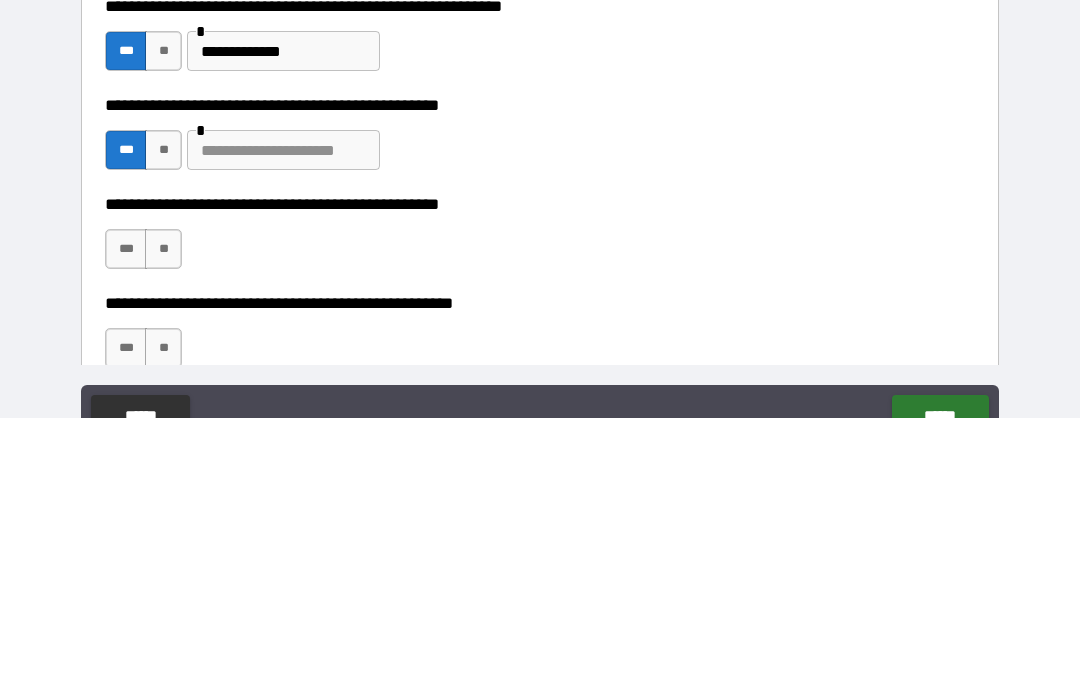 scroll, scrollTop: 80, scrollLeft: 0, axis: vertical 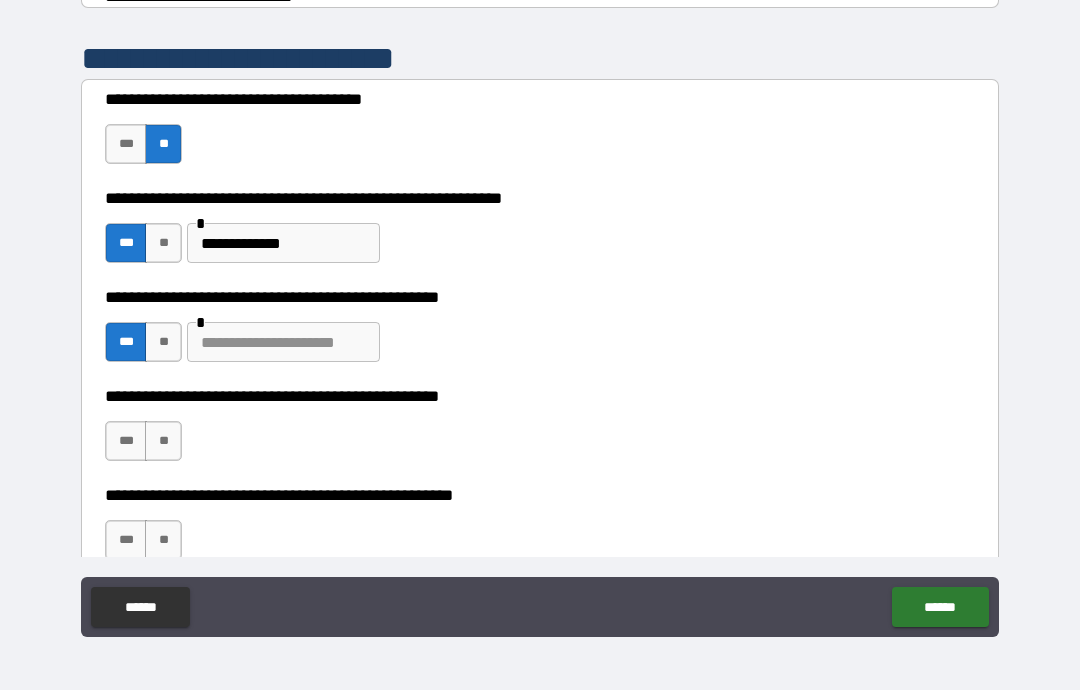 click at bounding box center [283, 342] 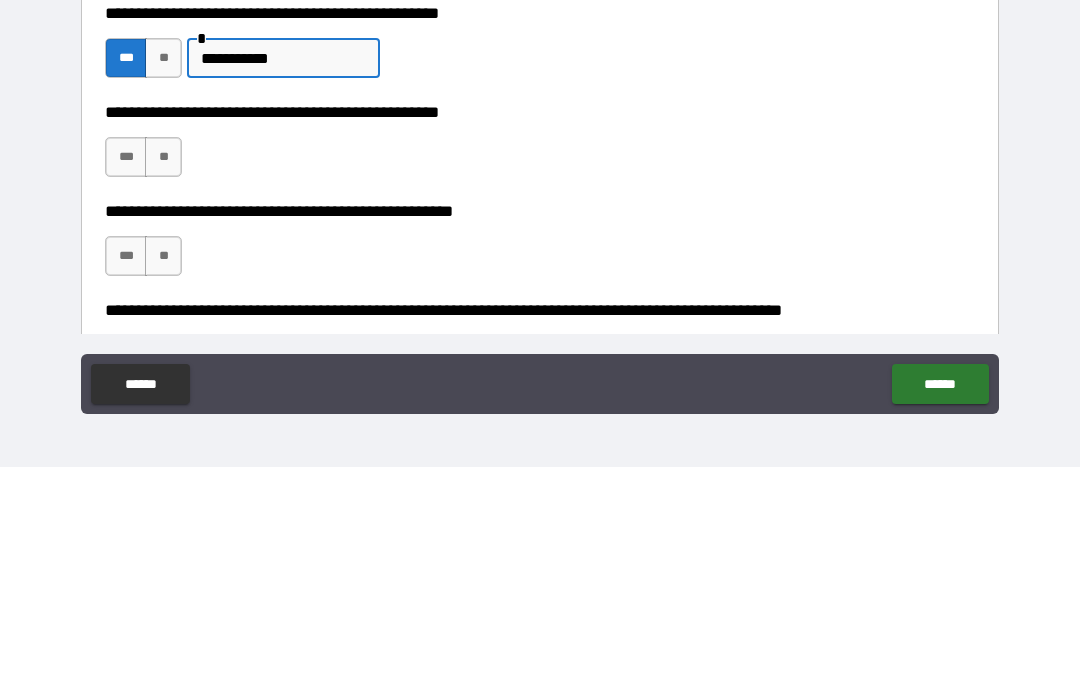 scroll, scrollTop: 428, scrollLeft: 0, axis: vertical 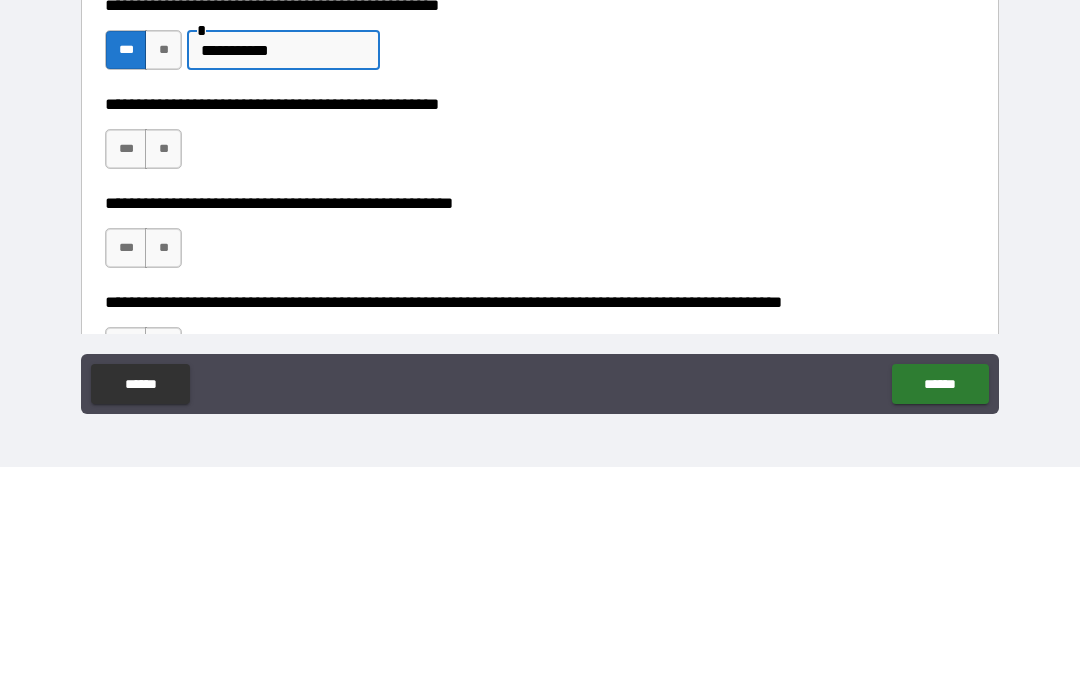 type on "**********" 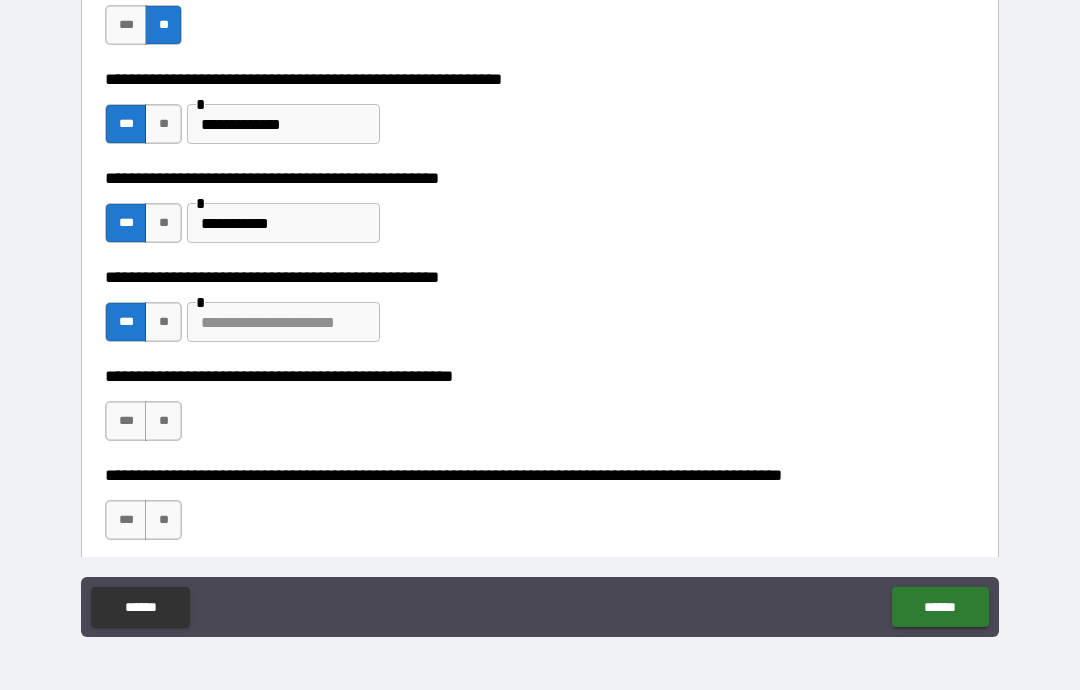 scroll, scrollTop: 486, scrollLeft: 0, axis: vertical 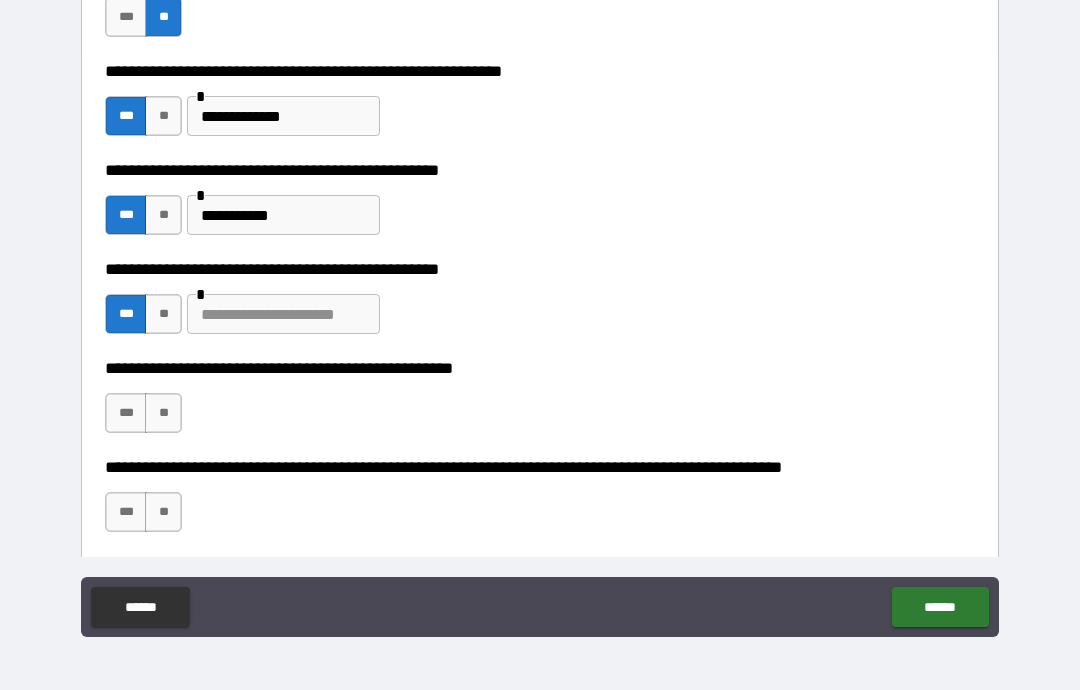 click on "**********" at bounding box center [540, 205] 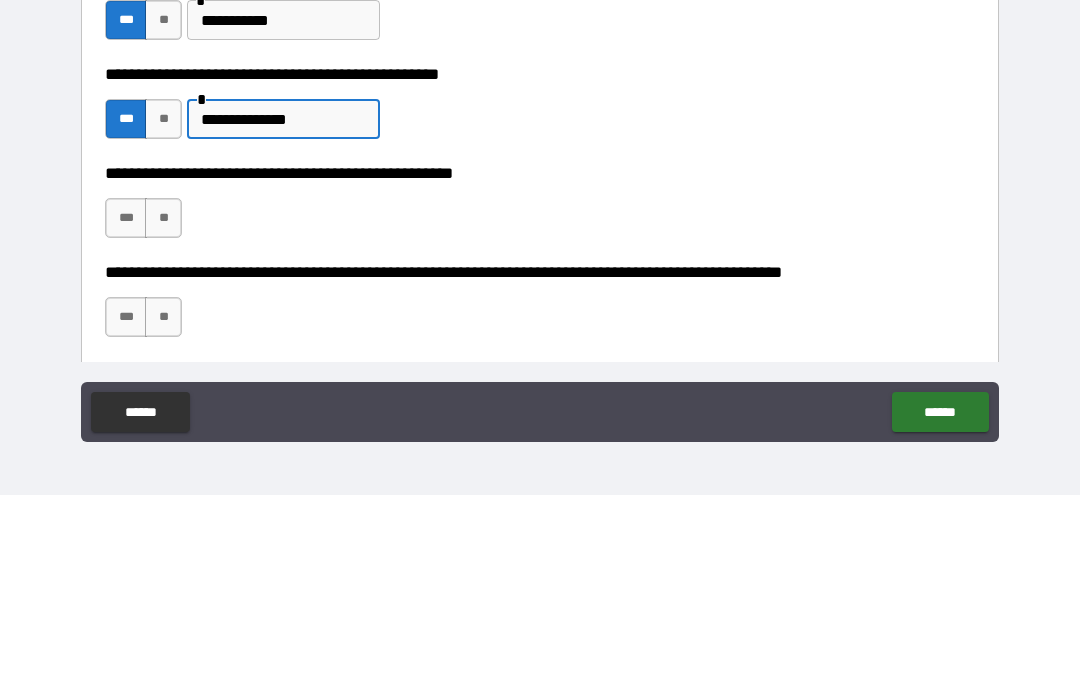 type on "**********" 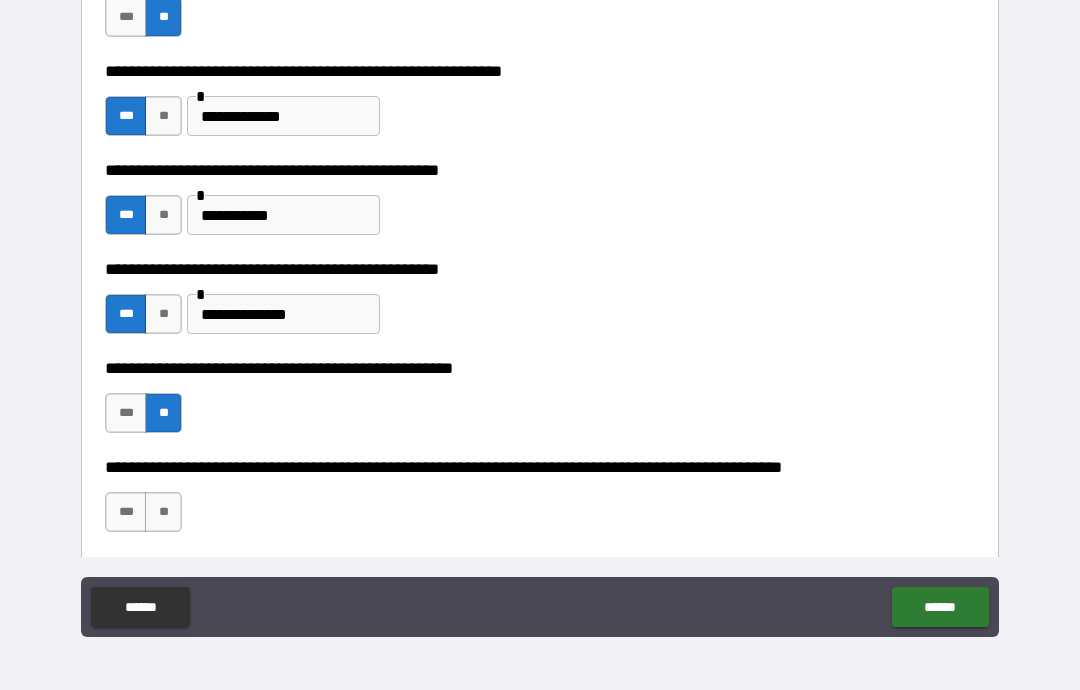 click on "**" at bounding box center (163, 512) 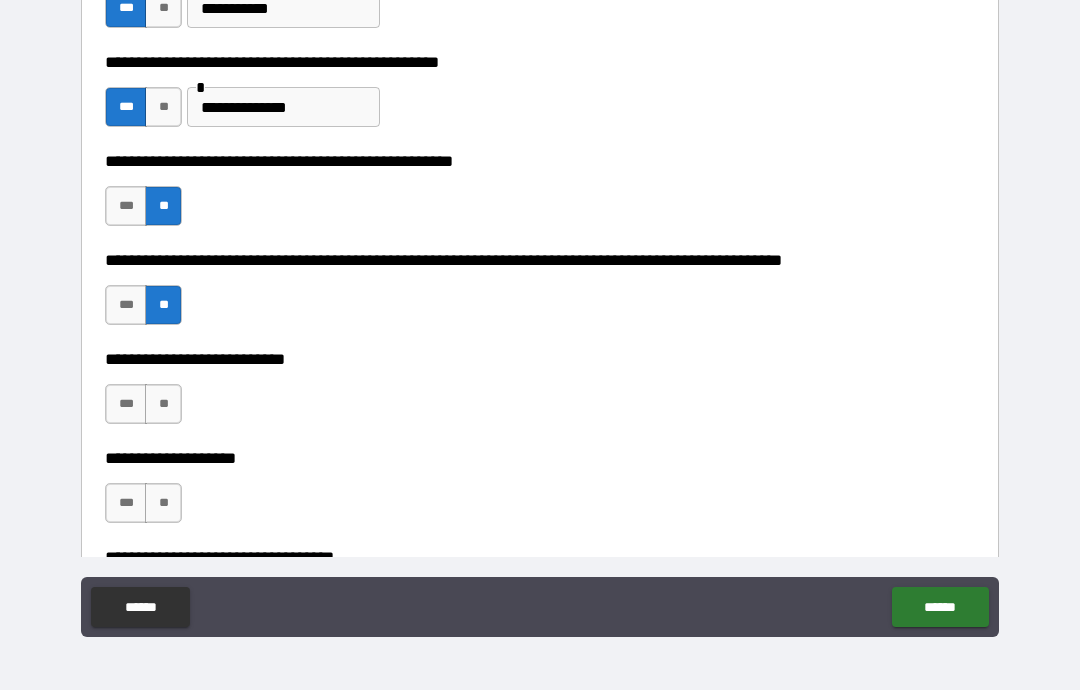 scroll, scrollTop: 707, scrollLeft: 0, axis: vertical 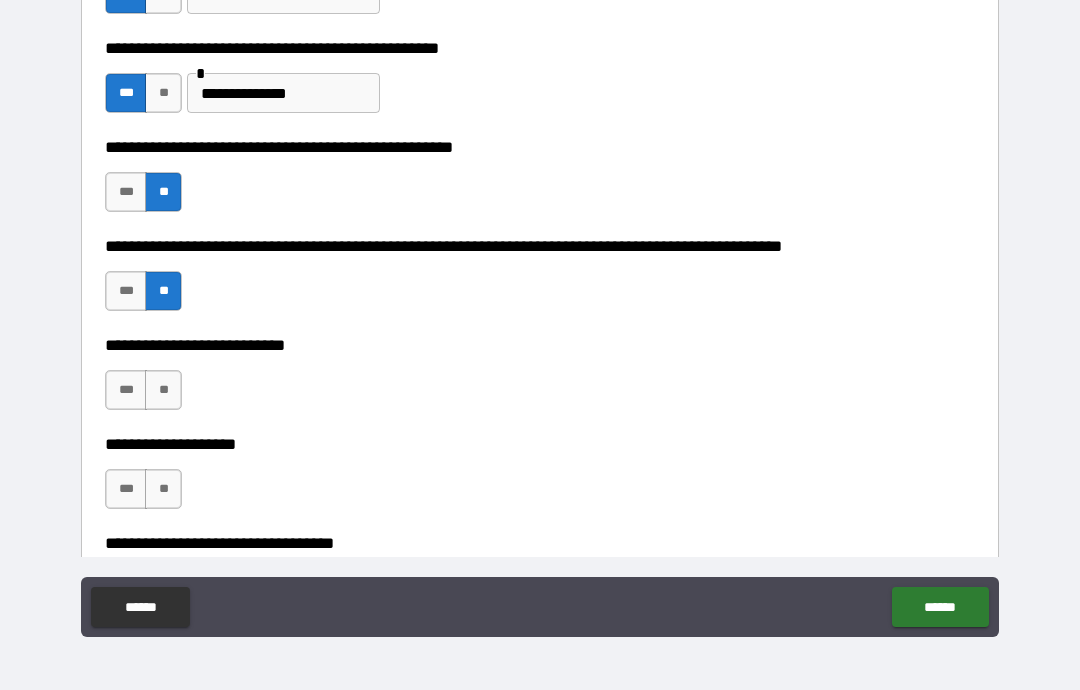 click on "**" at bounding box center (163, 390) 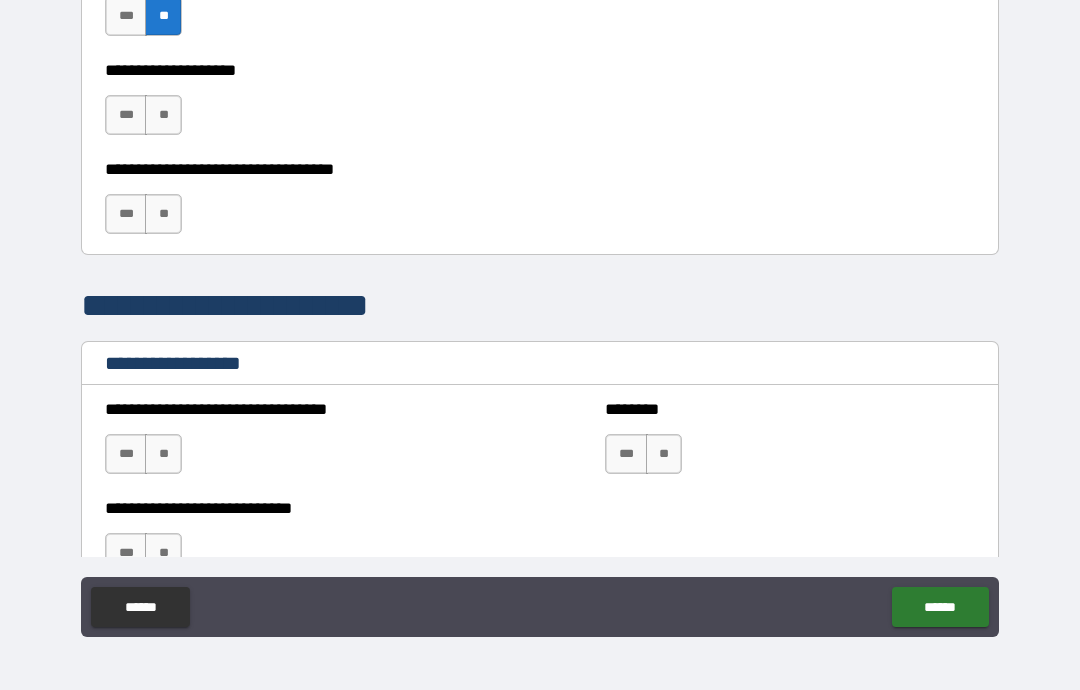 scroll, scrollTop: 1082, scrollLeft: 0, axis: vertical 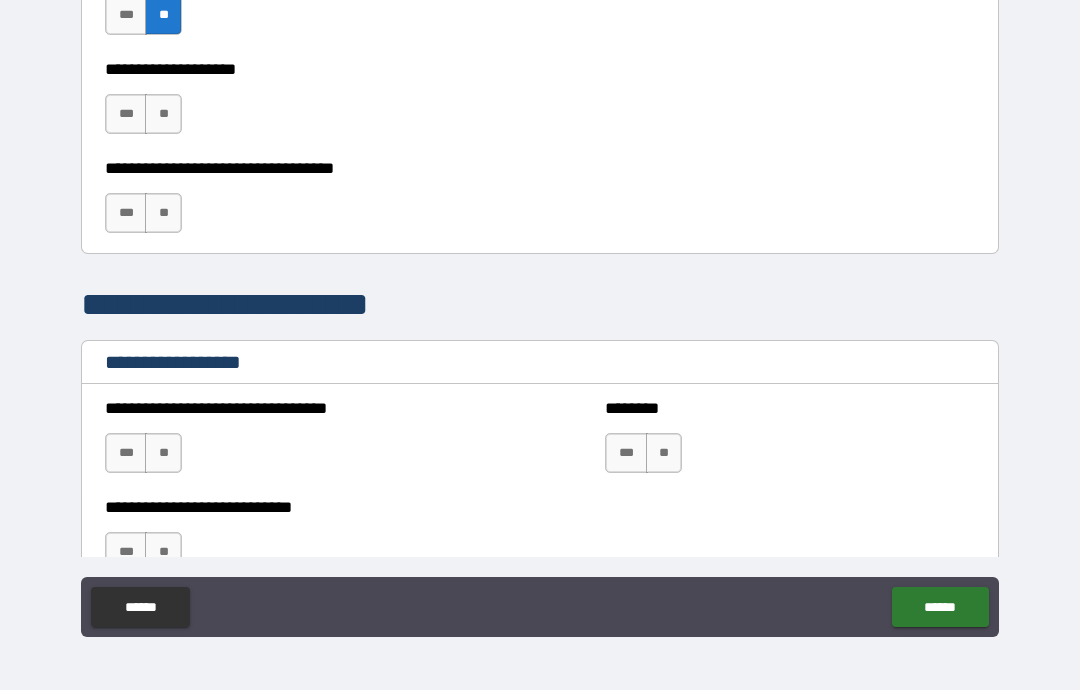 click on "**" at bounding box center (163, 114) 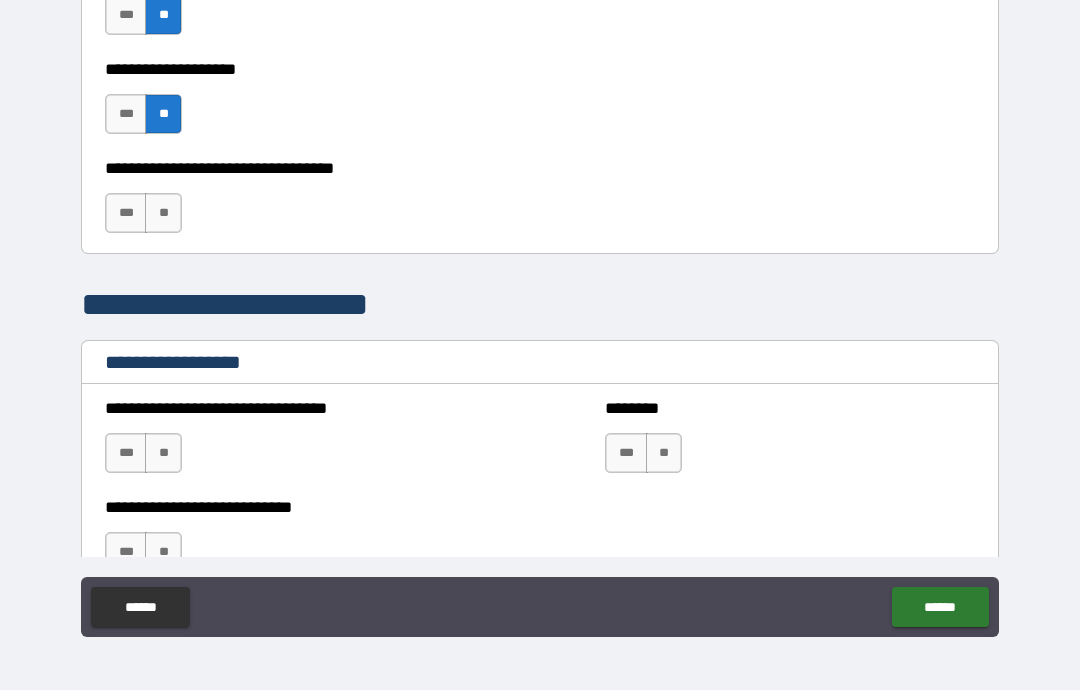 click on "**" at bounding box center (163, 213) 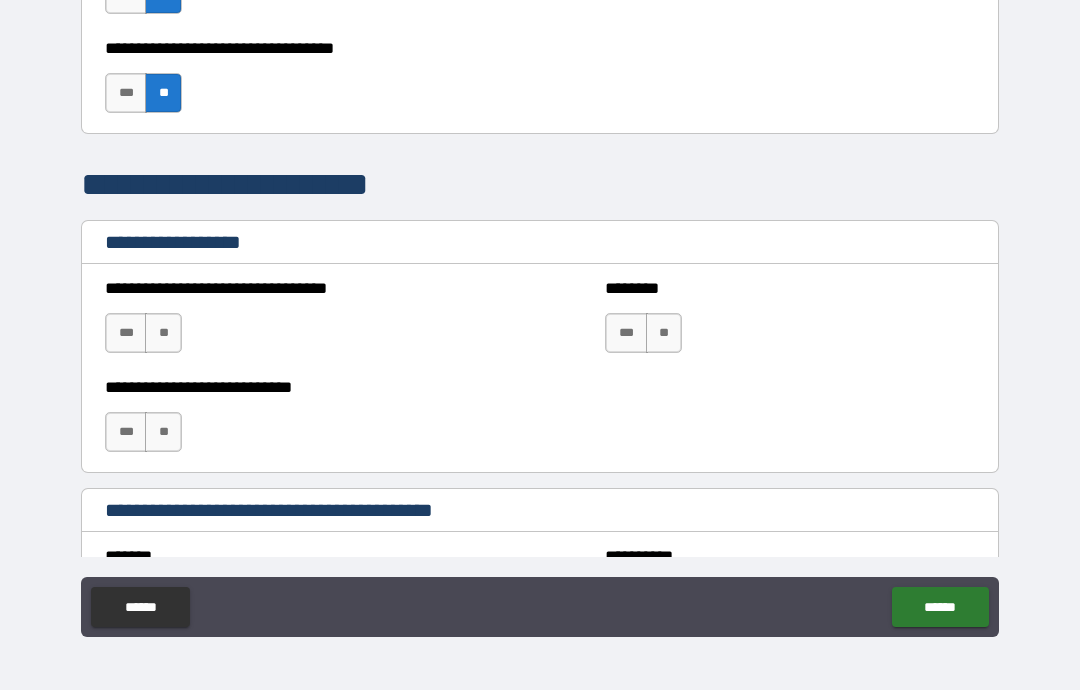 scroll, scrollTop: 1204, scrollLeft: 0, axis: vertical 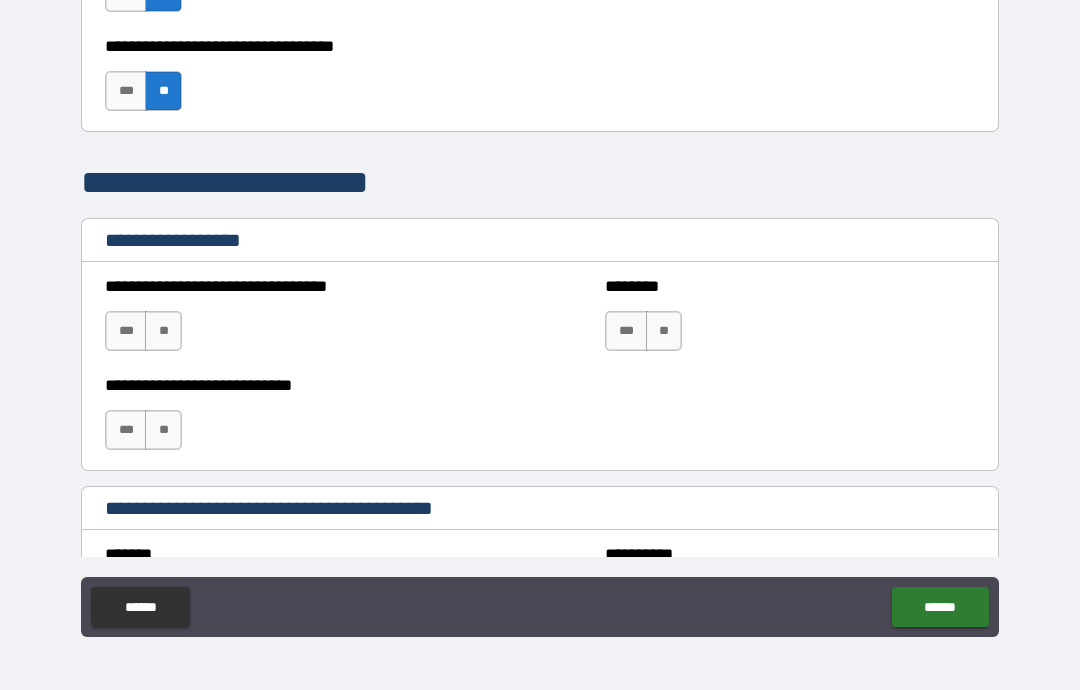 click on "**" at bounding box center [163, 331] 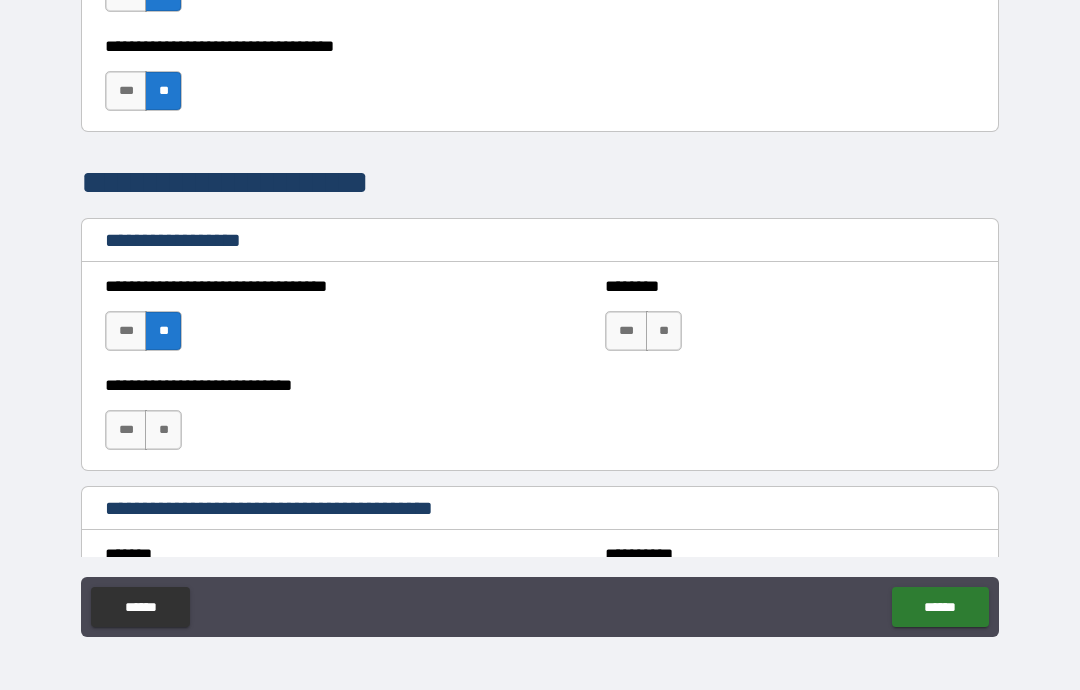 click on "**" at bounding box center [163, 430] 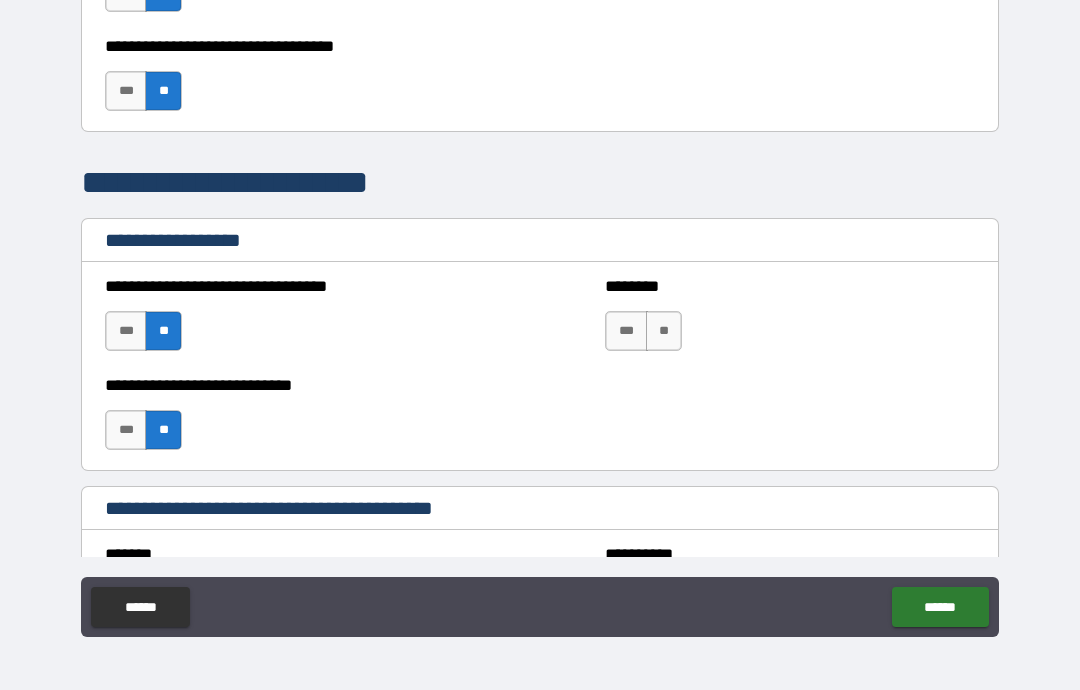 click on "**" at bounding box center (664, 331) 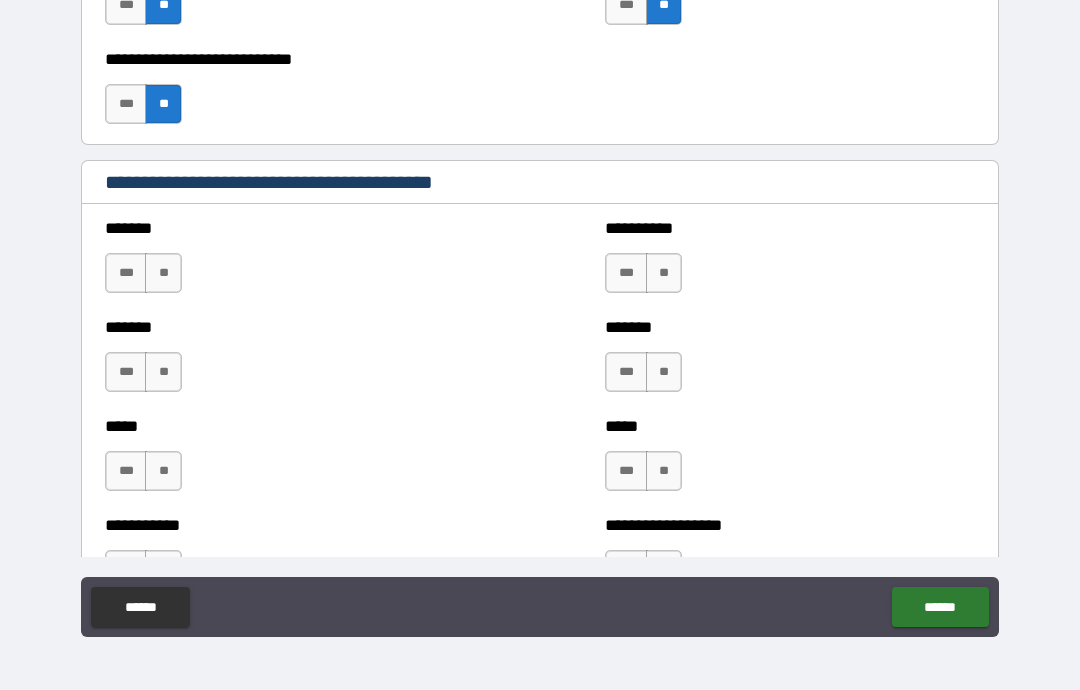 scroll, scrollTop: 1536, scrollLeft: 0, axis: vertical 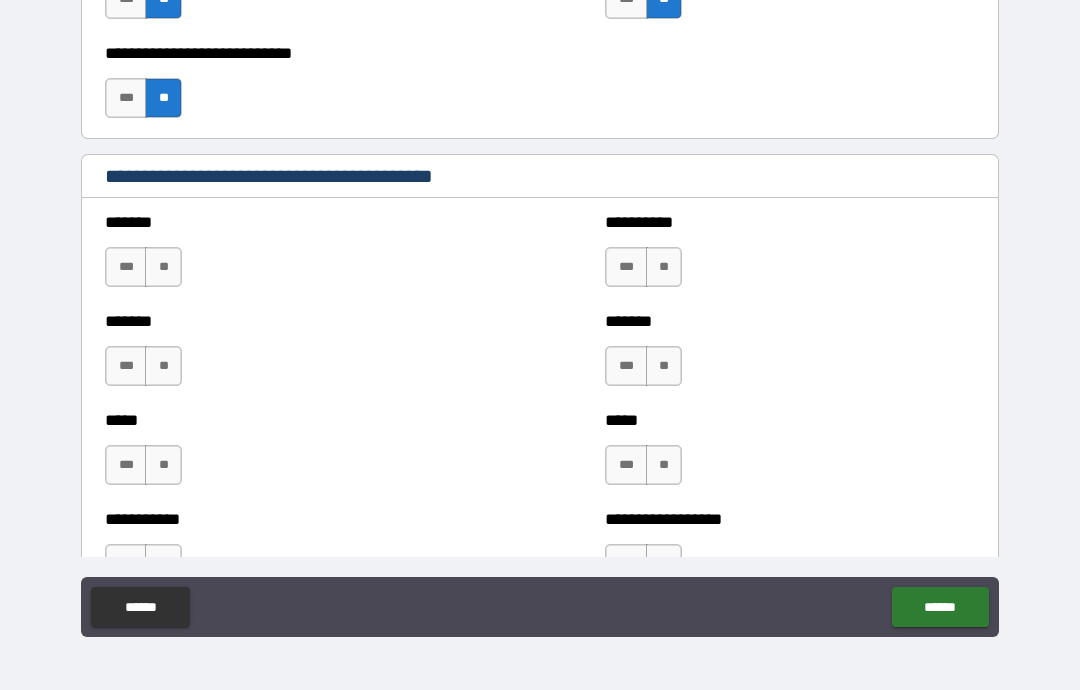 click on "**" at bounding box center (163, 267) 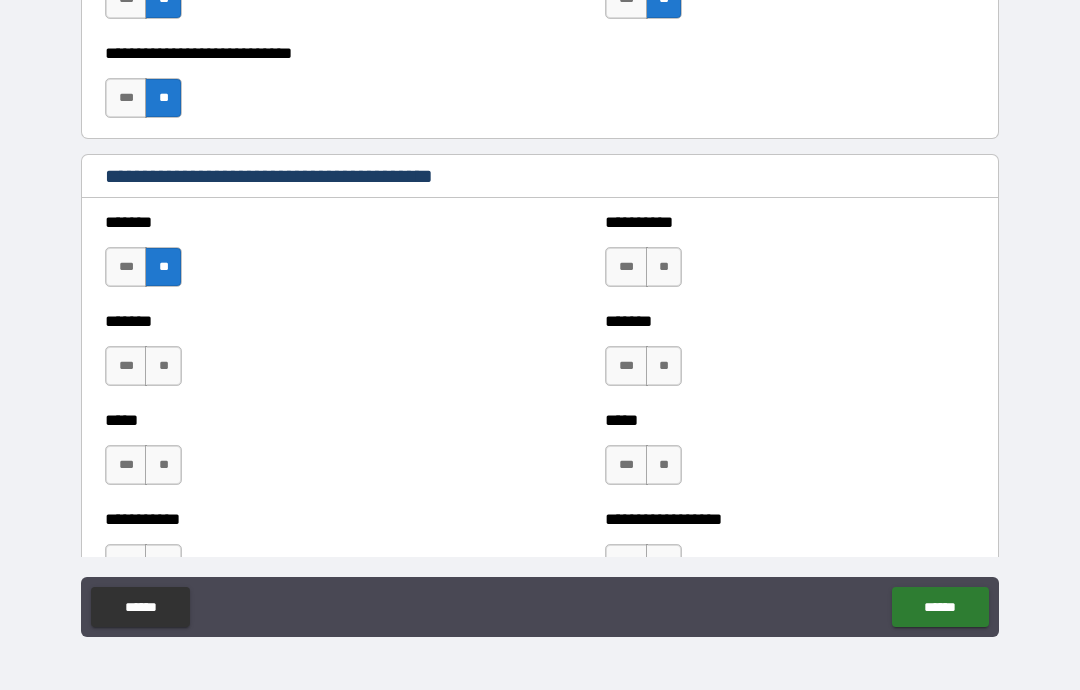 click on "**" at bounding box center [163, 366] 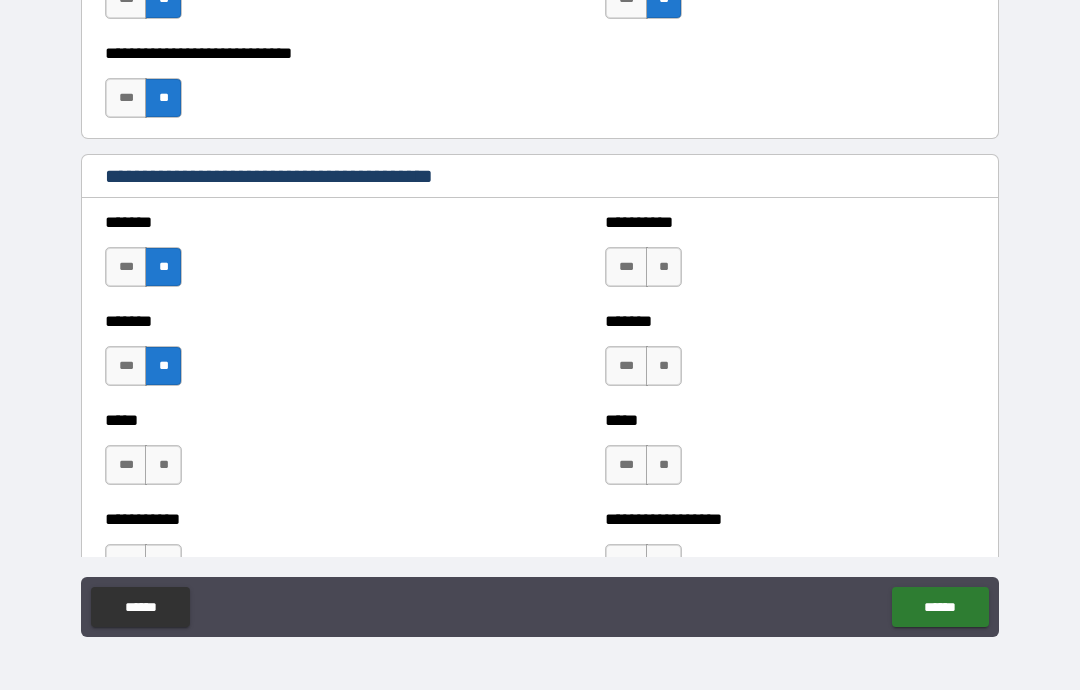 click on "**" at bounding box center [163, 465] 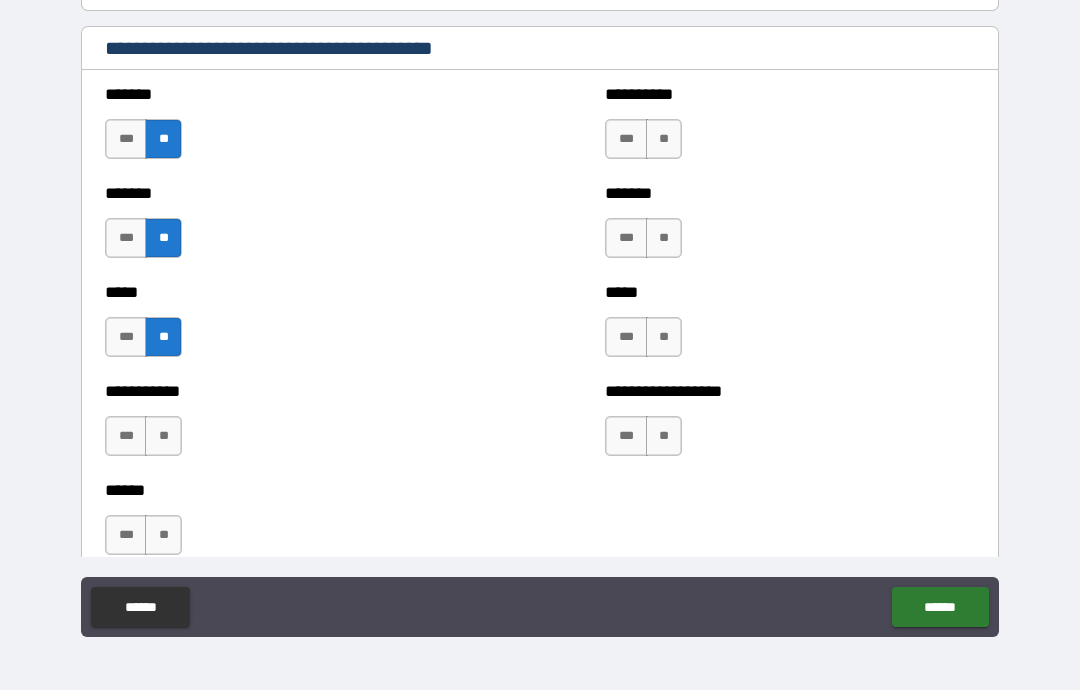 scroll, scrollTop: 1699, scrollLeft: 0, axis: vertical 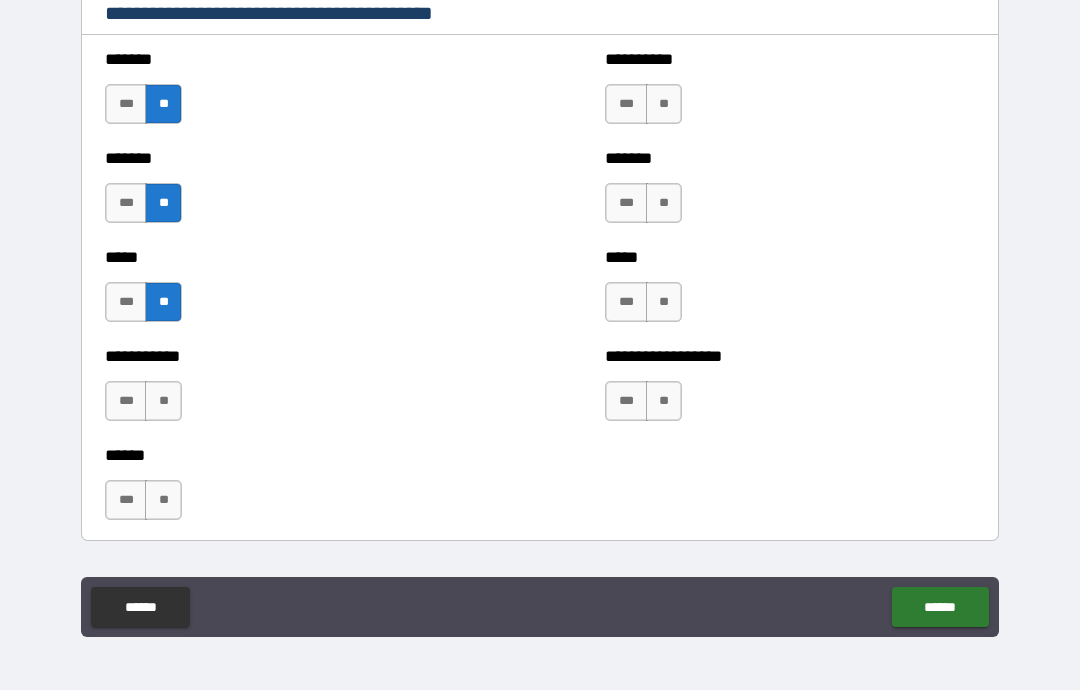 click on "**" at bounding box center (163, 401) 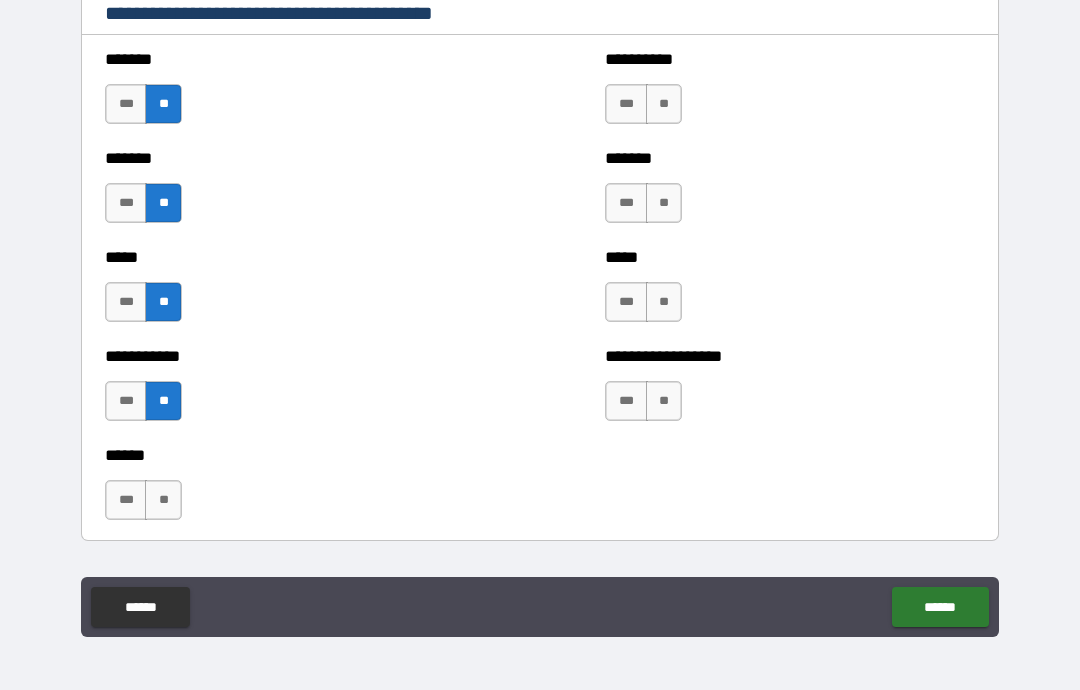 click on "**" at bounding box center (163, 500) 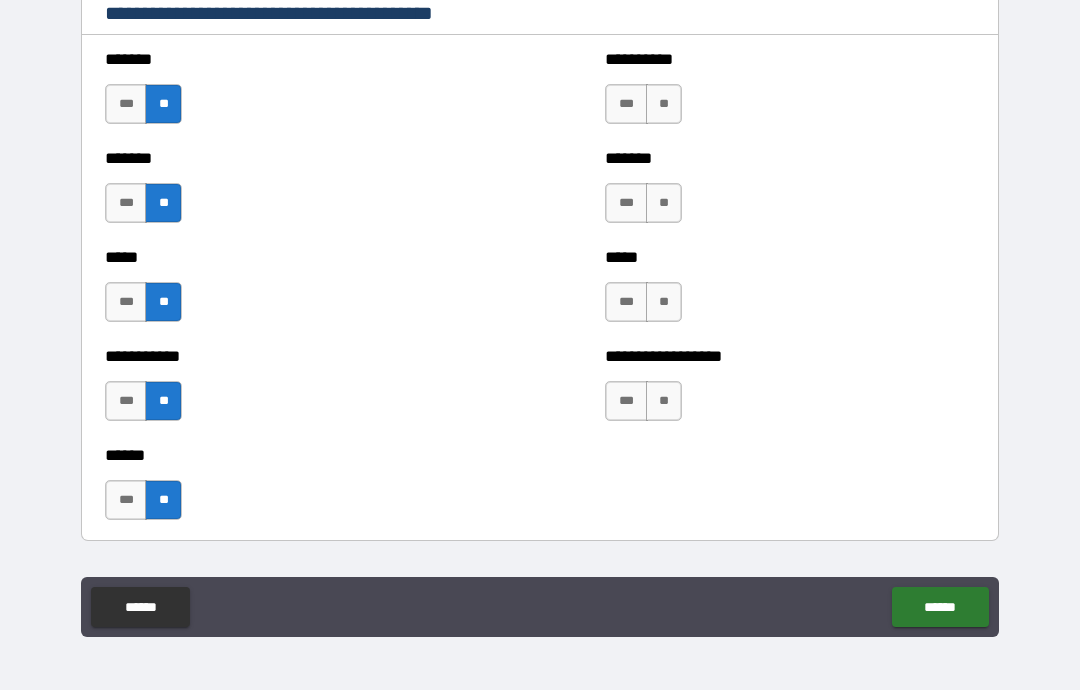 click on "**" at bounding box center (664, 104) 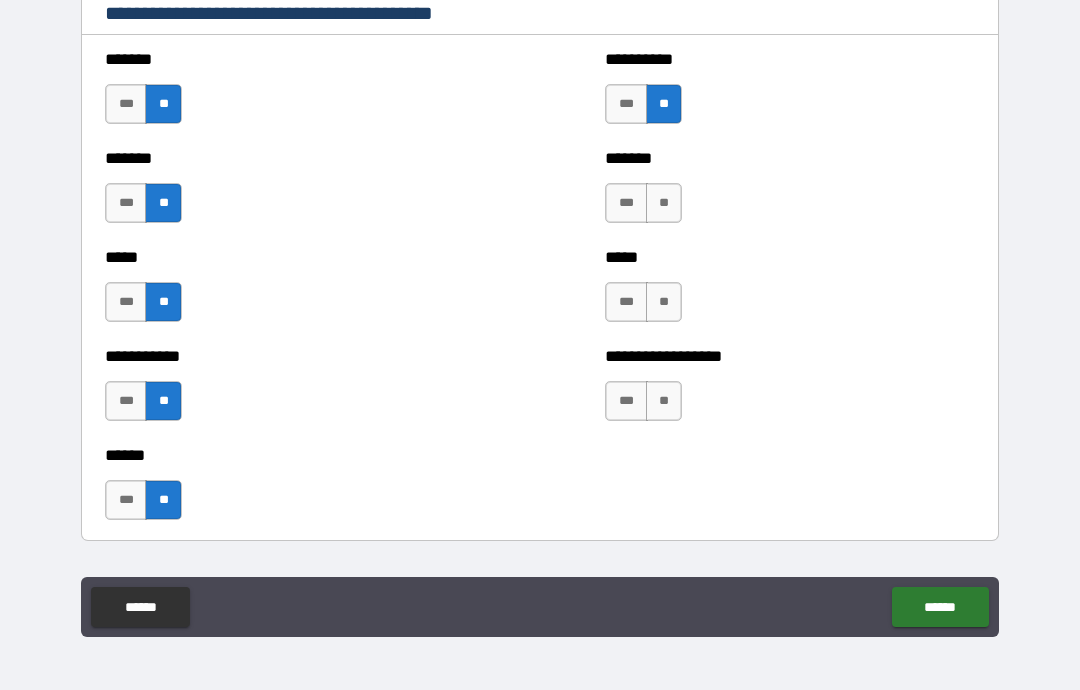 click on "**" at bounding box center (664, 203) 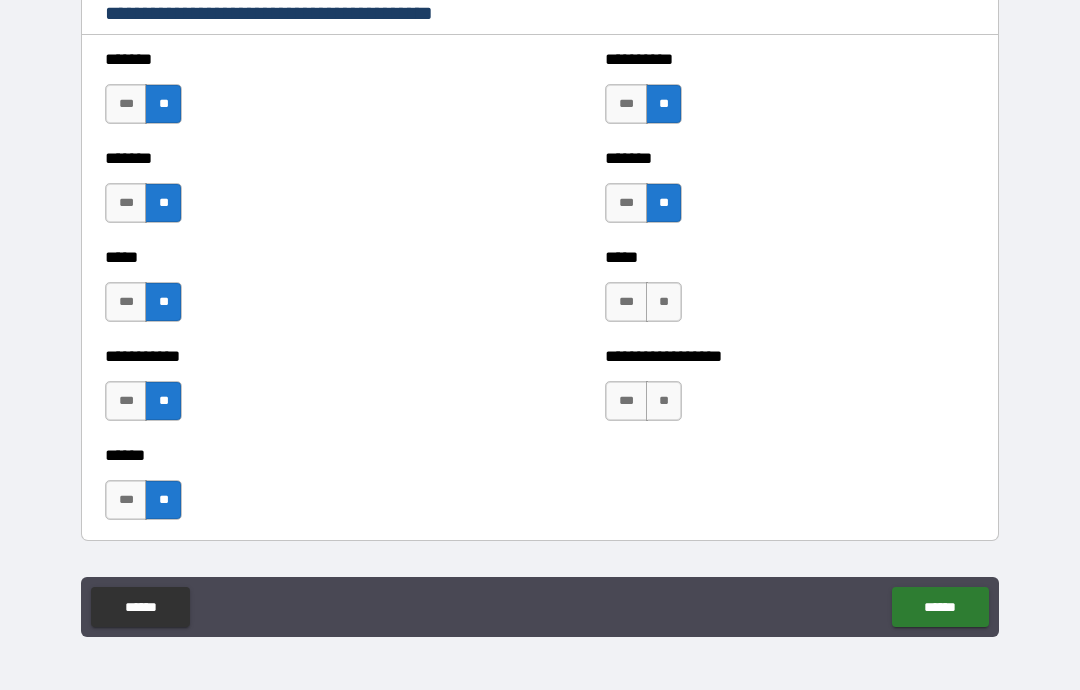 click on "**" at bounding box center [664, 302] 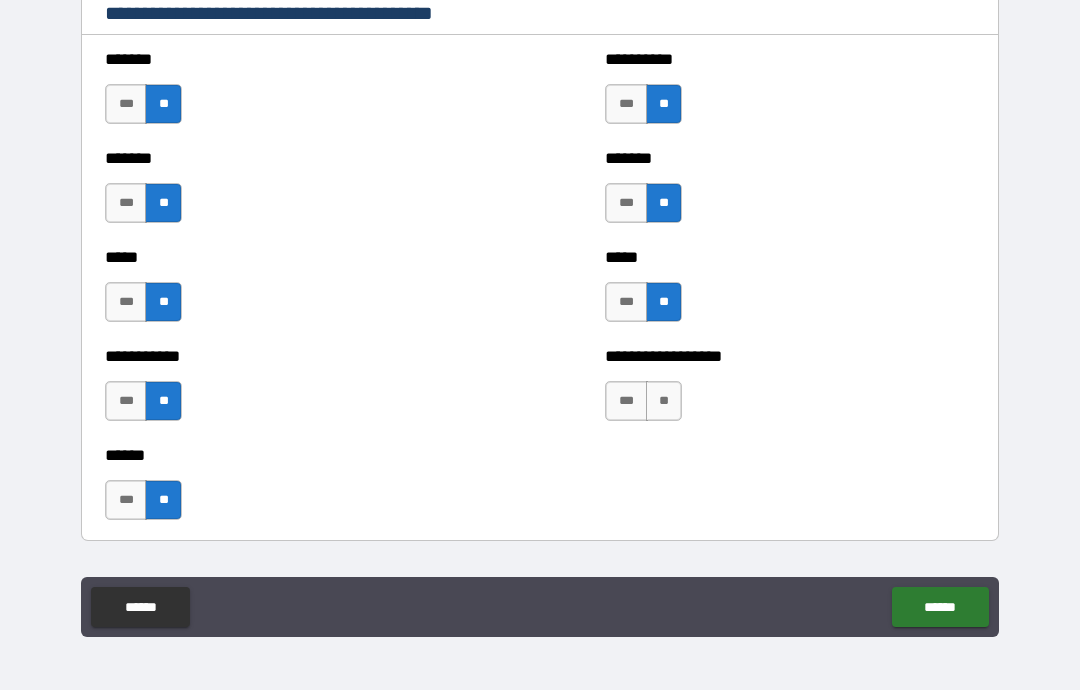 click on "**" at bounding box center [664, 401] 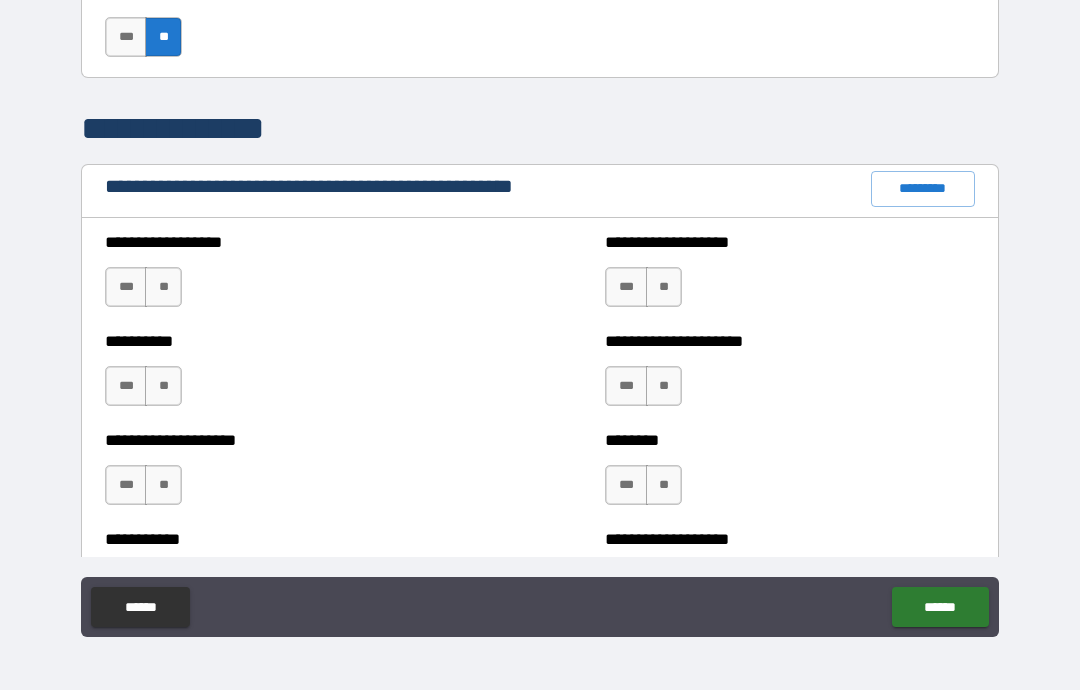 scroll, scrollTop: 2169, scrollLeft: 0, axis: vertical 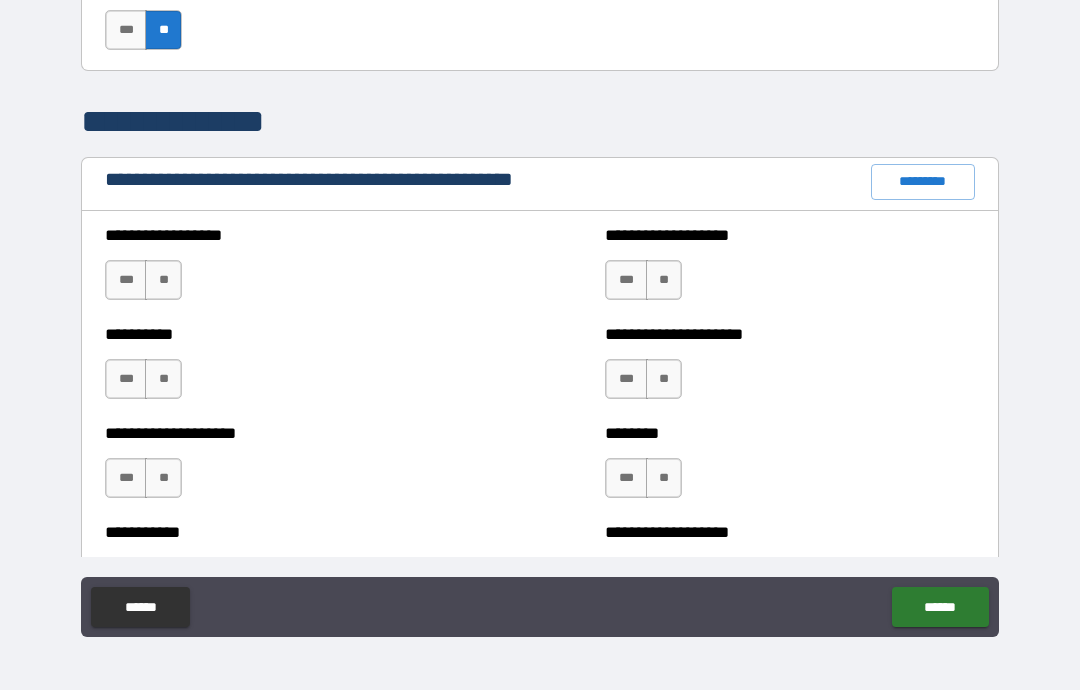 click on "**" at bounding box center (163, 280) 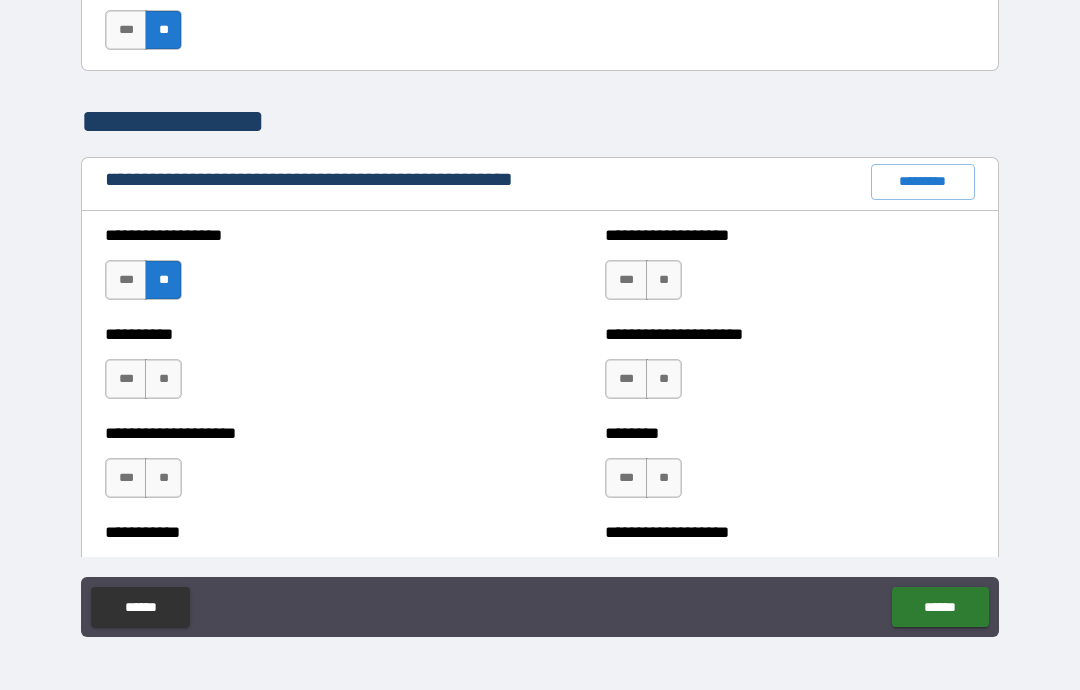 click on "**********" at bounding box center (290, 369) 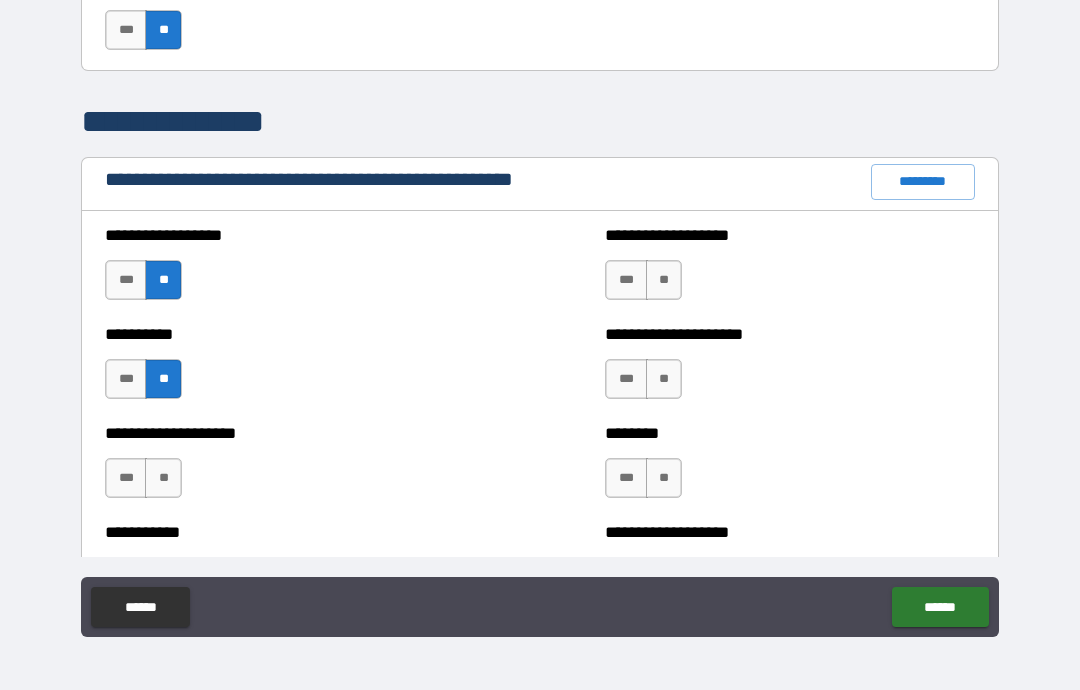 click on "**" at bounding box center [163, 478] 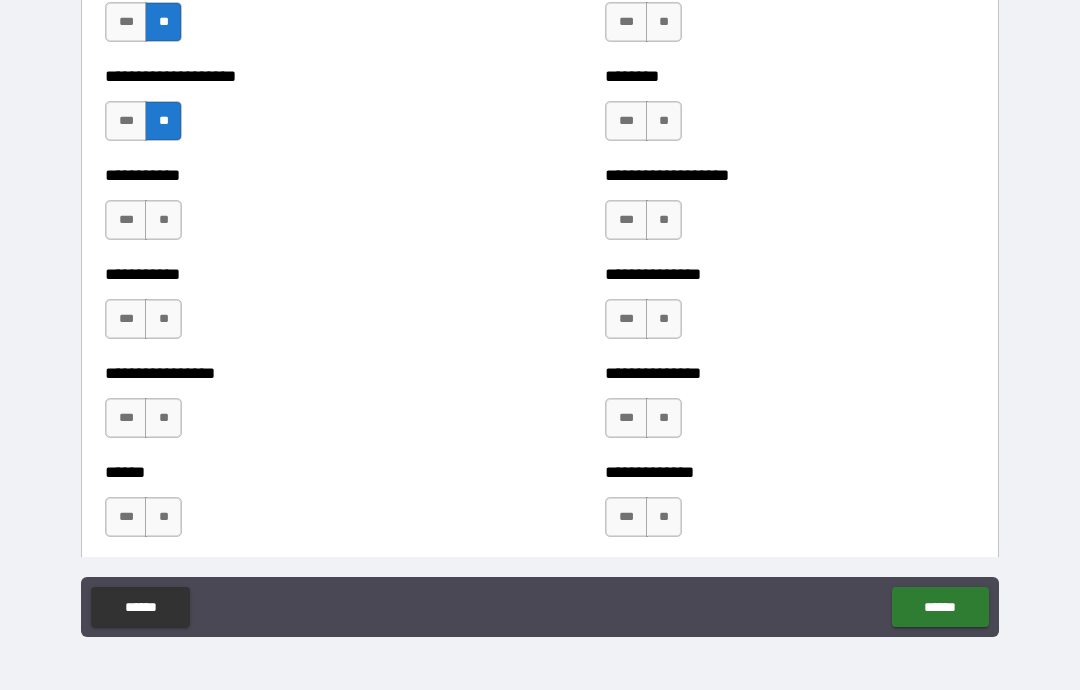 scroll, scrollTop: 2532, scrollLeft: 0, axis: vertical 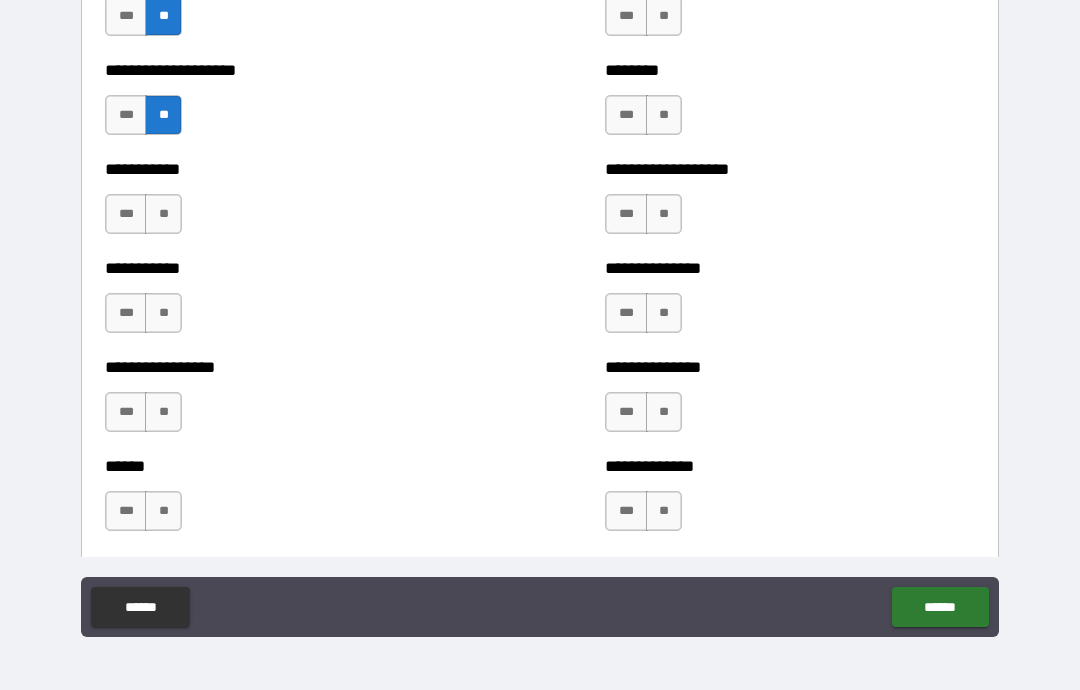 click on "**" at bounding box center [163, 214] 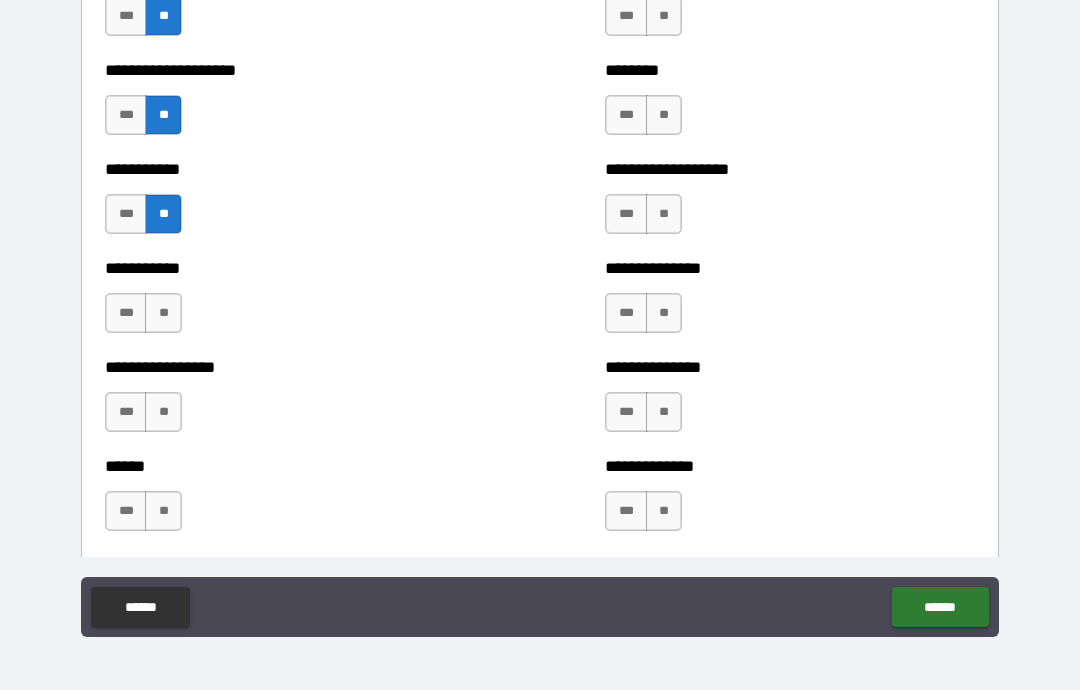 click on "**" at bounding box center [163, 313] 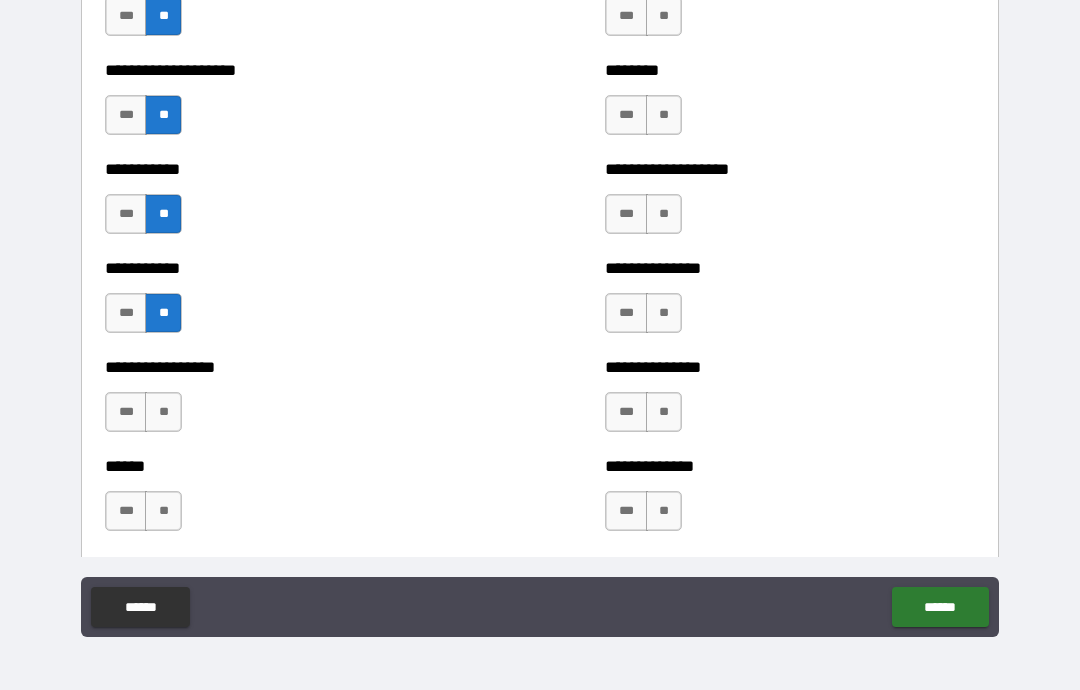 click on "**********" at bounding box center [290, 402] 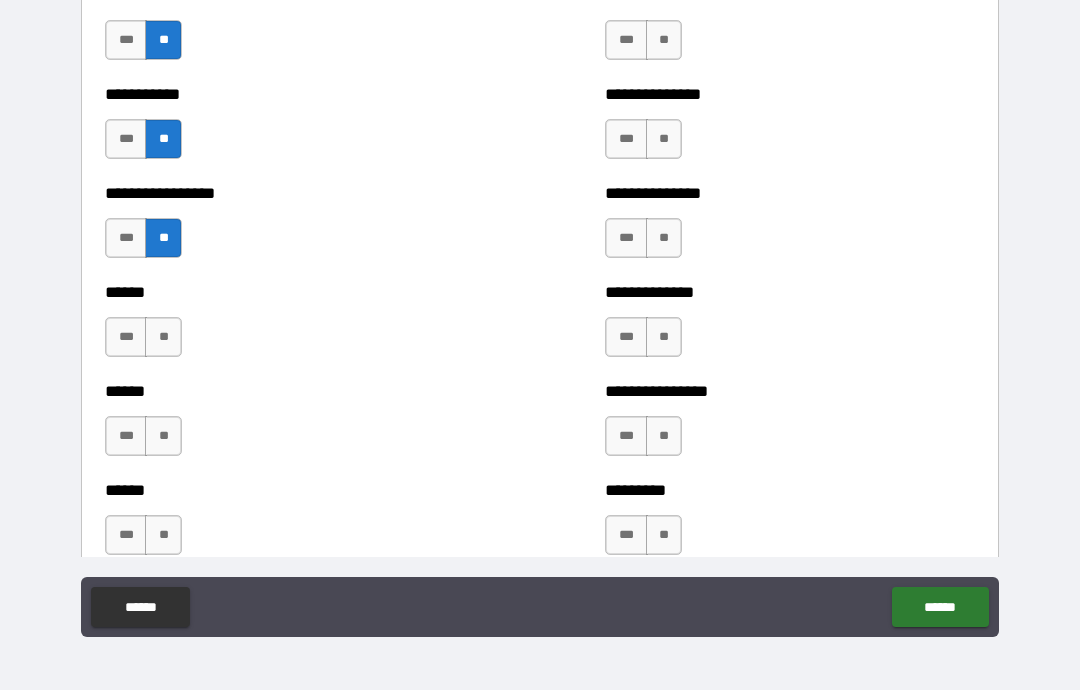 scroll, scrollTop: 2729, scrollLeft: 0, axis: vertical 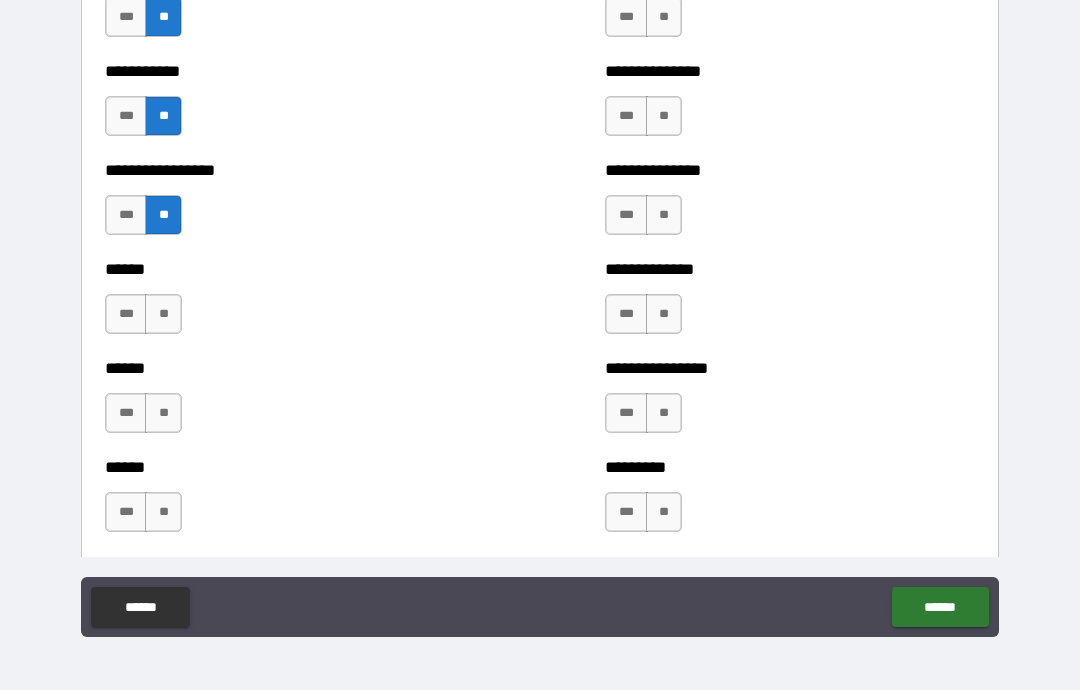 click on "**" at bounding box center [163, 314] 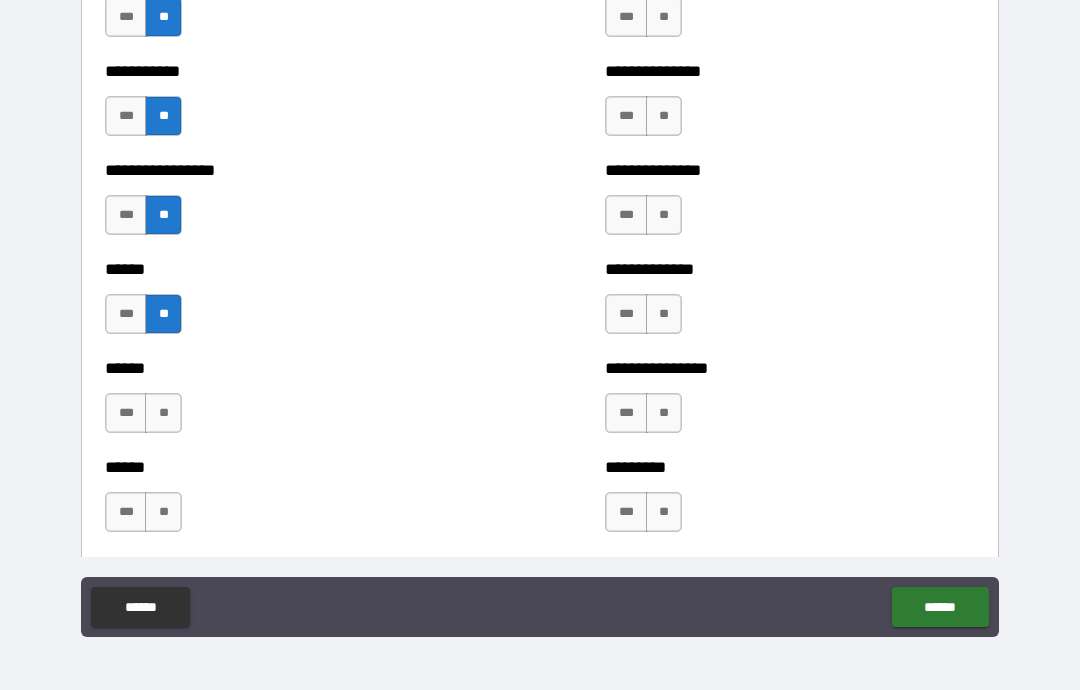 click on "**" at bounding box center [163, 413] 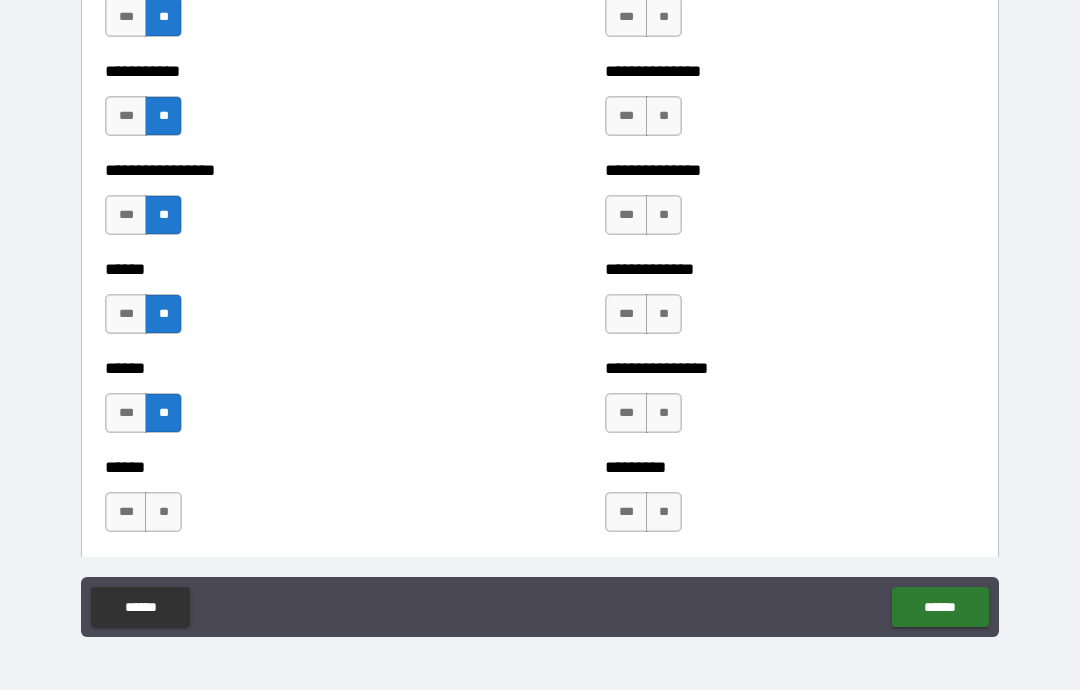 click on "**" at bounding box center [163, 512] 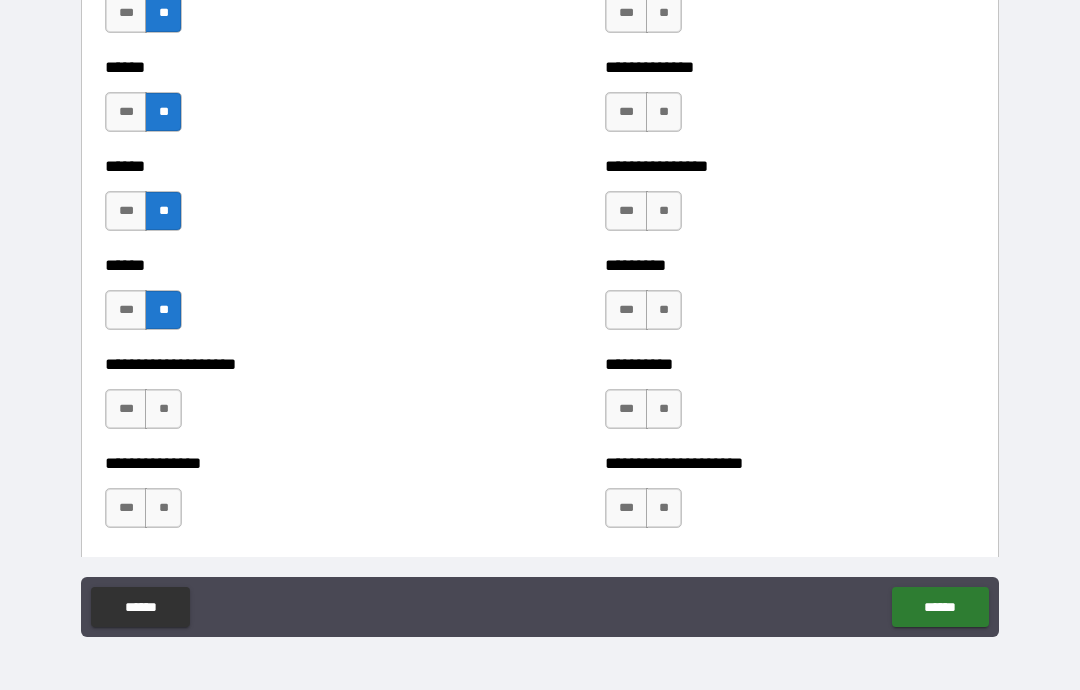 scroll, scrollTop: 2948, scrollLeft: 0, axis: vertical 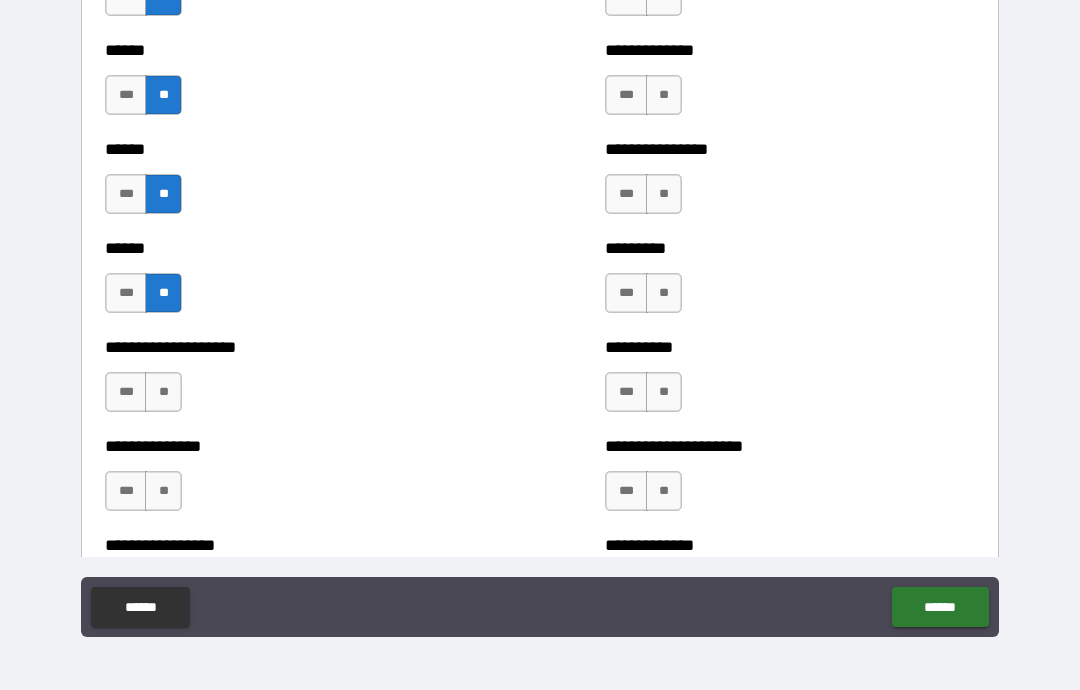 click on "***" at bounding box center (126, 392) 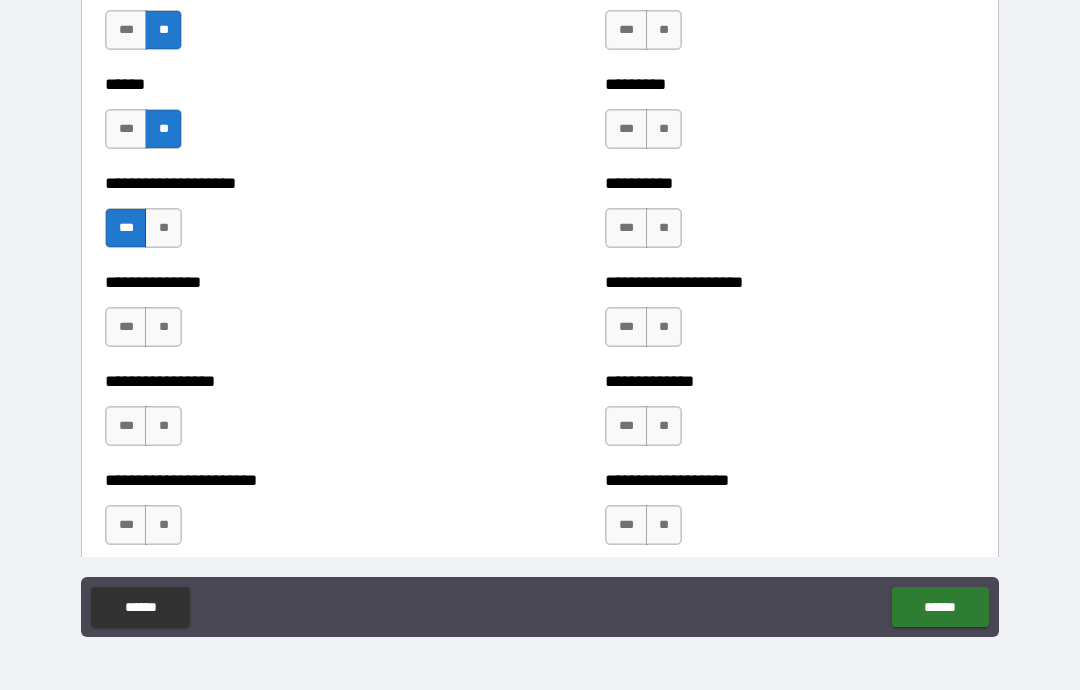 scroll, scrollTop: 3117, scrollLeft: 0, axis: vertical 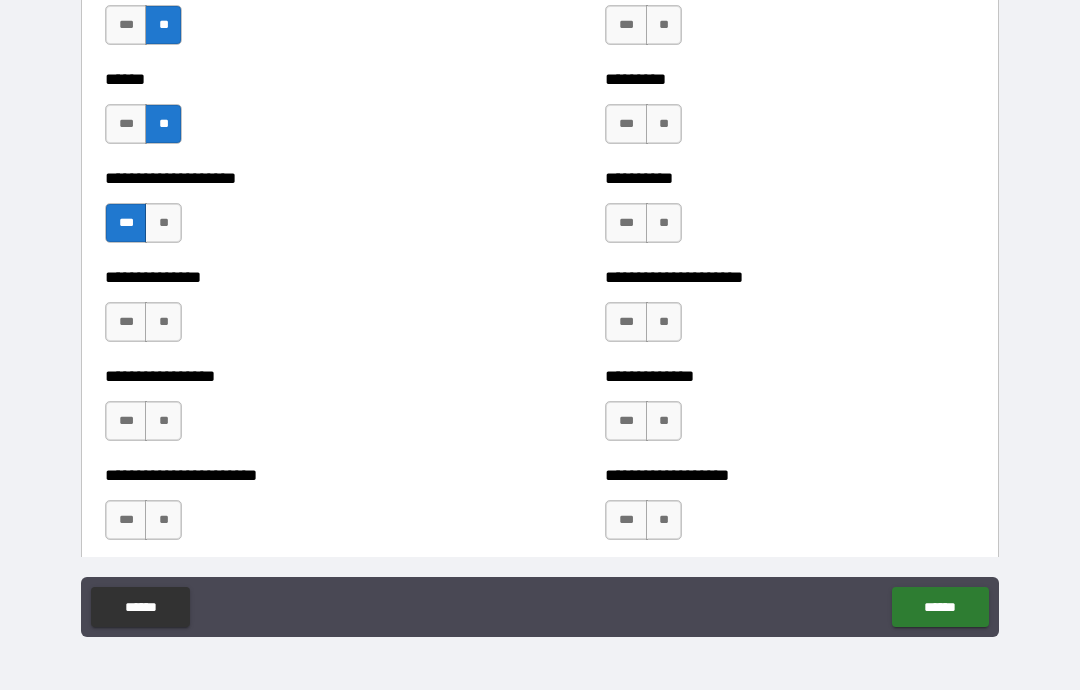 click on "**" at bounding box center (163, 322) 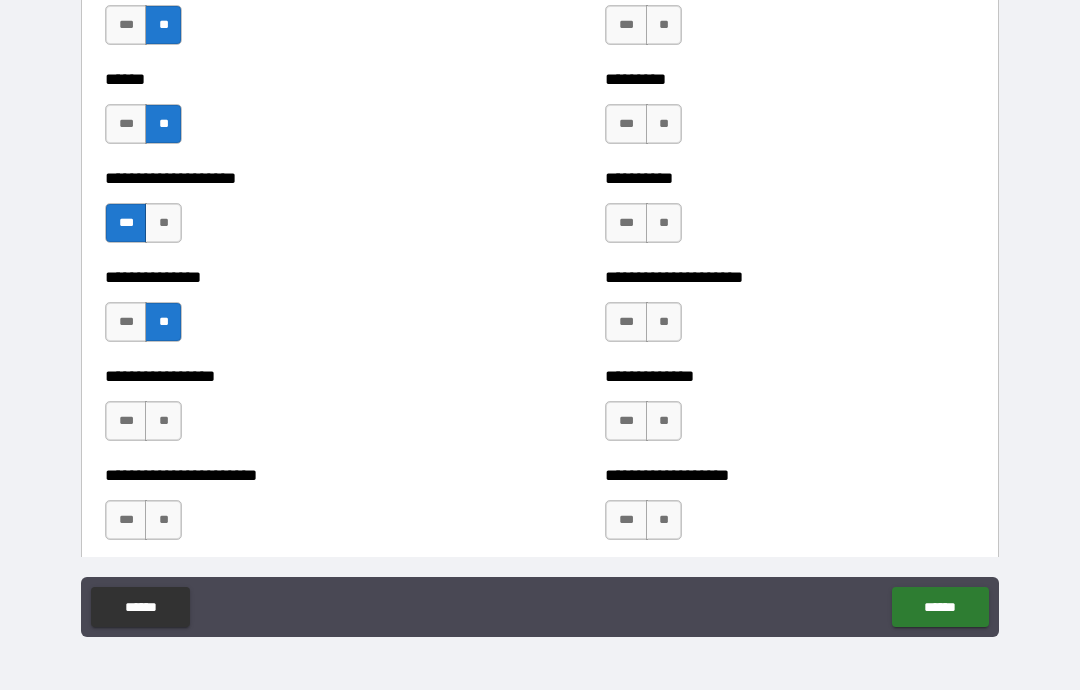 click on "**" at bounding box center [163, 421] 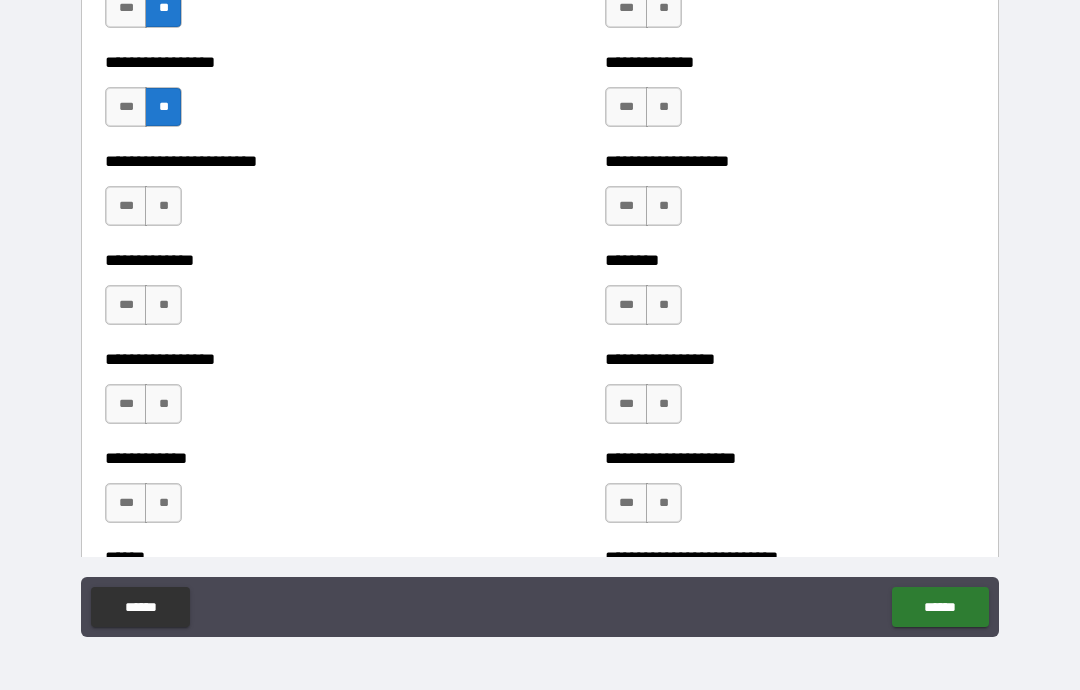 scroll, scrollTop: 3441, scrollLeft: 0, axis: vertical 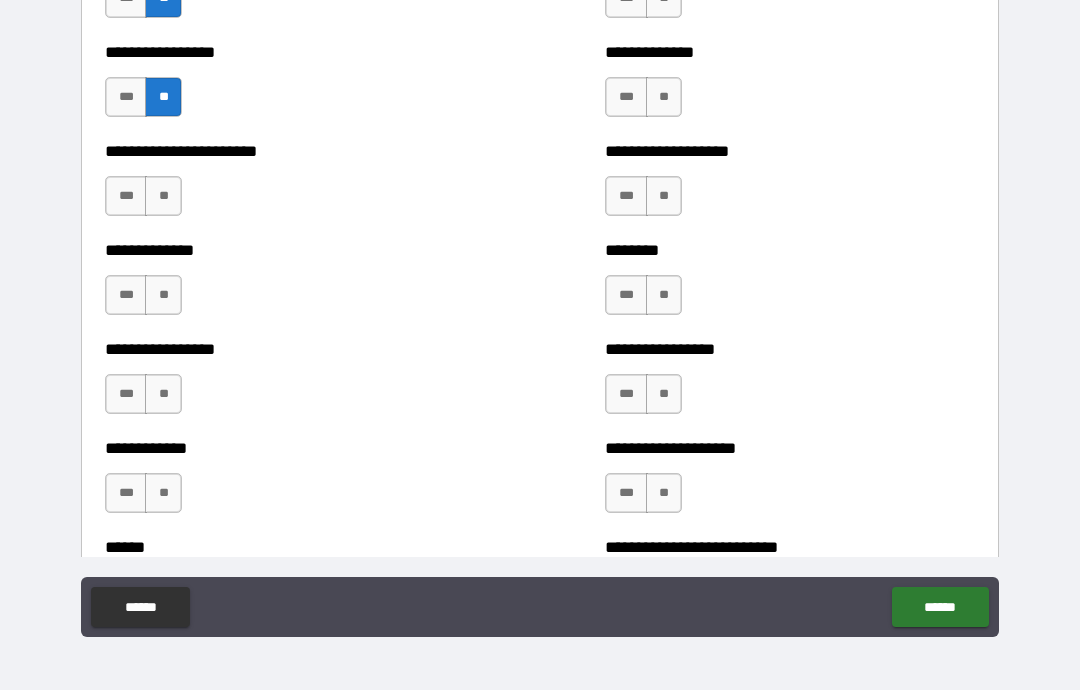 click on "**" at bounding box center [163, 196] 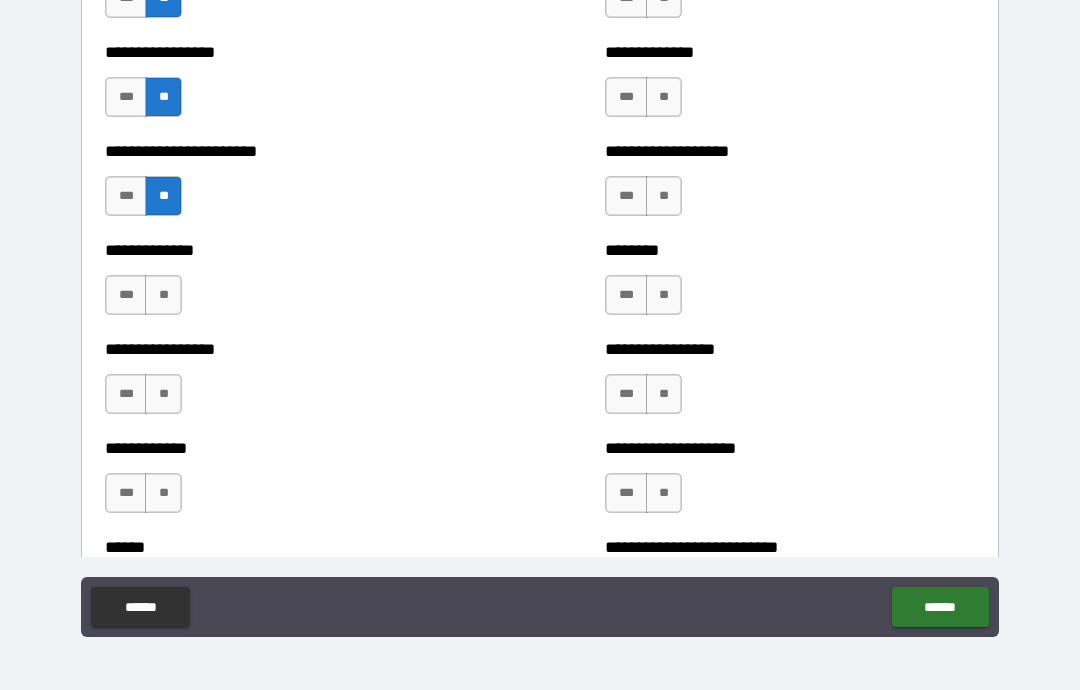 click on "**" at bounding box center [163, 295] 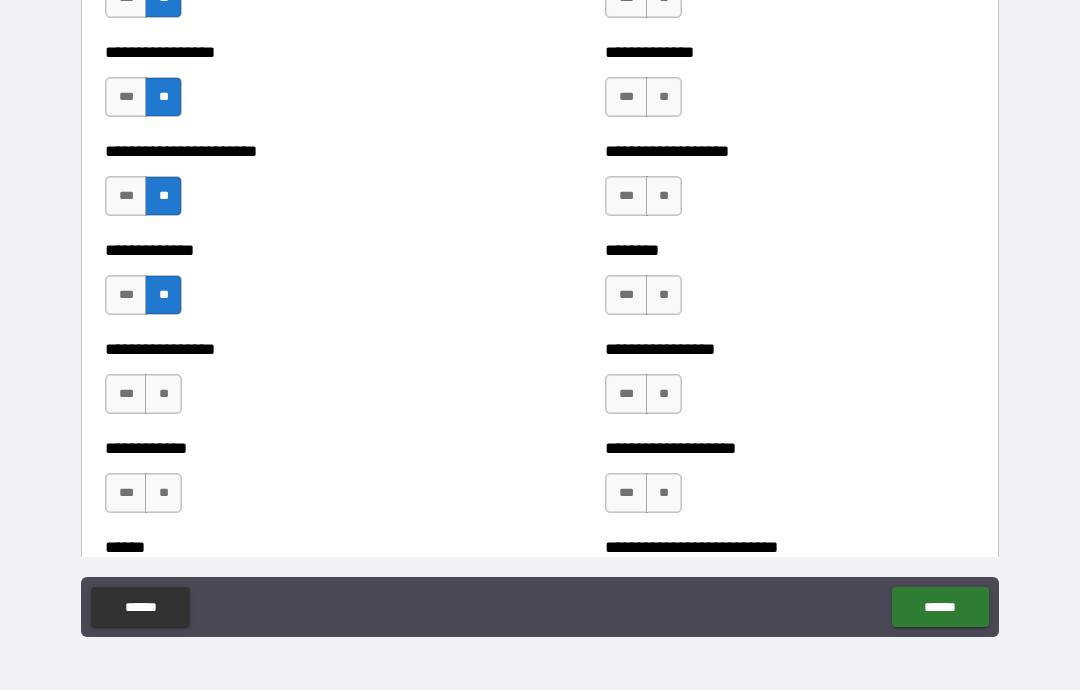 click on "**" at bounding box center [163, 394] 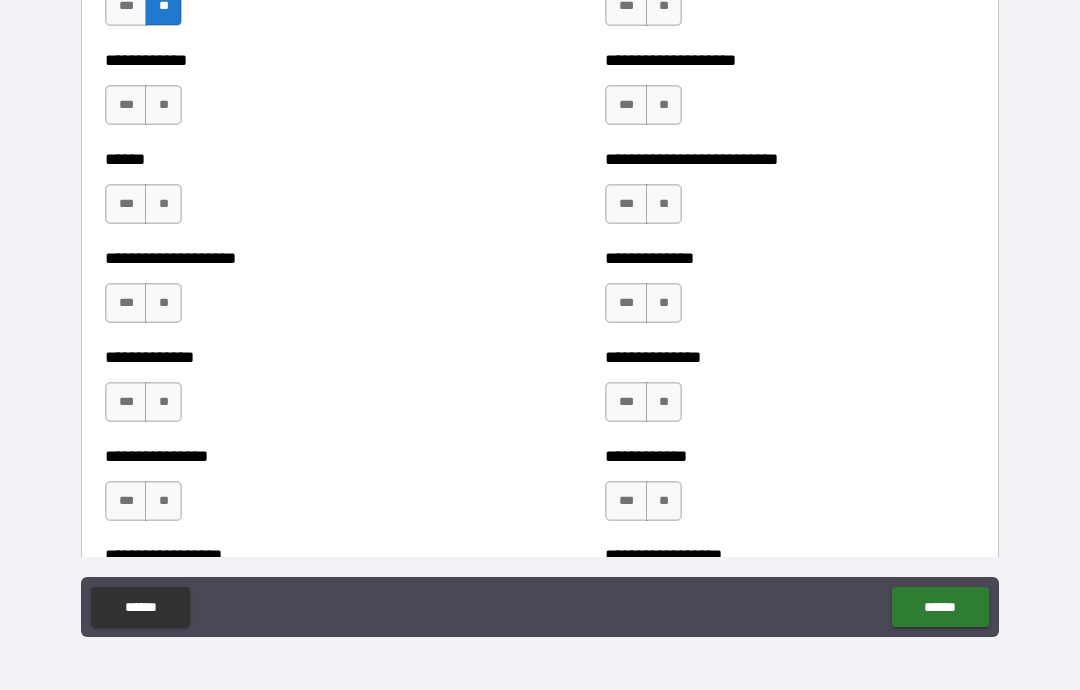 scroll, scrollTop: 3831, scrollLeft: 0, axis: vertical 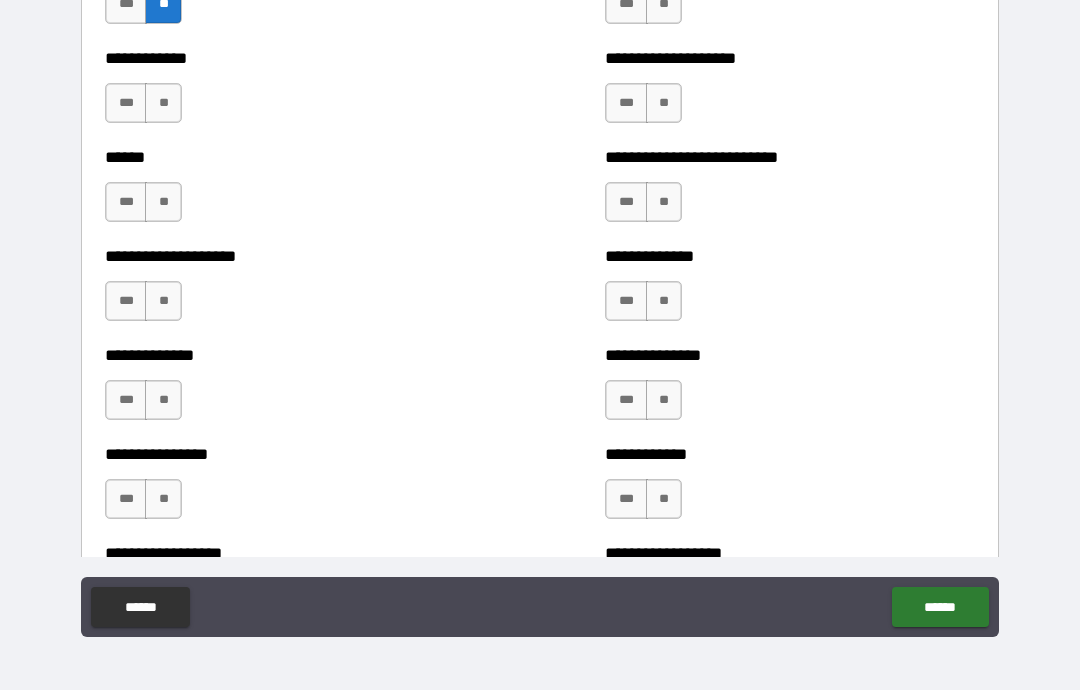 click on "**" at bounding box center (163, 103) 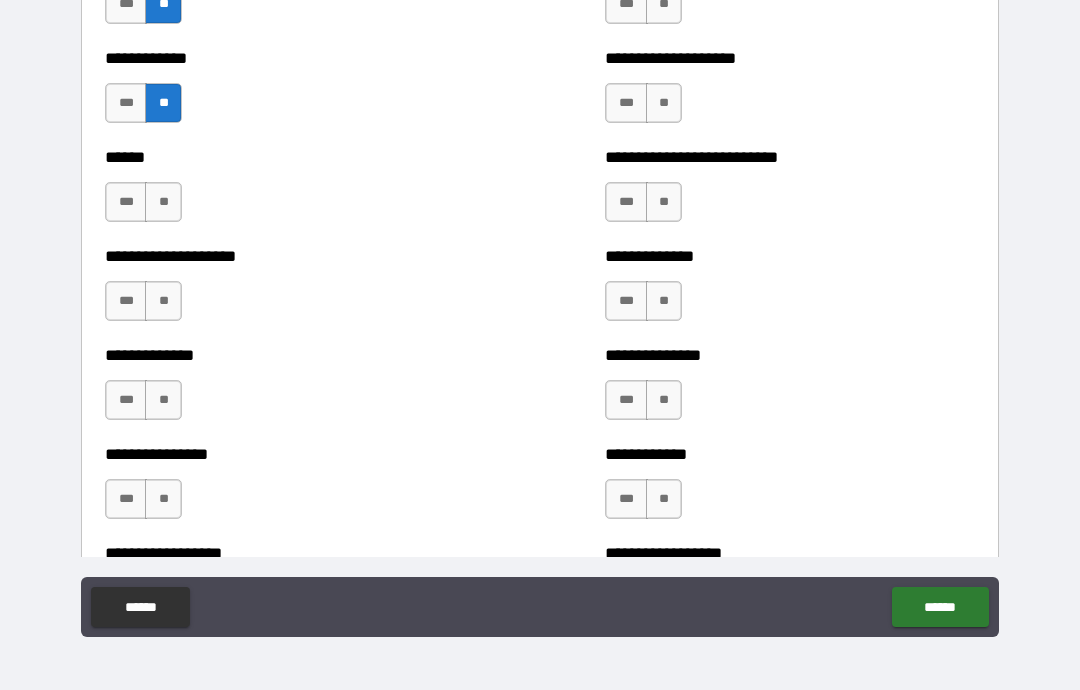click on "**" at bounding box center (163, 202) 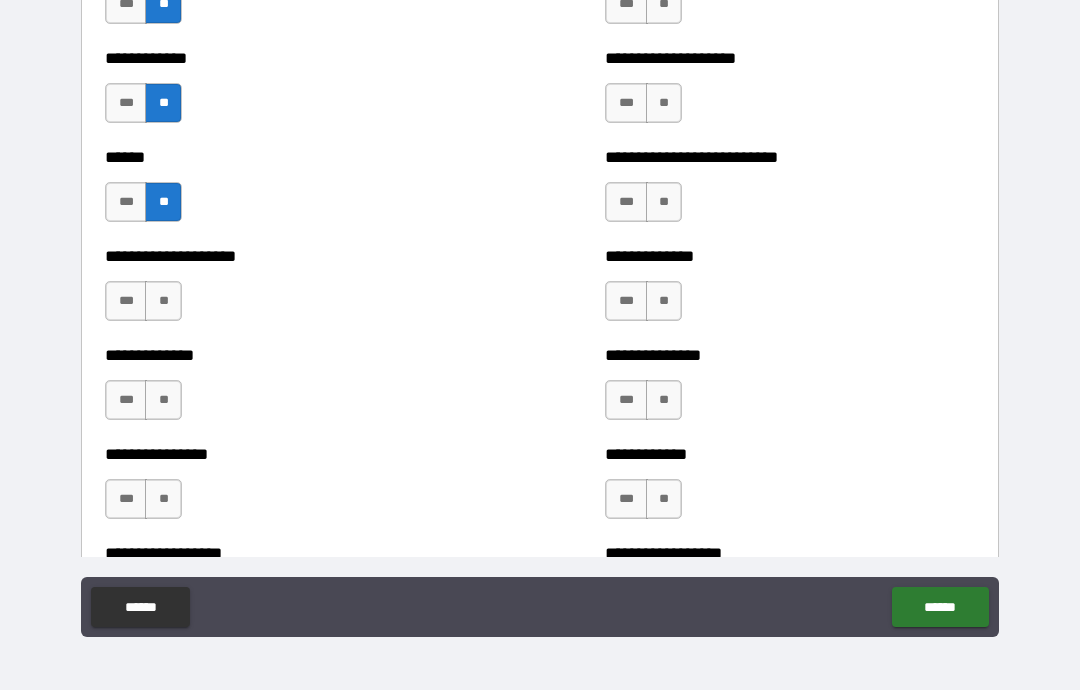 click on "**" at bounding box center (163, 301) 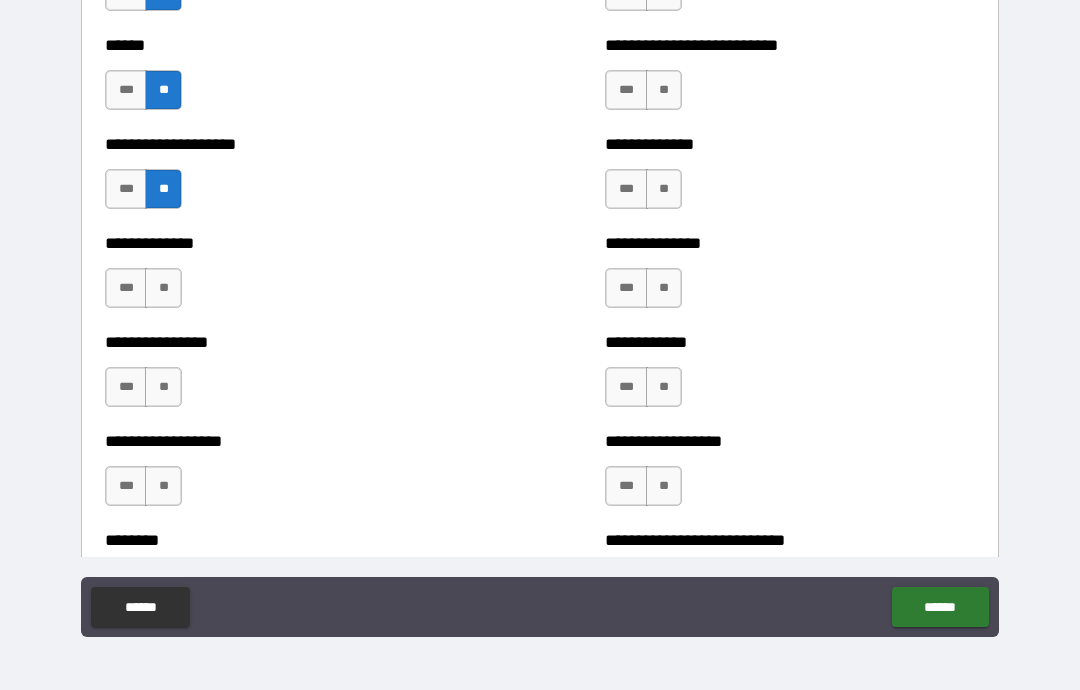 scroll, scrollTop: 3996, scrollLeft: 0, axis: vertical 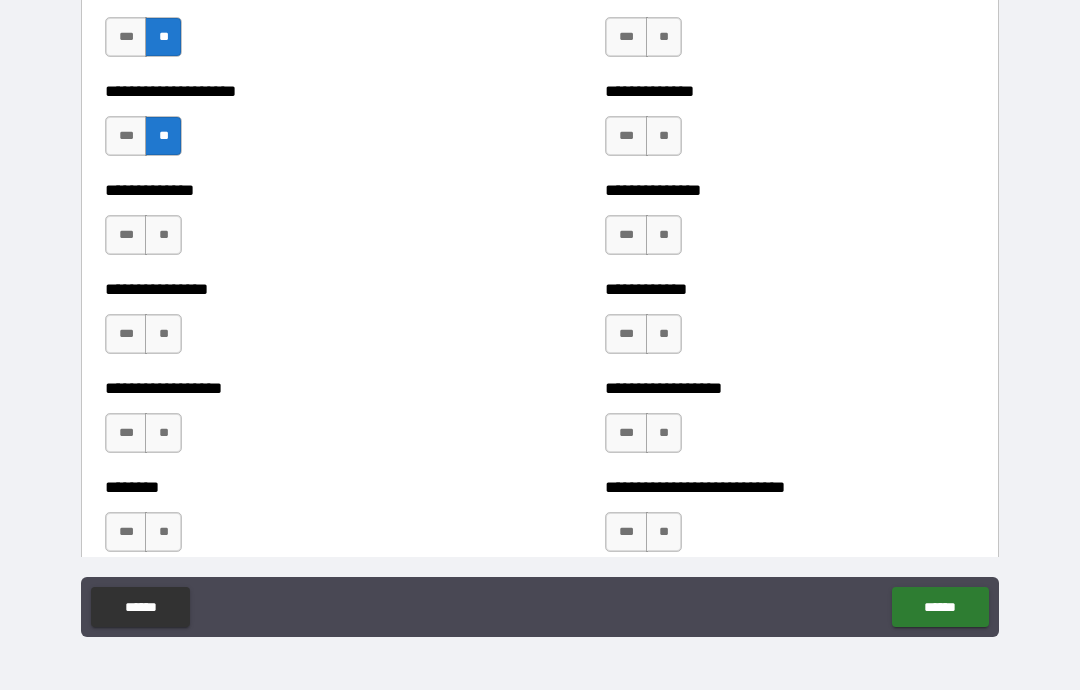 click on "**" at bounding box center (163, 235) 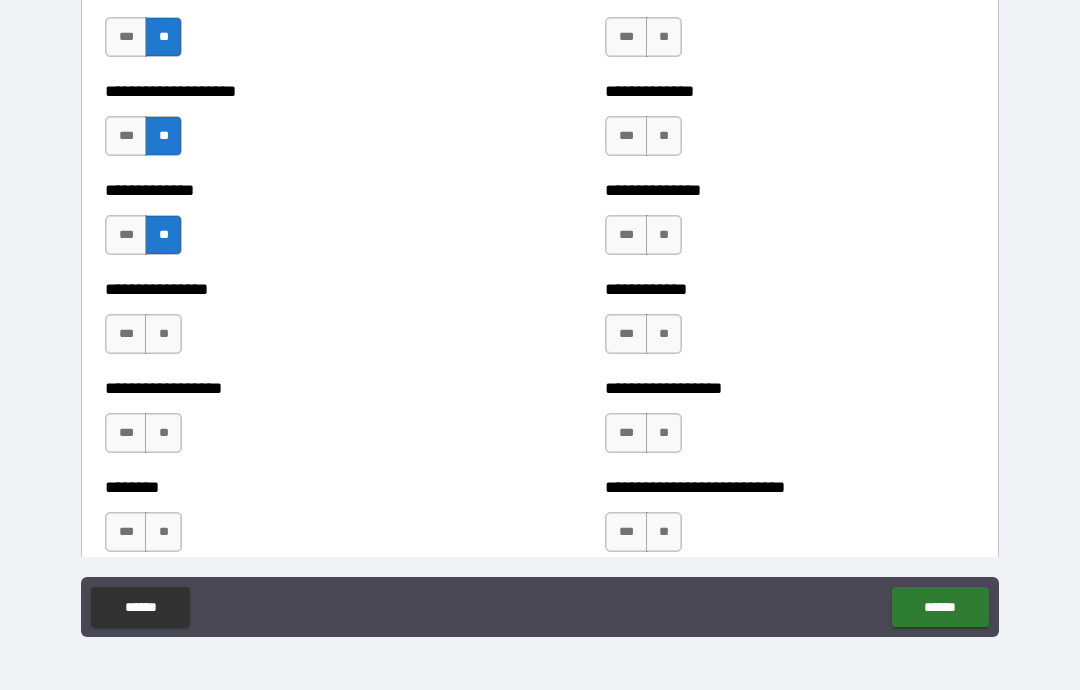 click on "**" at bounding box center (163, 334) 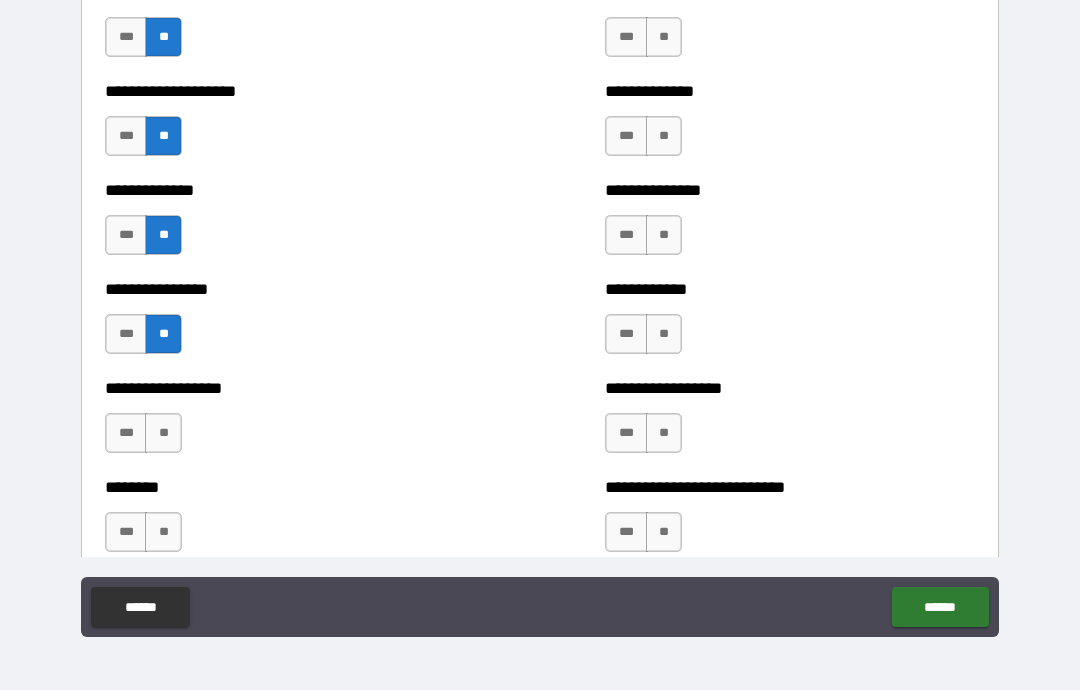 click on "**" at bounding box center [163, 433] 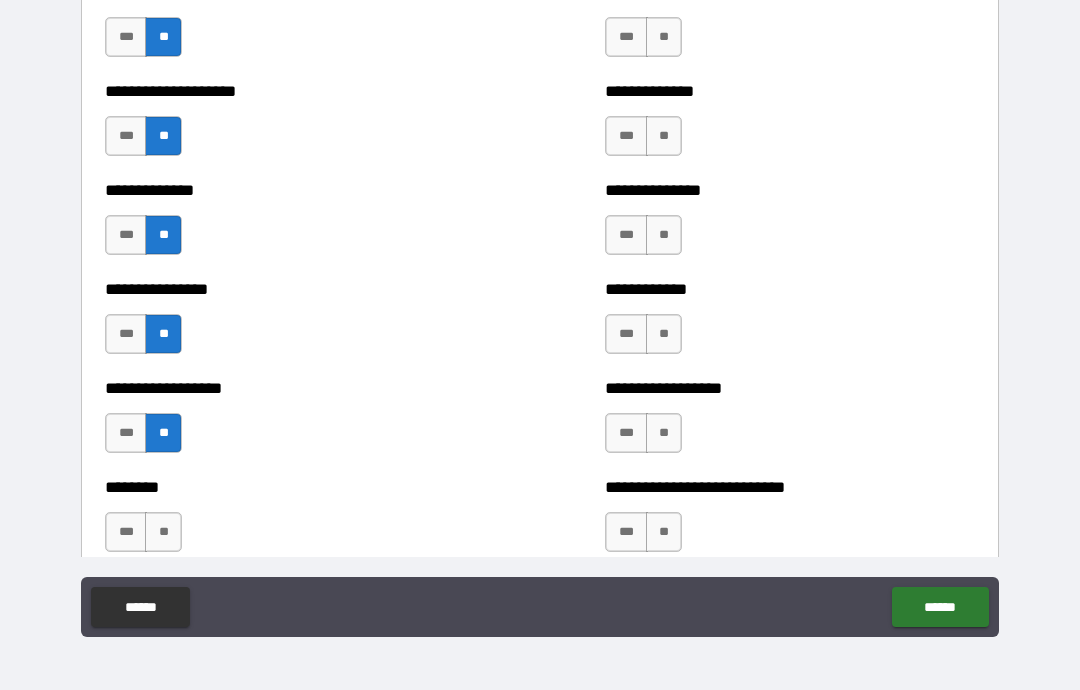 click on "**" at bounding box center (163, 532) 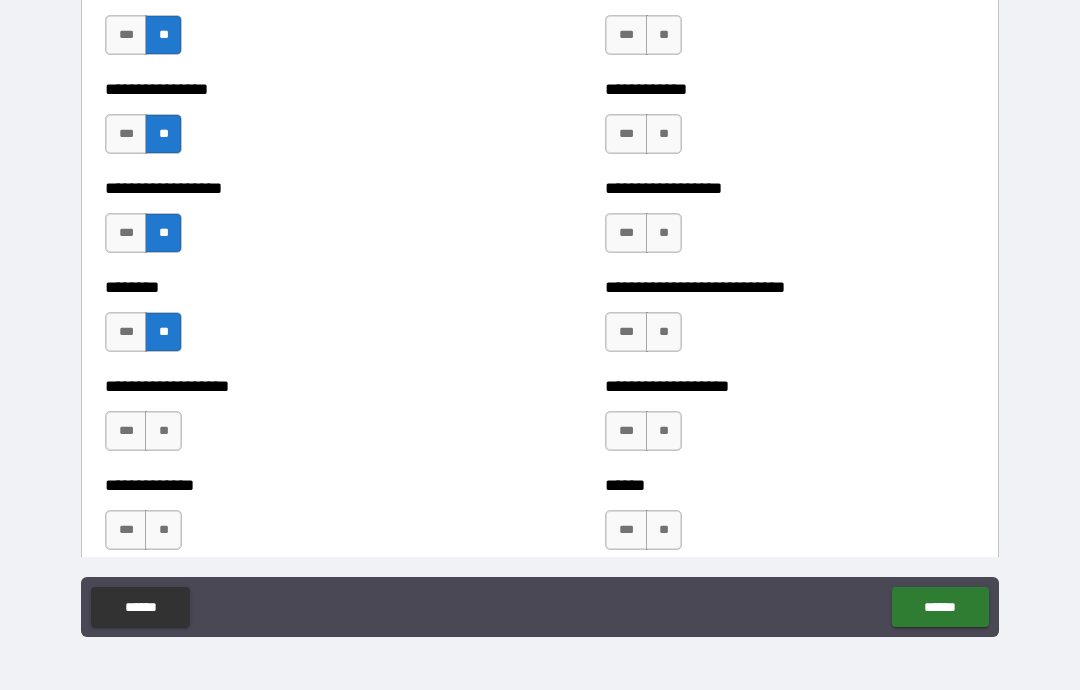 scroll, scrollTop: 4206, scrollLeft: 0, axis: vertical 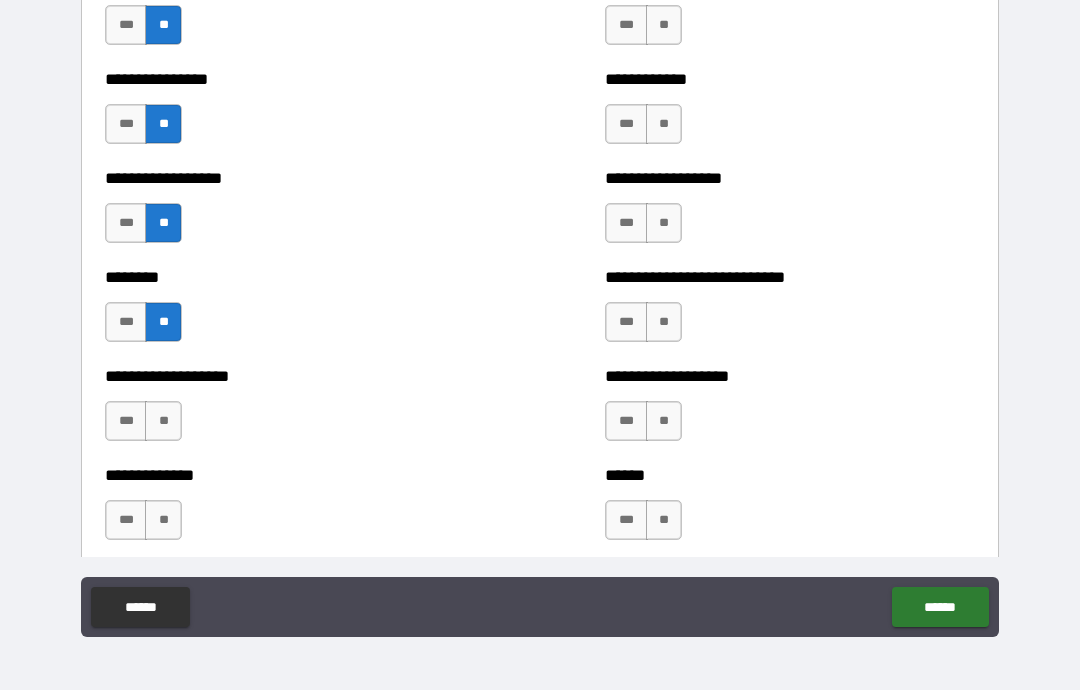 click on "**" at bounding box center (163, 421) 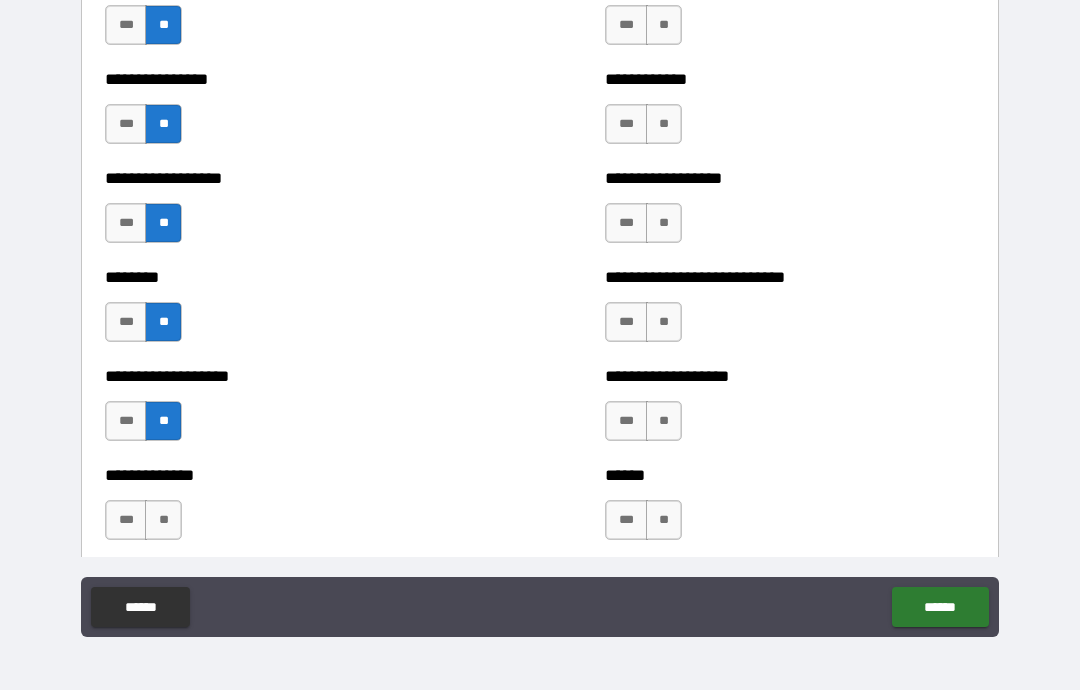 click on "**" at bounding box center [163, 520] 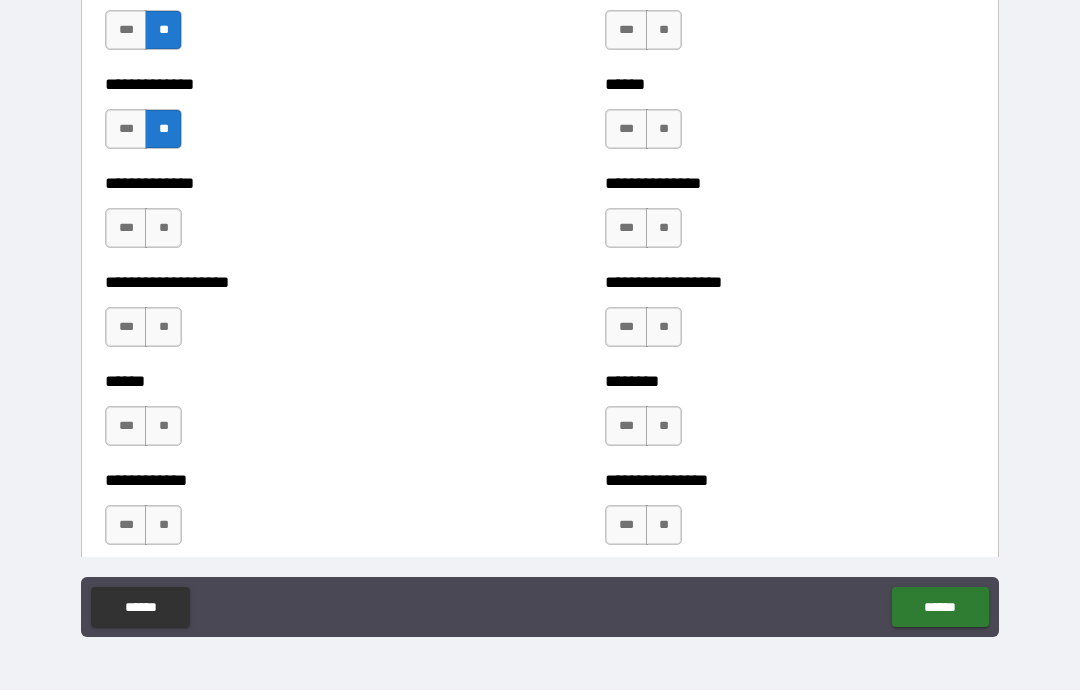 scroll, scrollTop: 4602, scrollLeft: 0, axis: vertical 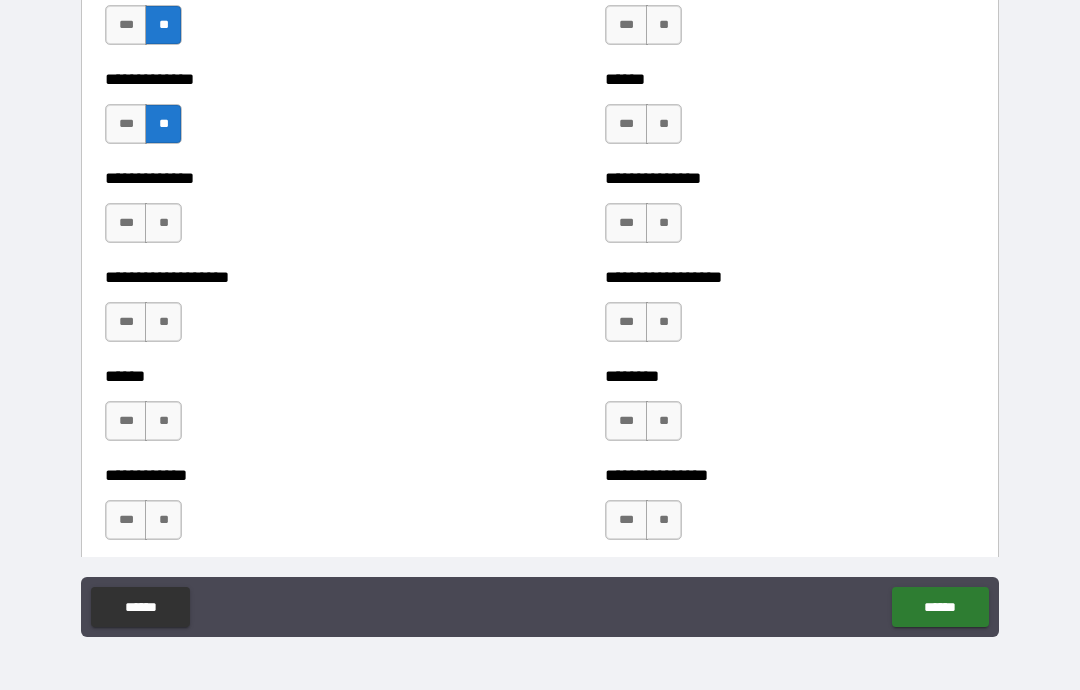 click on "**" at bounding box center [163, 223] 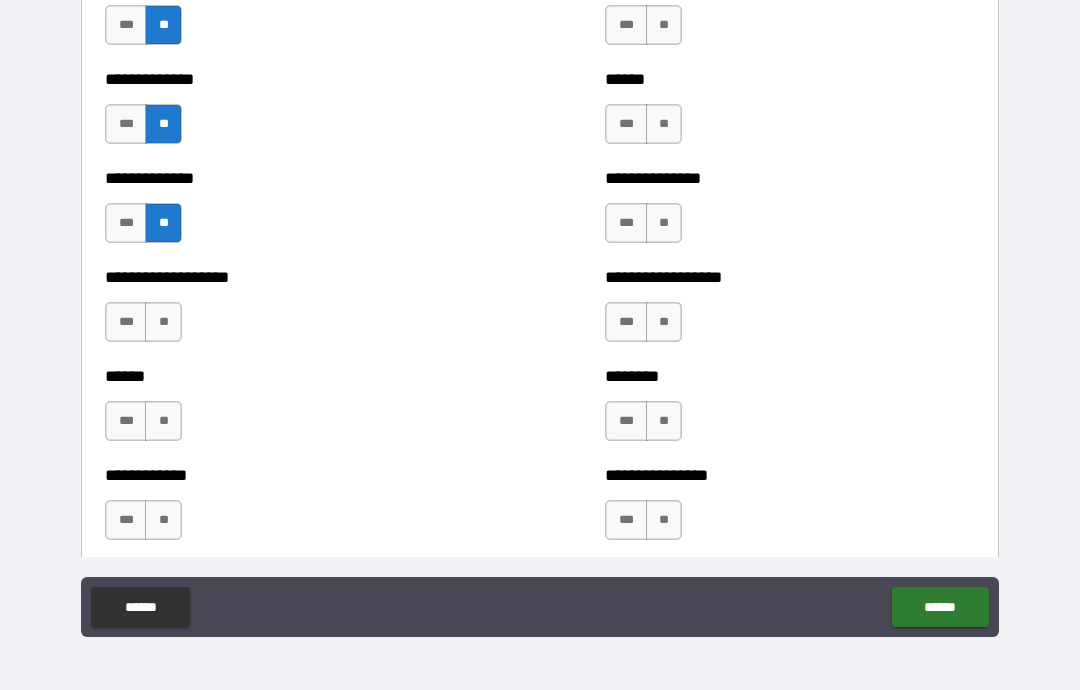 click on "**" at bounding box center (163, 322) 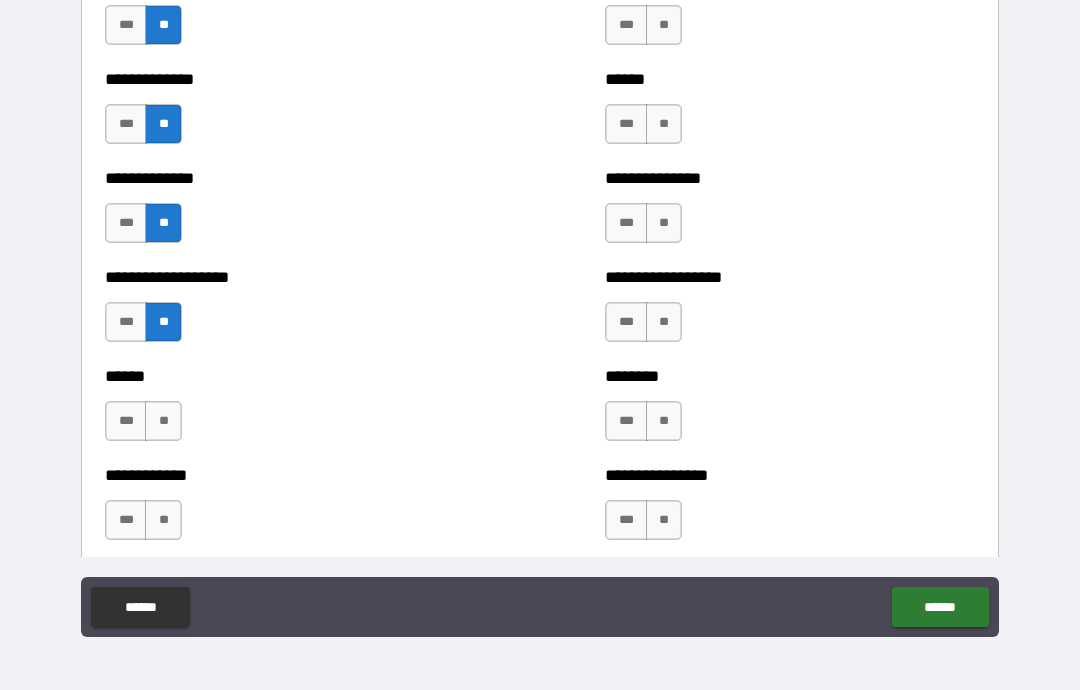 click on "**" at bounding box center (163, 421) 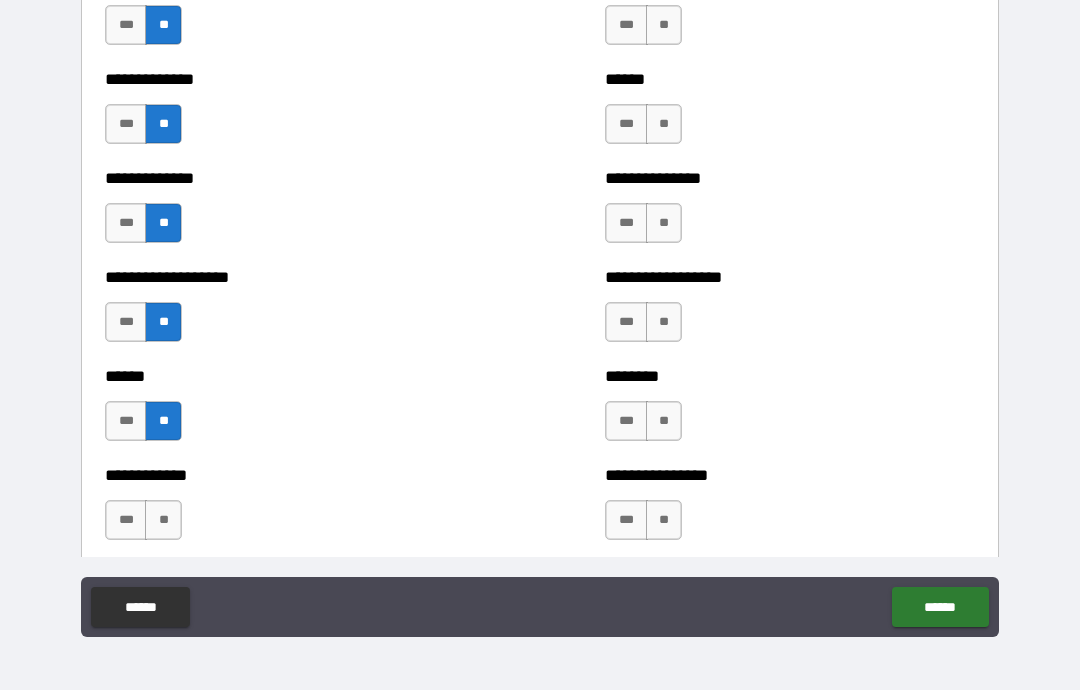 click on "**" at bounding box center [163, 520] 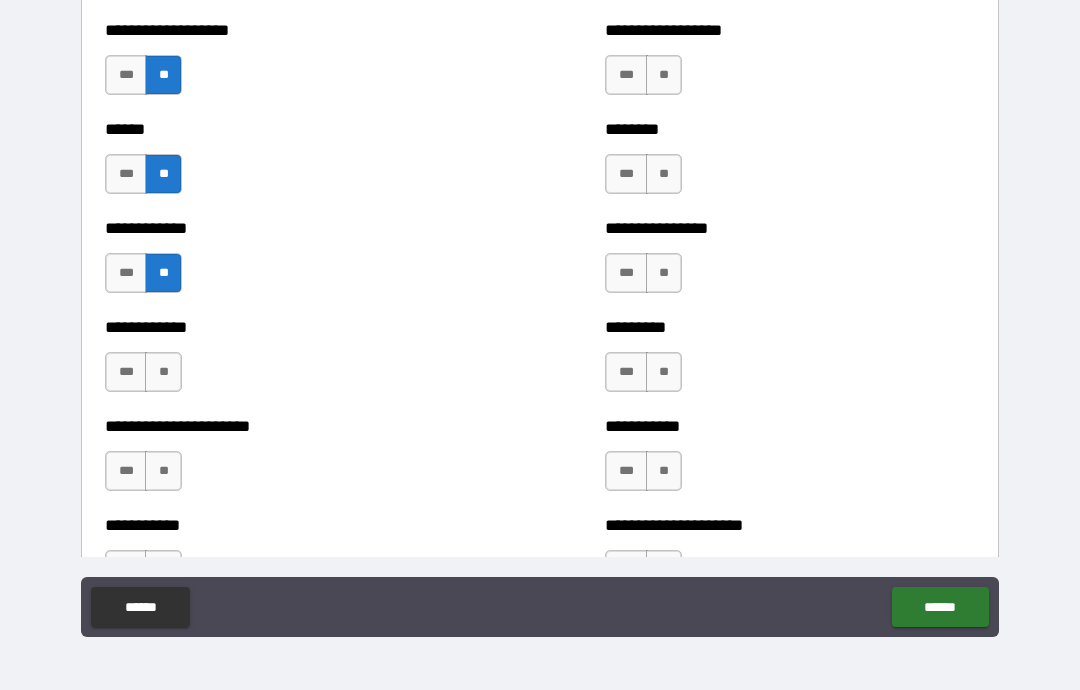 scroll, scrollTop: 4861, scrollLeft: 0, axis: vertical 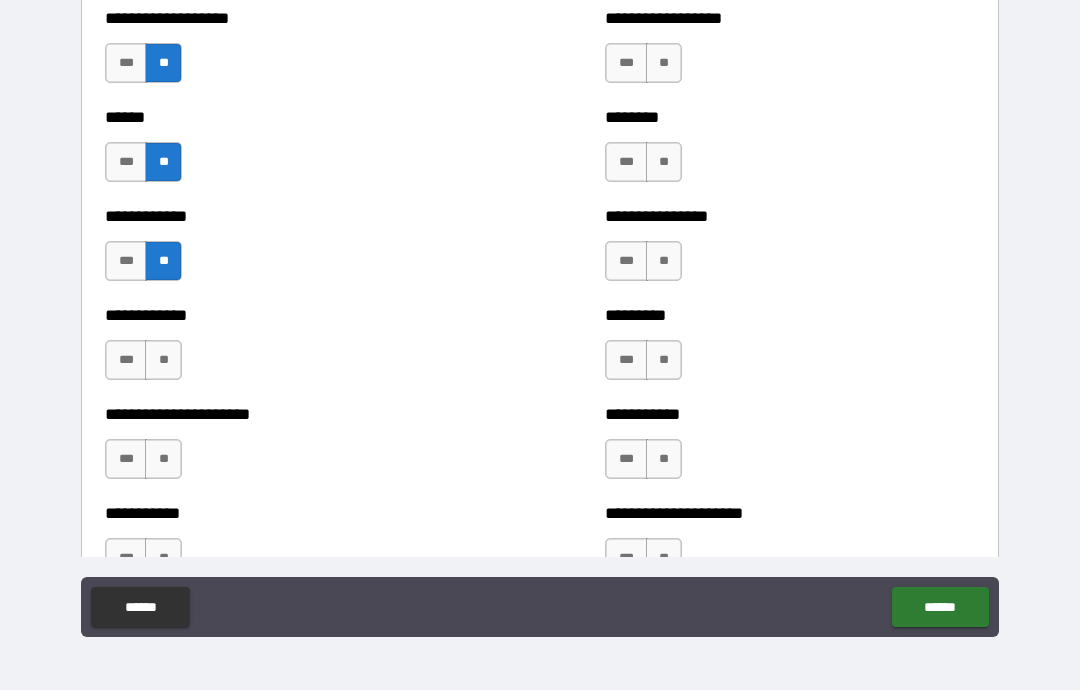 click on "**" at bounding box center [163, 360] 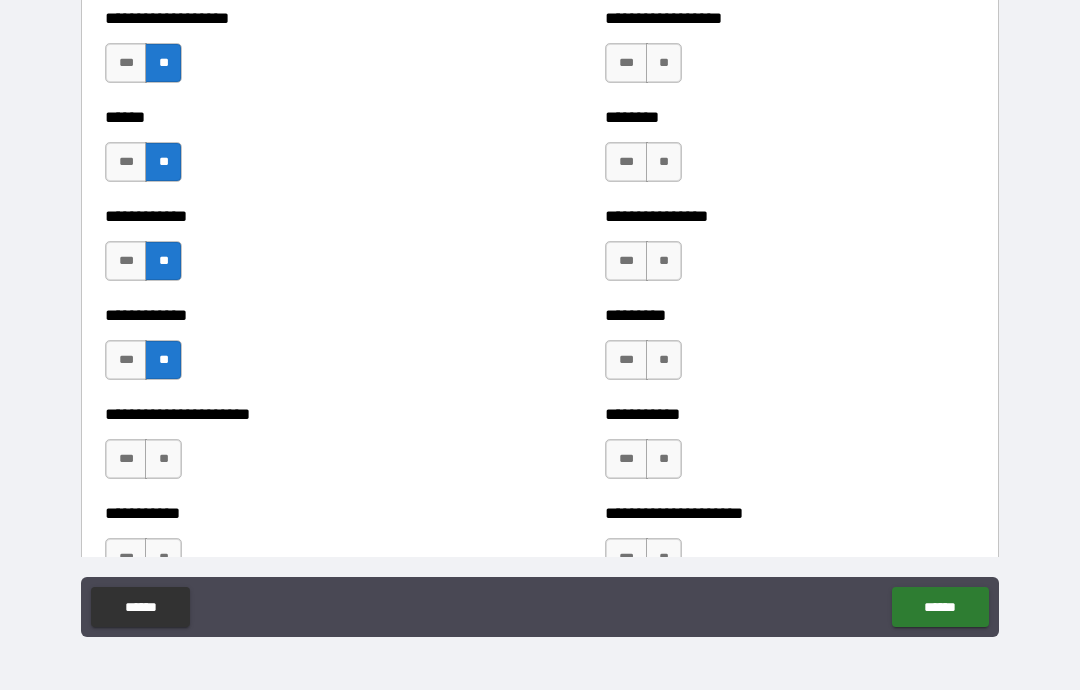 click on "**" at bounding box center (163, 459) 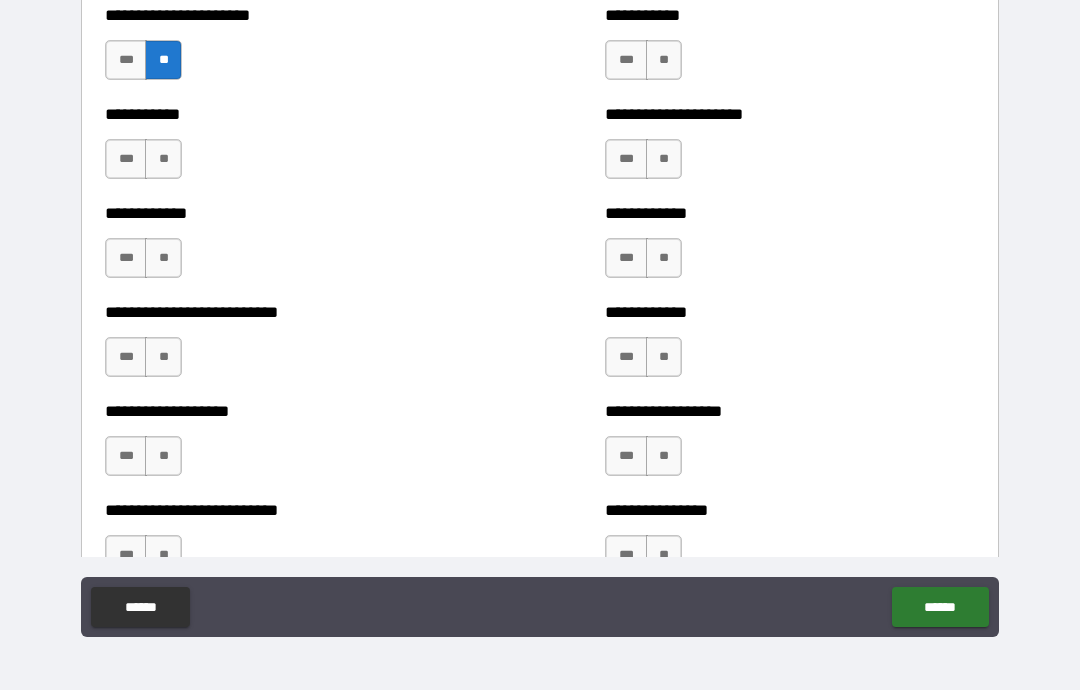 scroll, scrollTop: 5269, scrollLeft: 0, axis: vertical 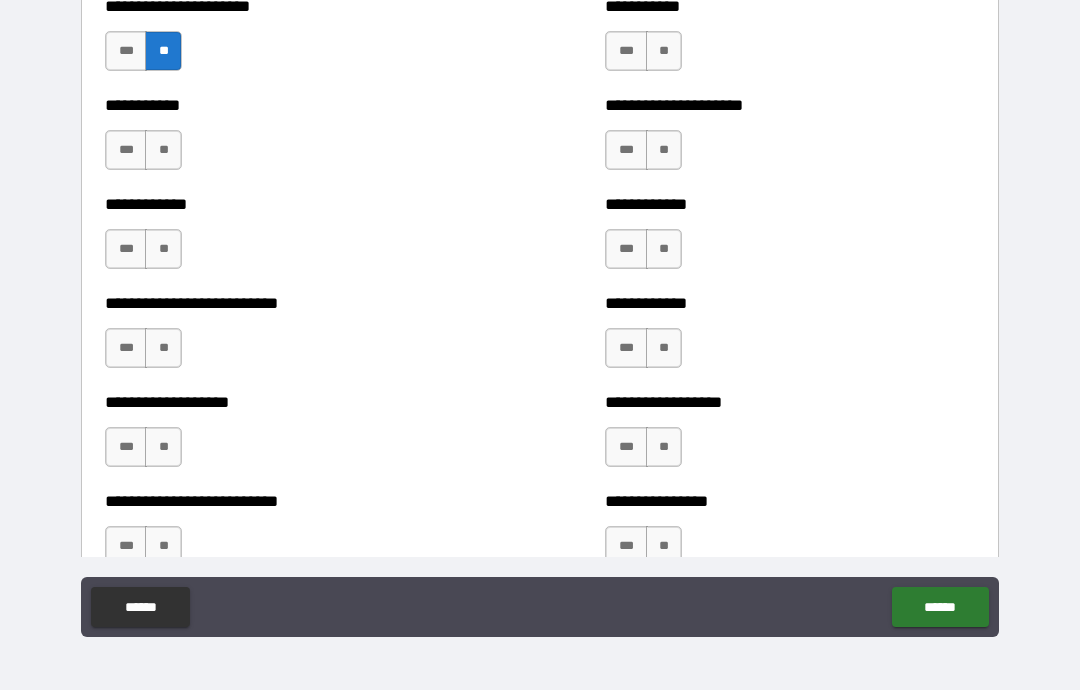 click on "**" at bounding box center (163, 150) 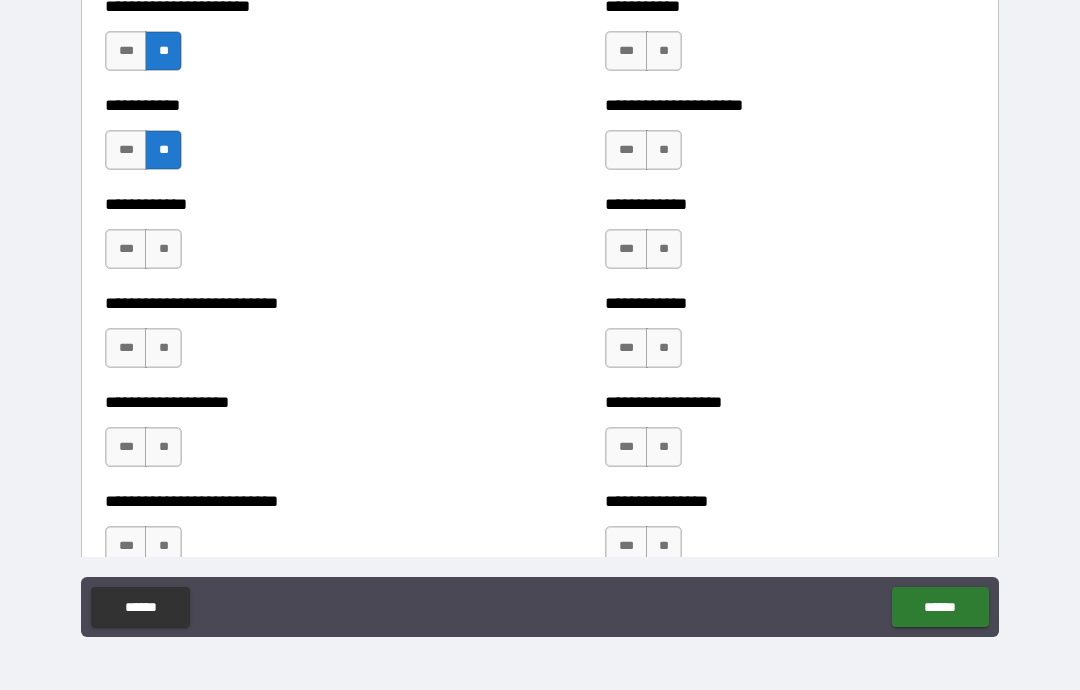click on "**" at bounding box center (163, 249) 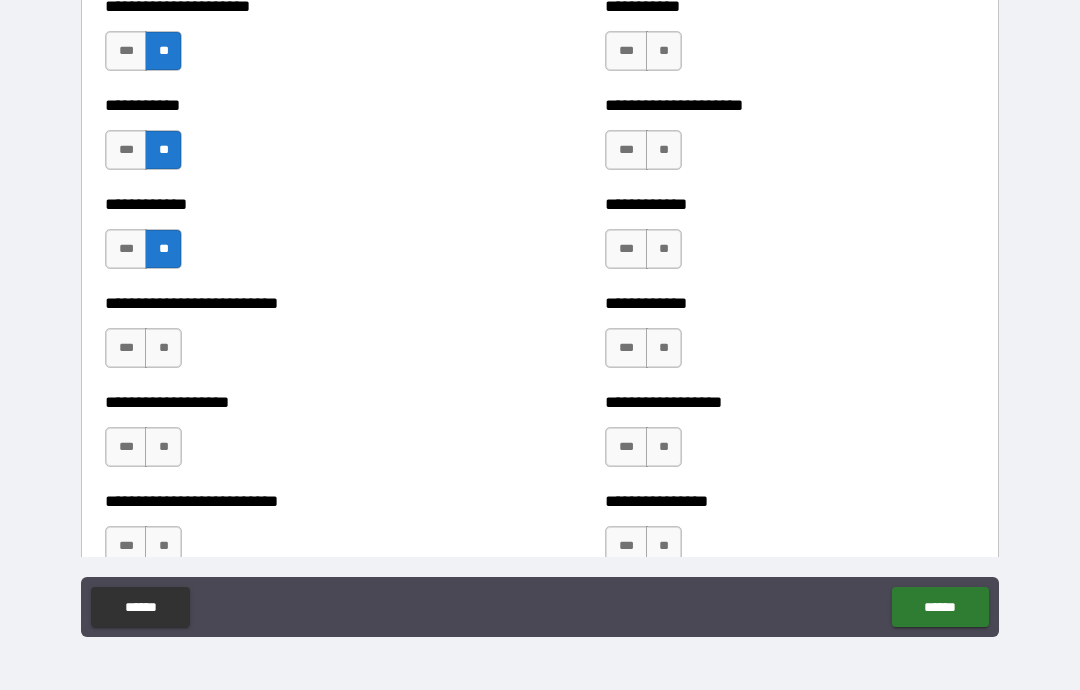 click on "**" at bounding box center (163, 348) 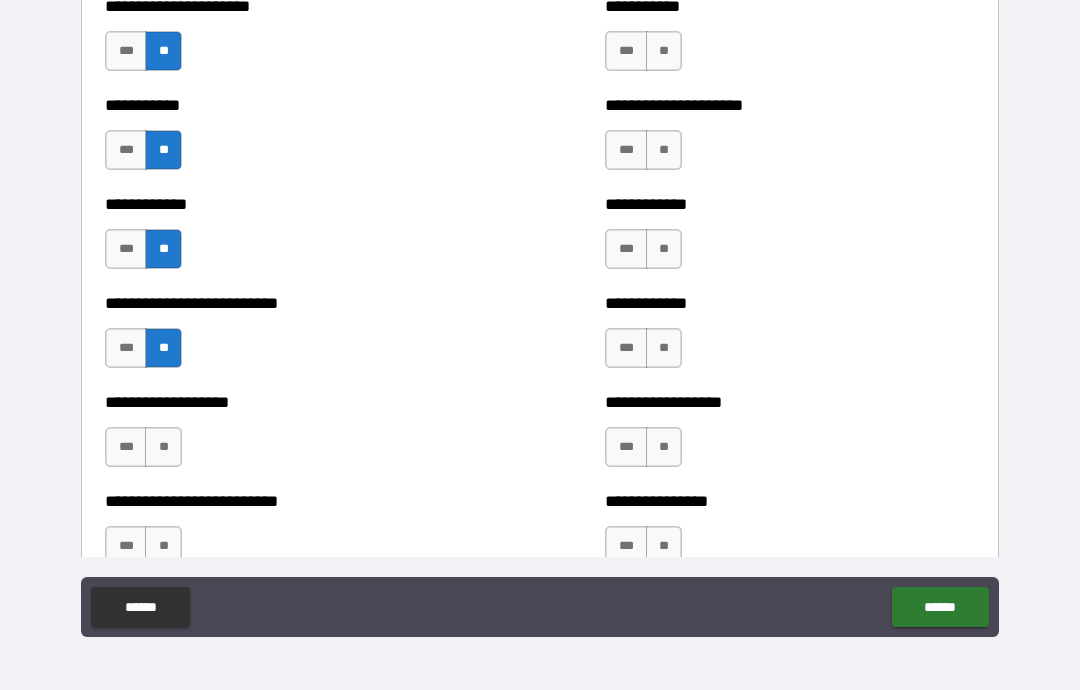 click on "**" at bounding box center [163, 447] 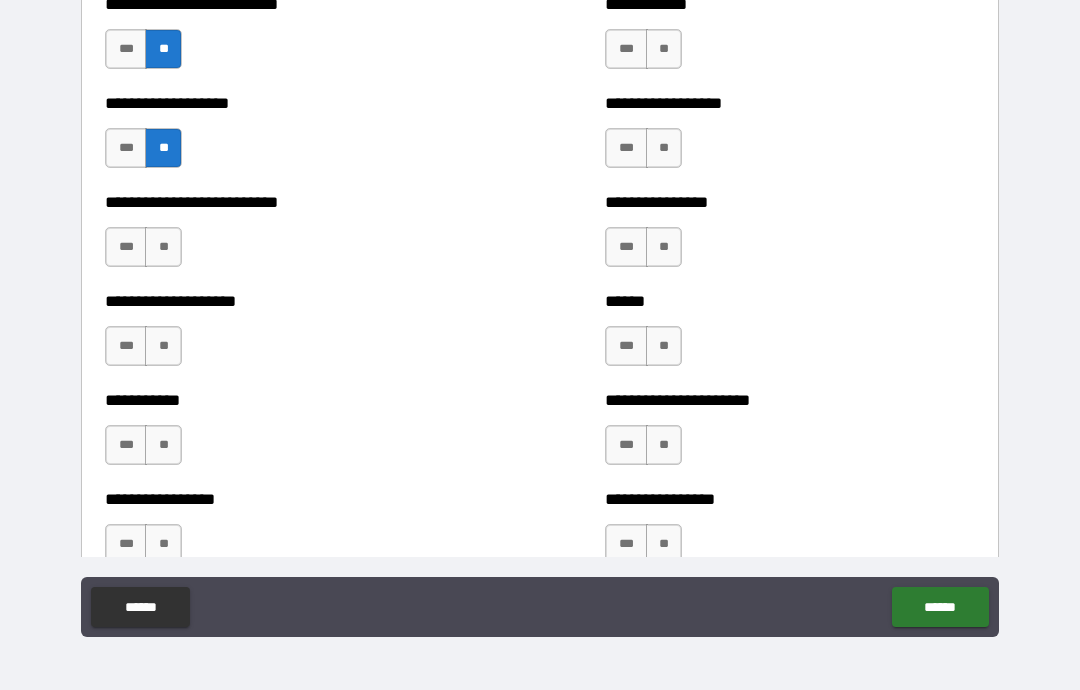 scroll, scrollTop: 5573, scrollLeft: 0, axis: vertical 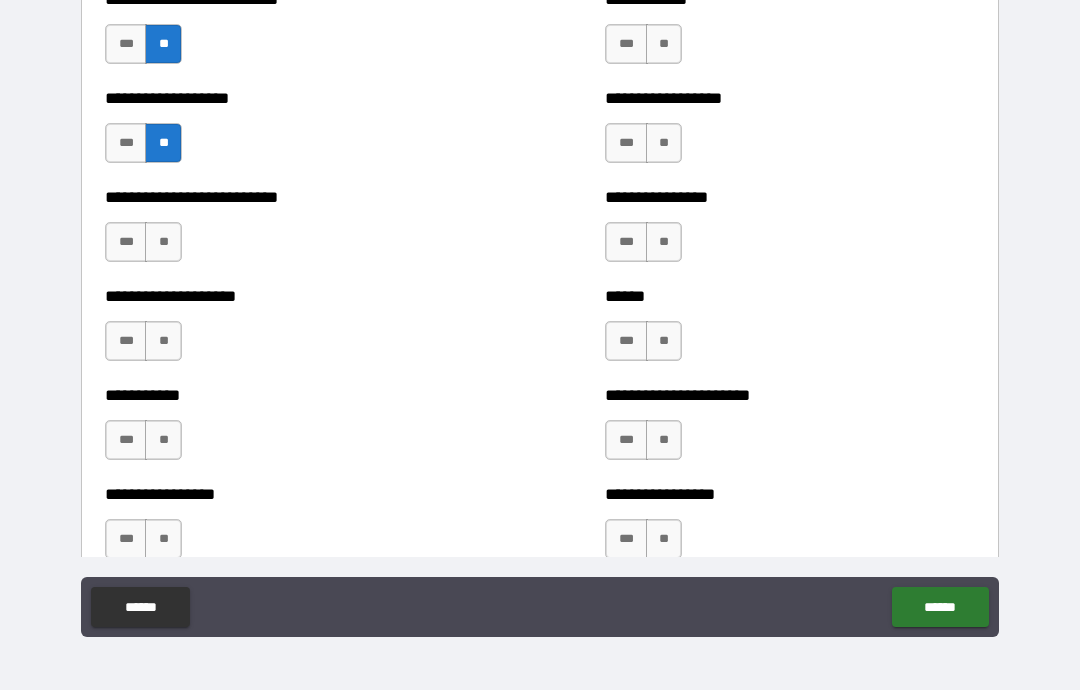click on "**" at bounding box center (163, 242) 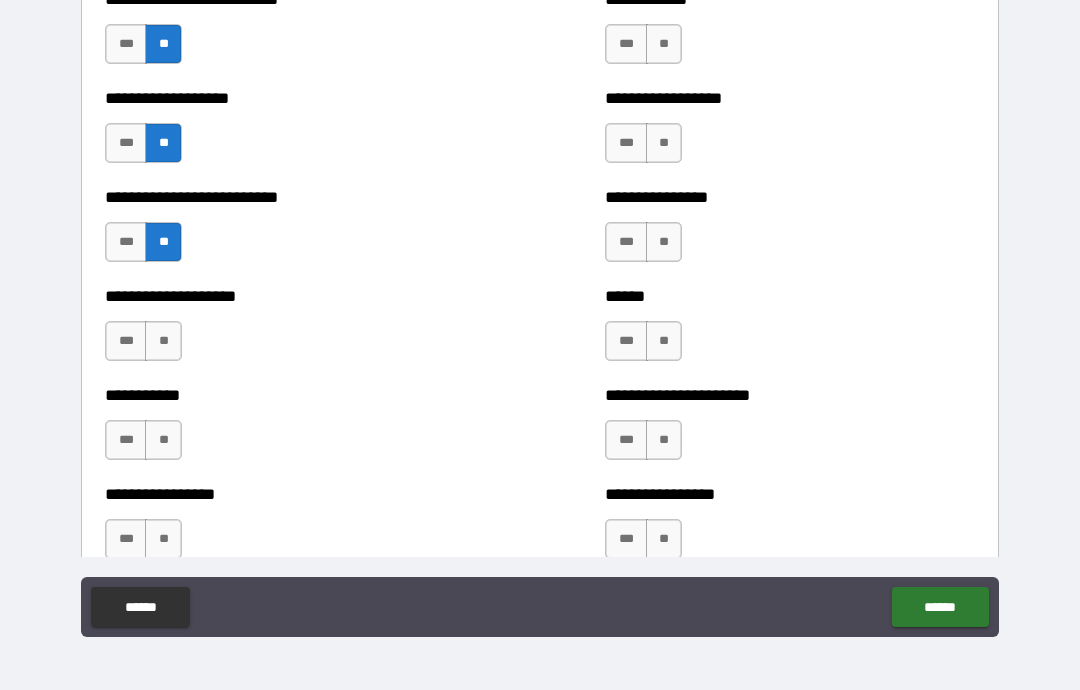 click on "**" at bounding box center [163, 341] 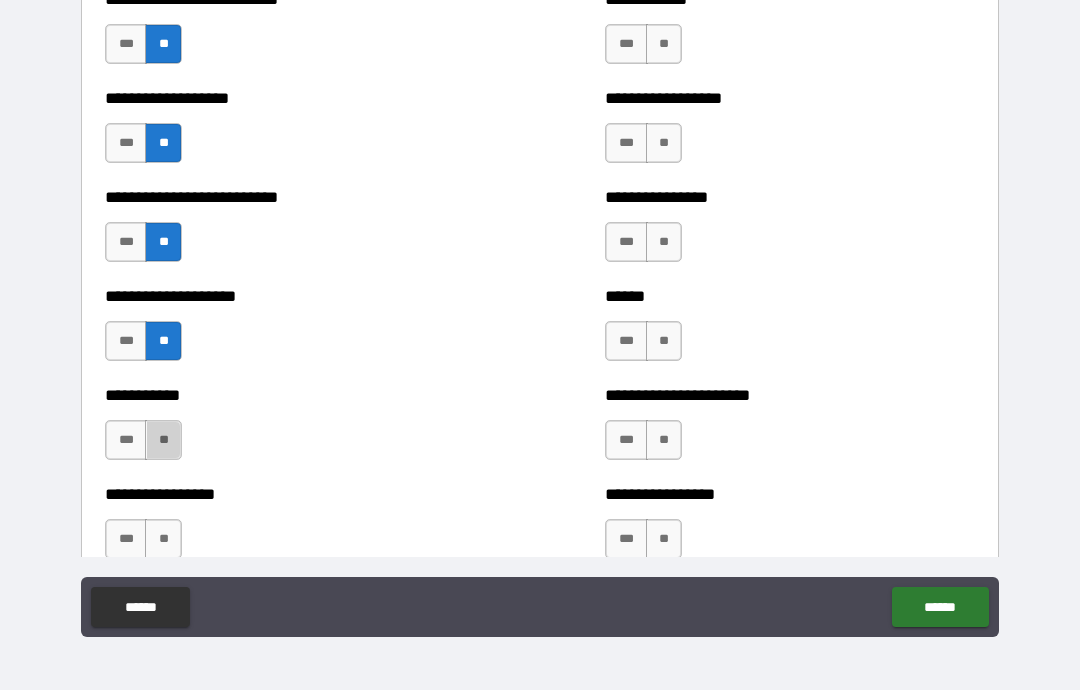 click on "**" at bounding box center (163, 440) 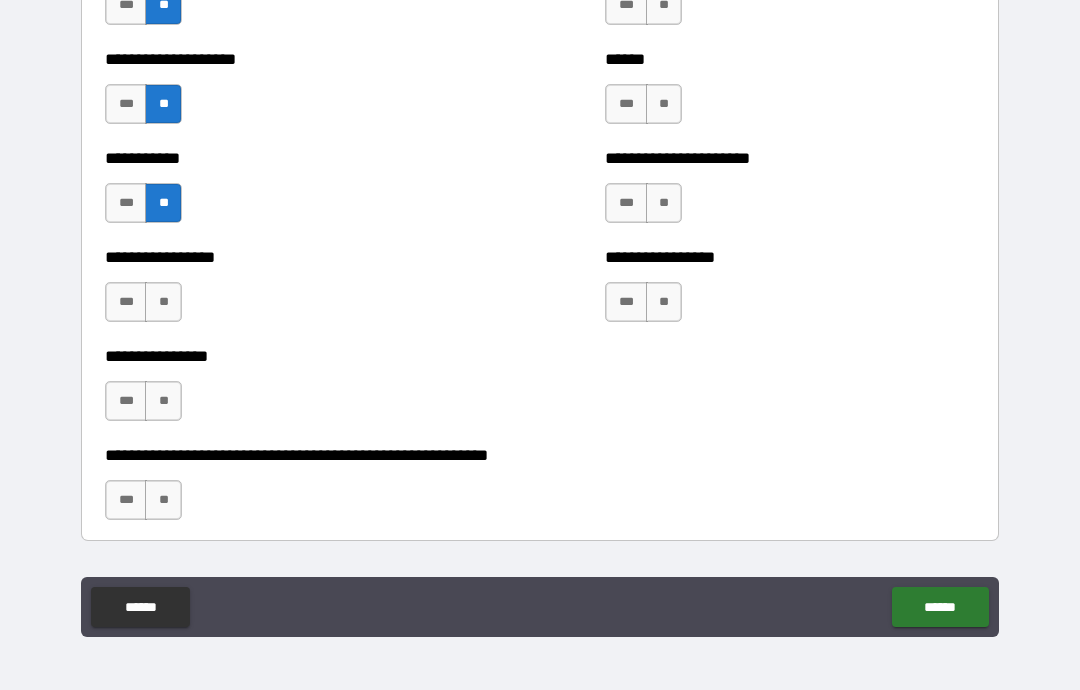 scroll, scrollTop: 5829, scrollLeft: 0, axis: vertical 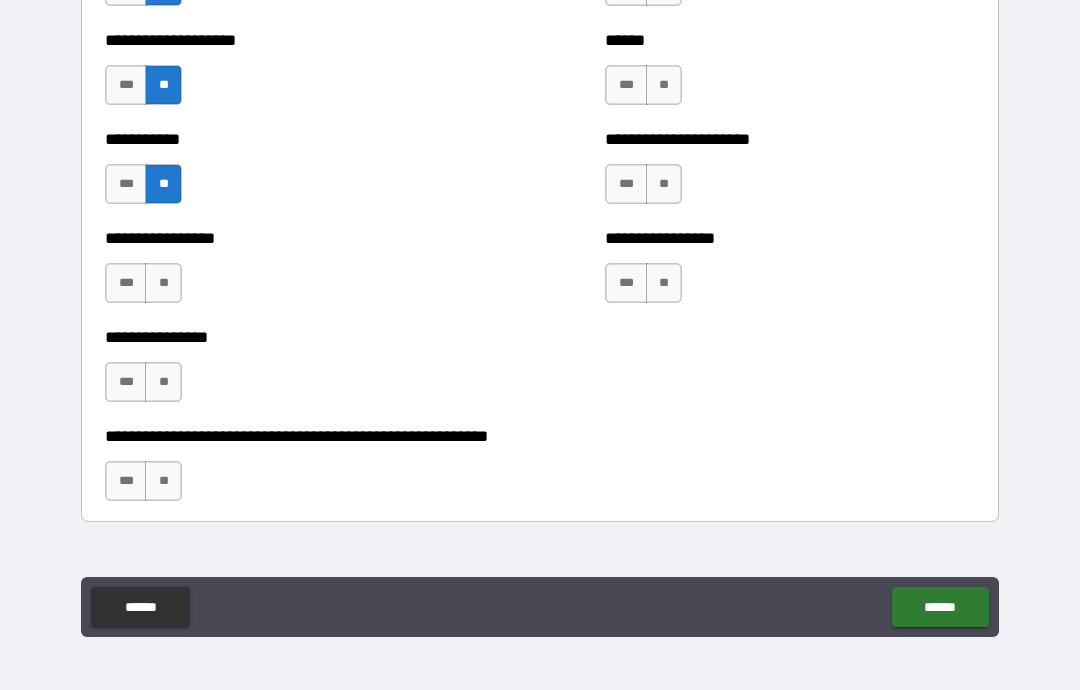 click on "**" at bounding box center (163, 283) 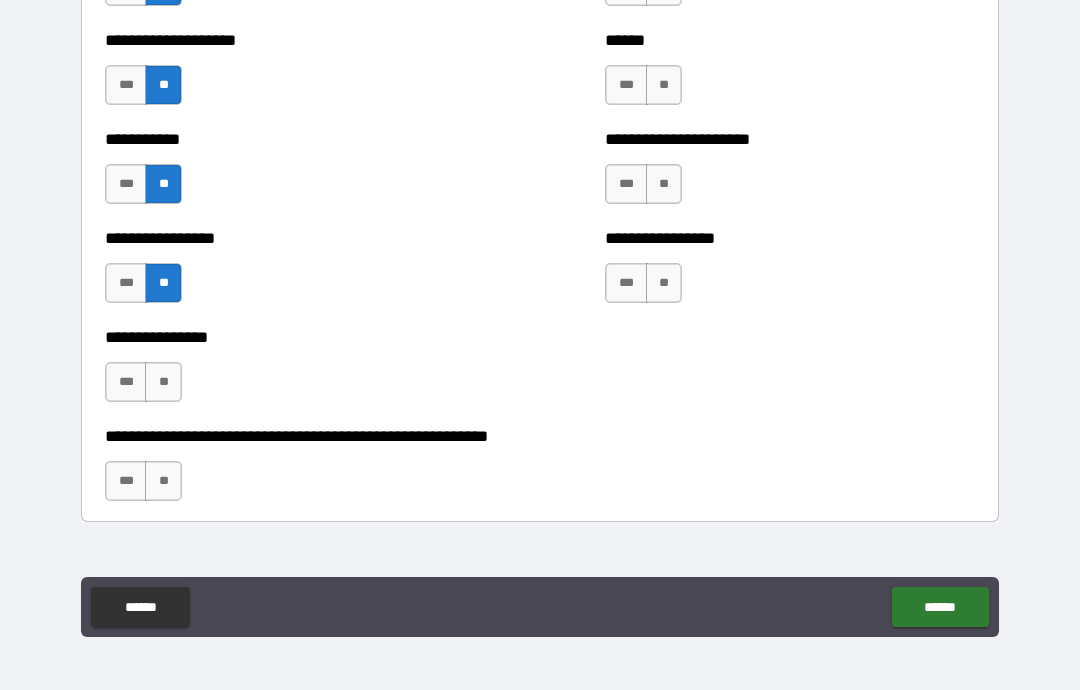 click on "**" at bounding box center (163, 382) 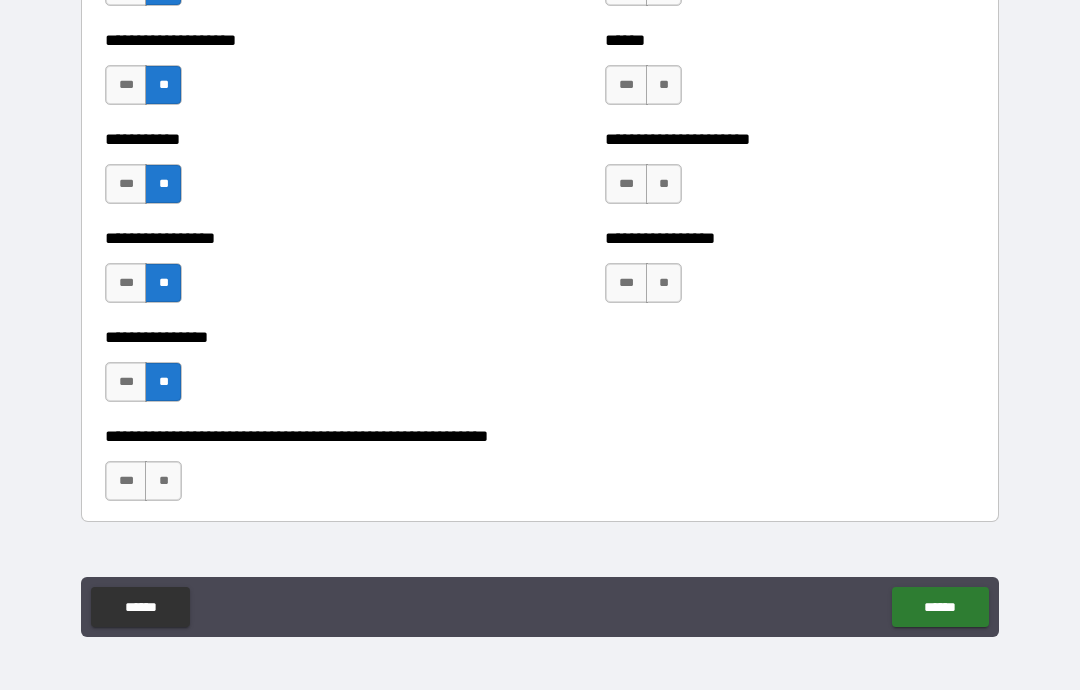 click on "**" at bounding box center (163, 481) 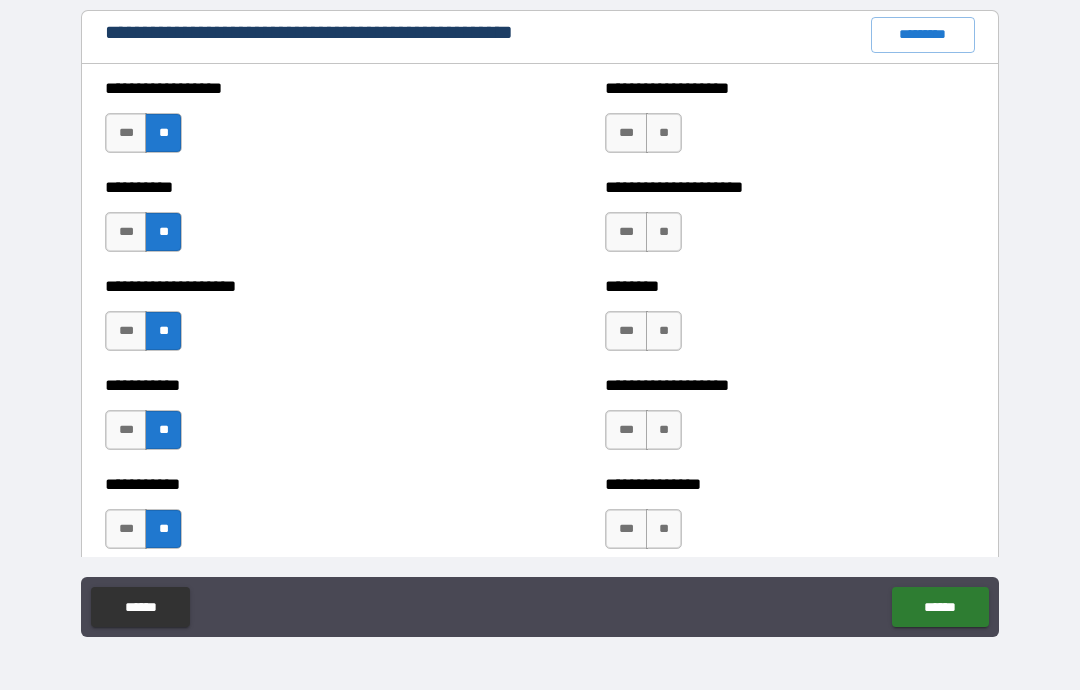 scroll, scrollTop: 2319, scrollLeft: 0, axis: vertical 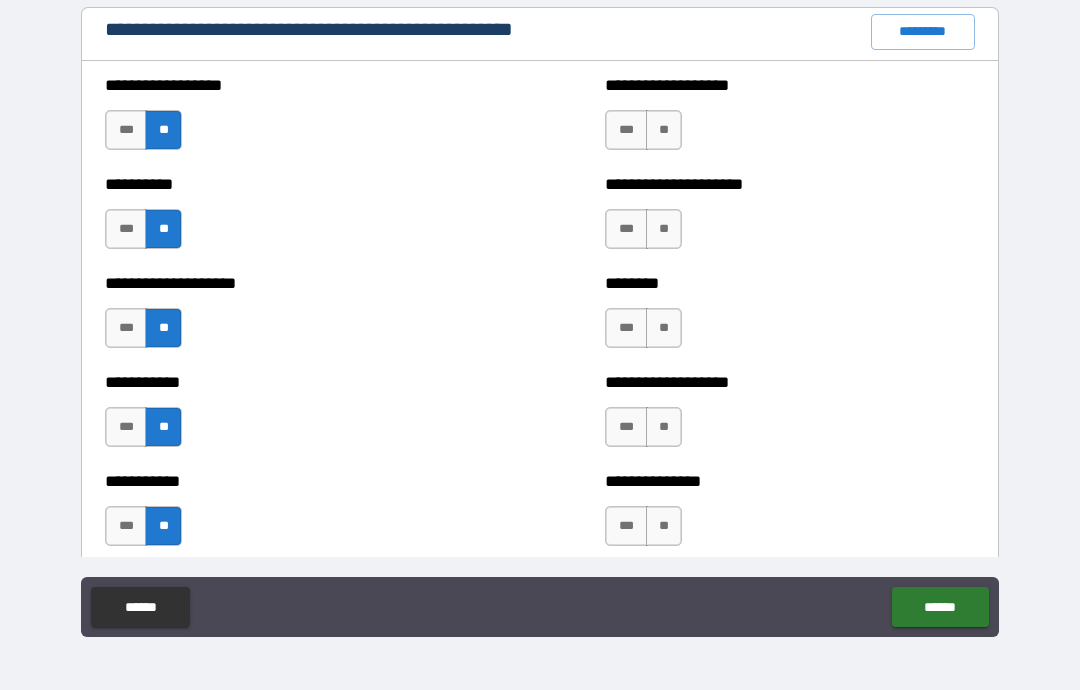 click on "**" at bounding box center [664, 130] 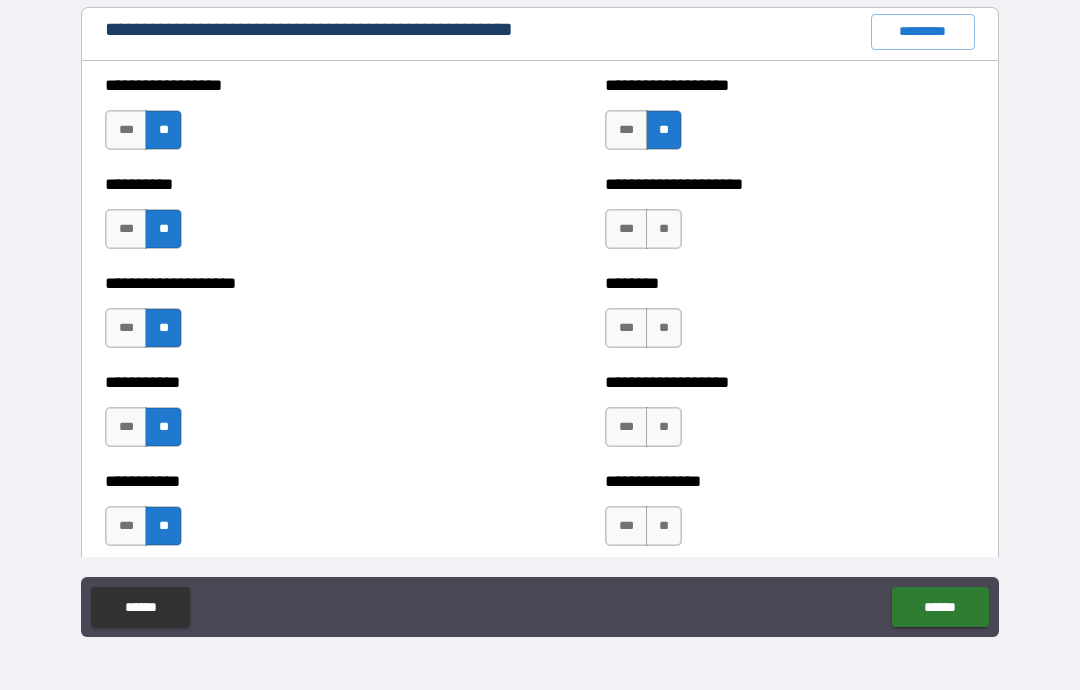 click on "**" at bounding box center [664, 229] 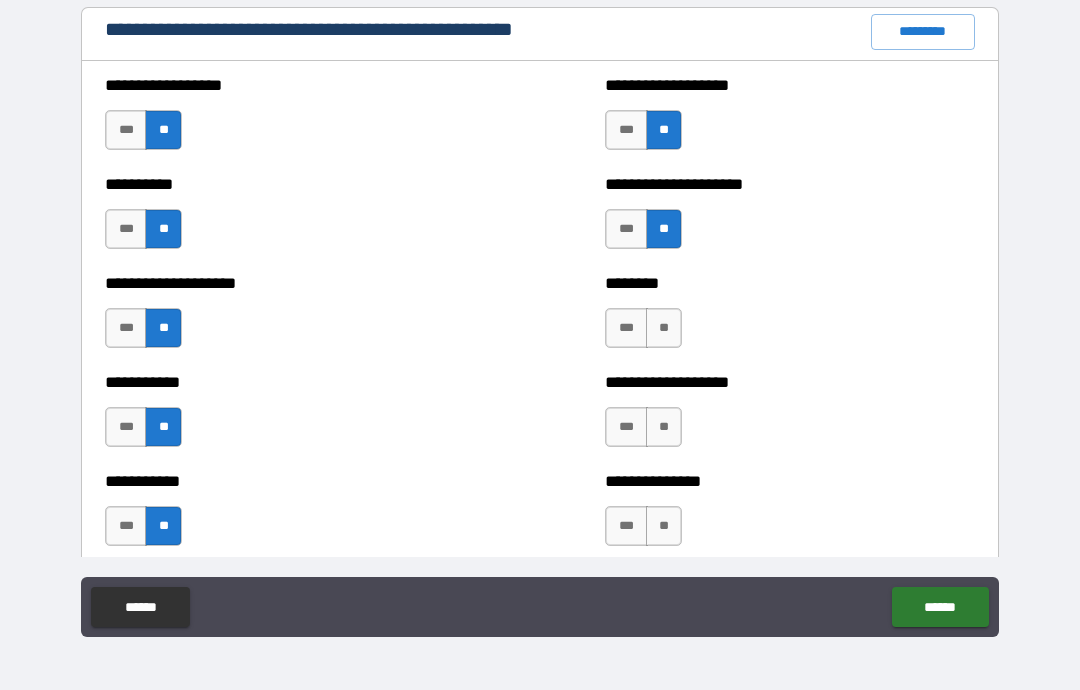click on "**" at bounding box center [664, 328] 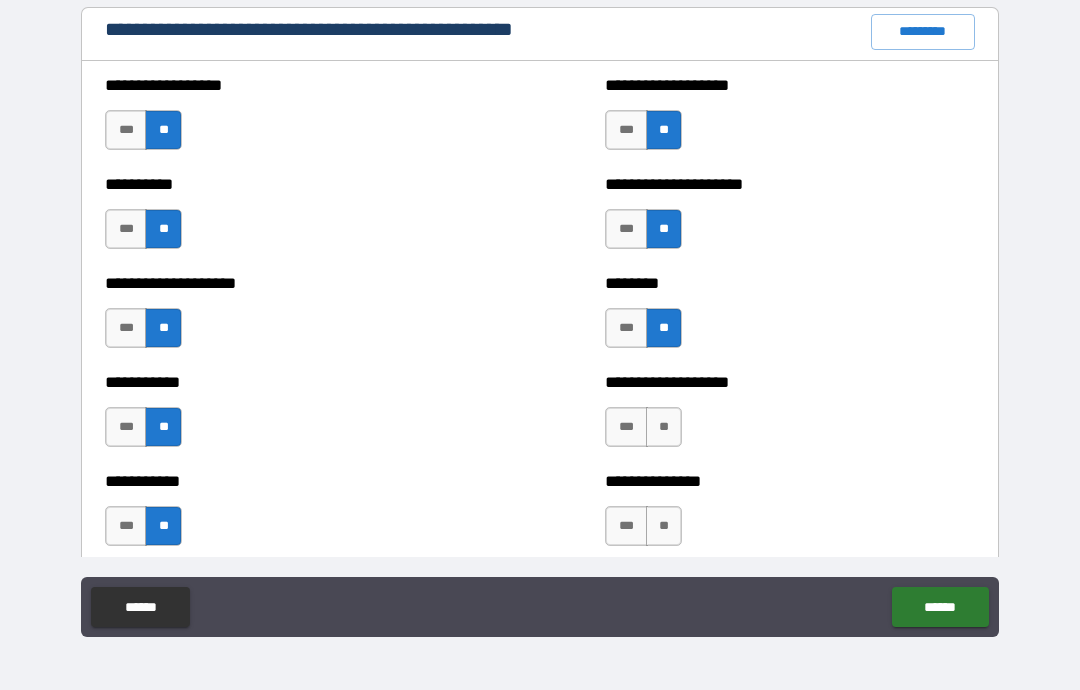 click on "**" at bounding box center [664, 427] 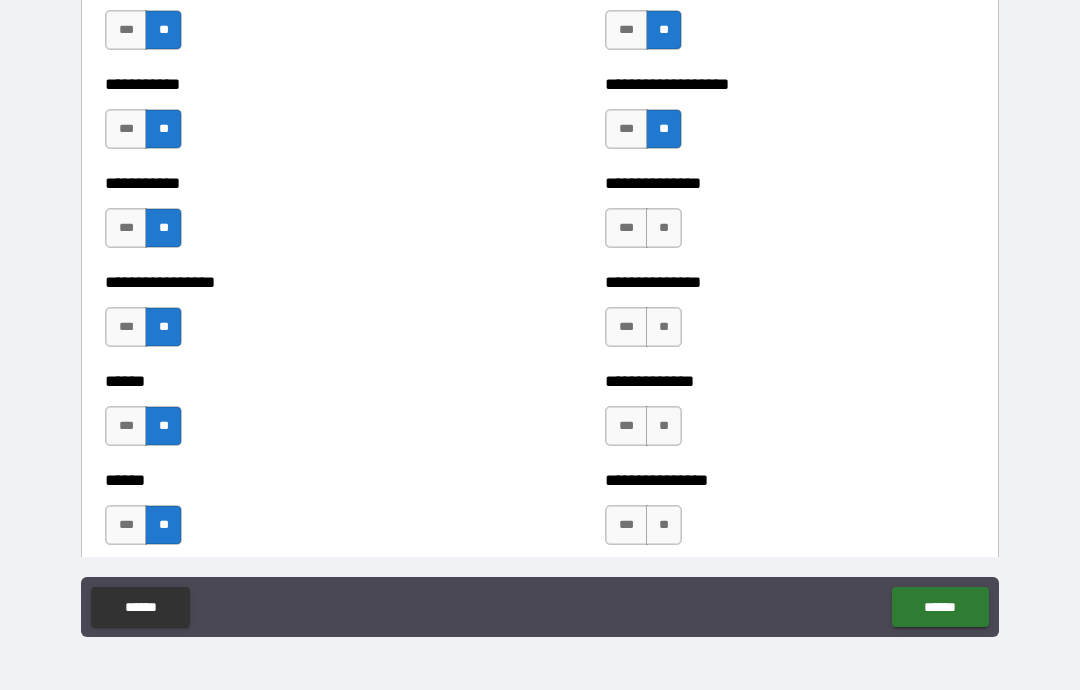 scroll, scrollTop: 2617, scrollLeft: 0, axis: vertical 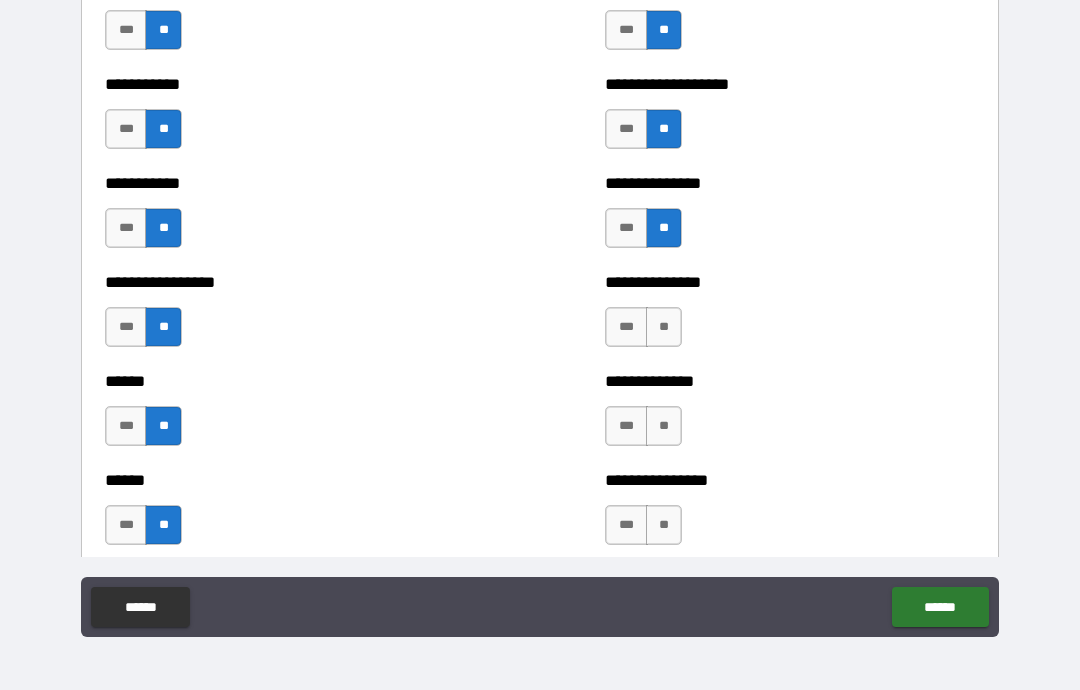click on "**" at bounding box center (664, 327) 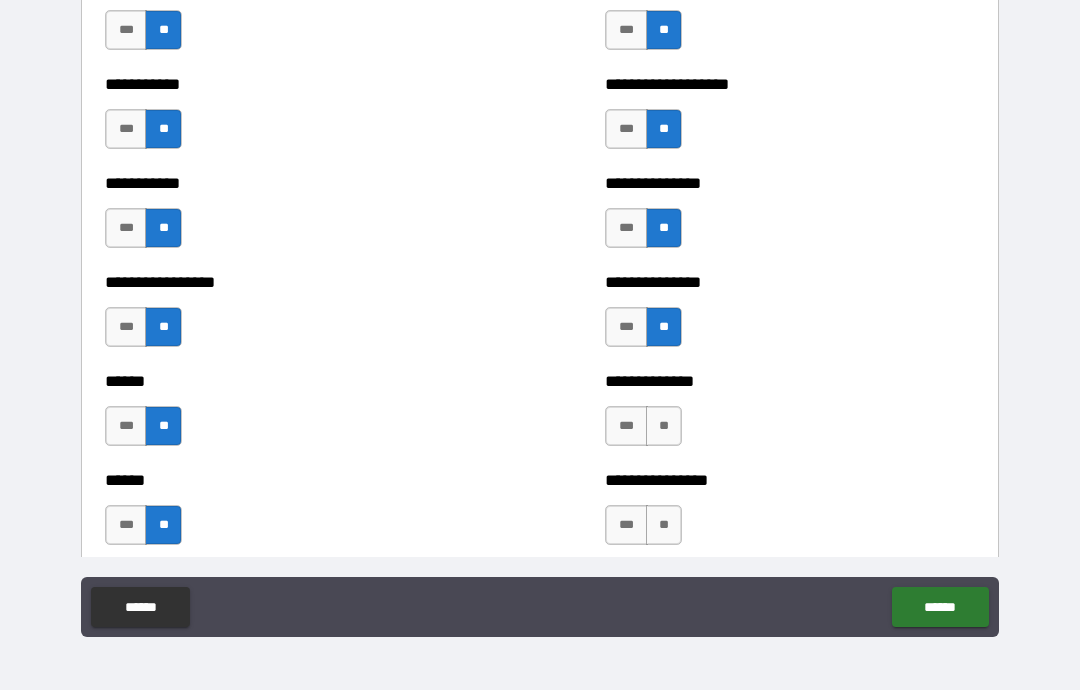 click on "**" at bounding box center [664, 426] 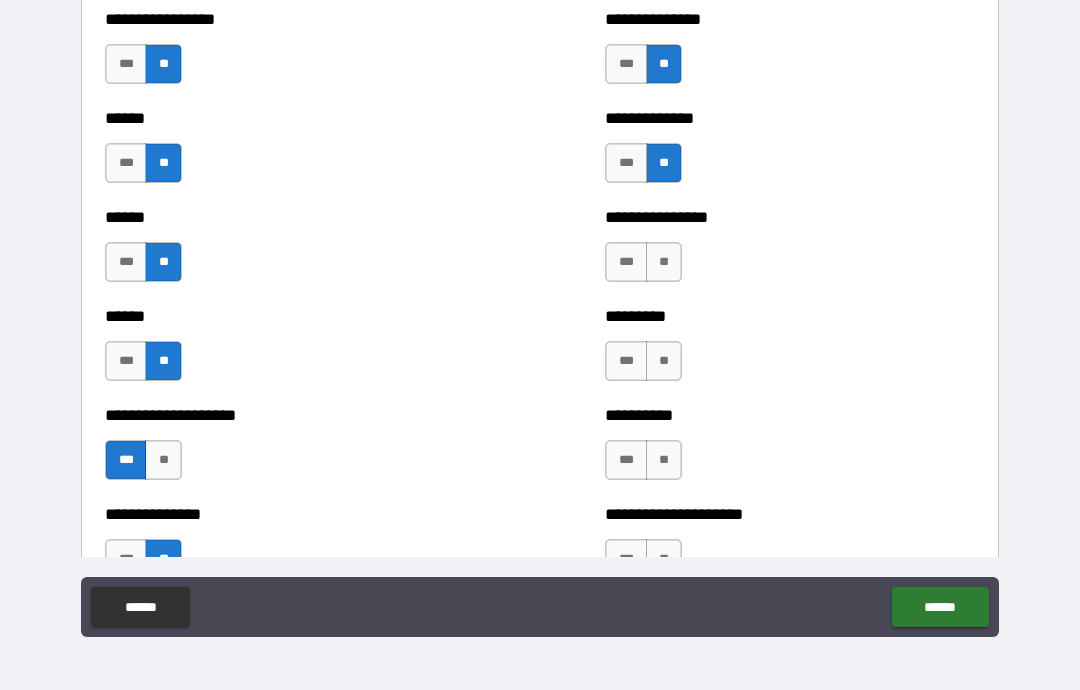 scroll, scrollTop: 2882, scrollLeft: 0, axis: vertical 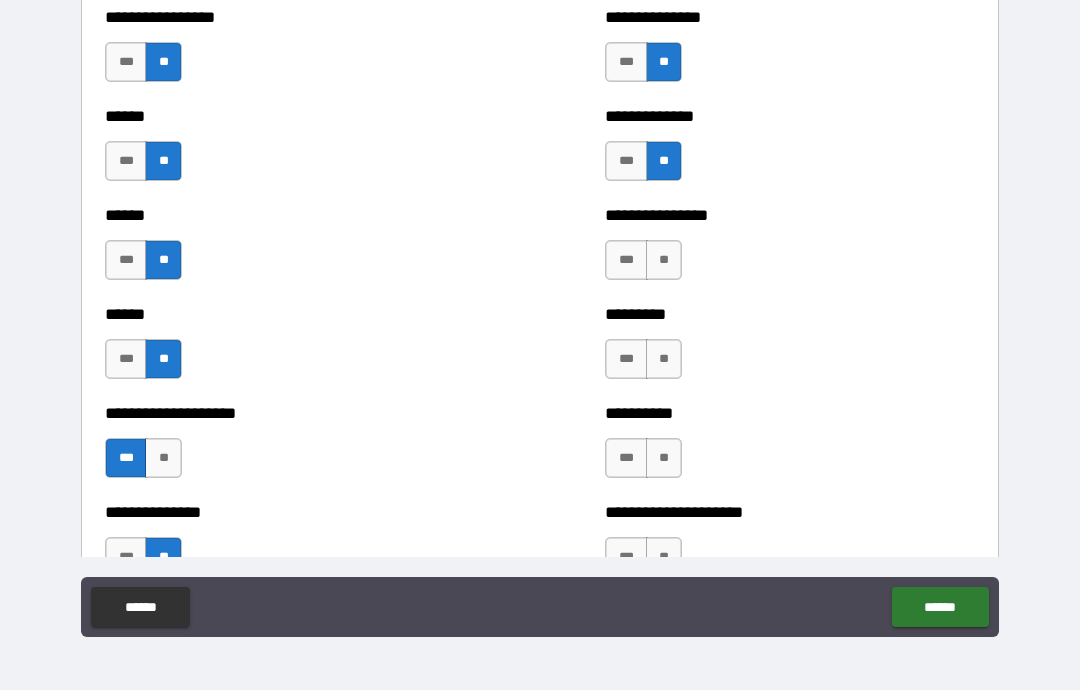 click on "**" at bounding box center (664, 260) 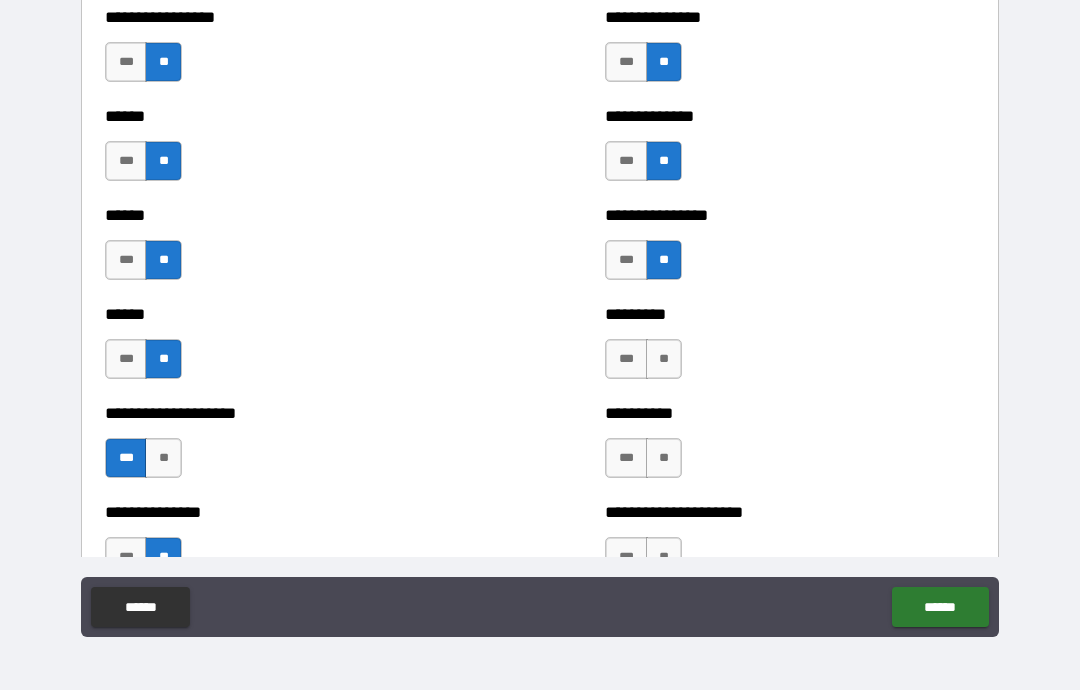 click on "**" at bounding box center (664, 359) 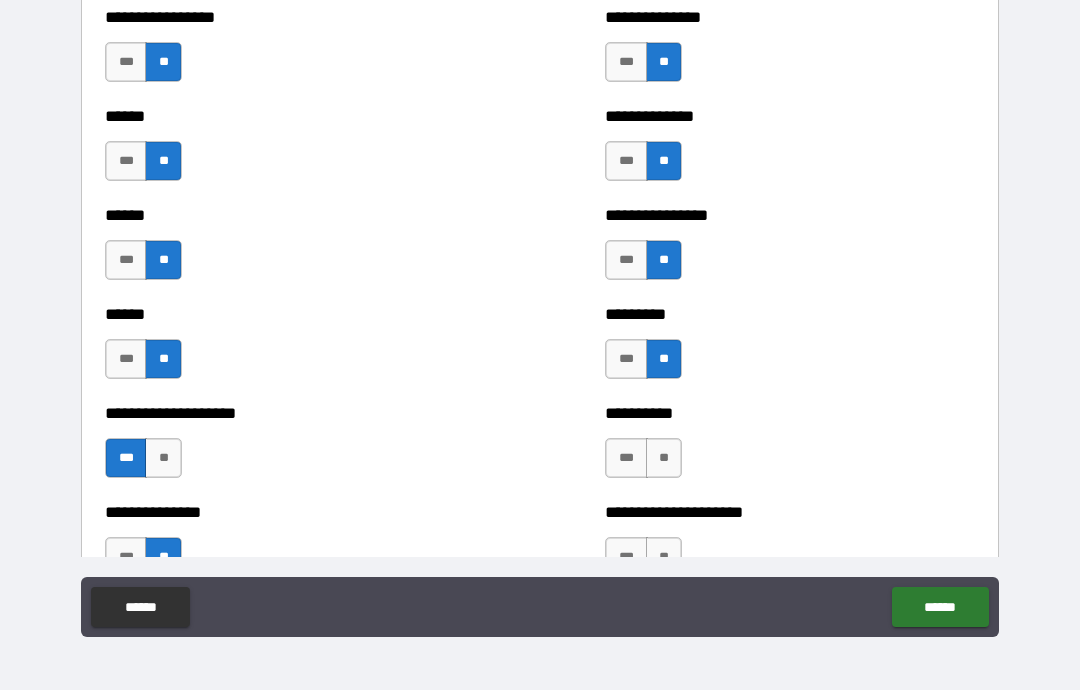 click on "**" at bounding box center [664, 458] 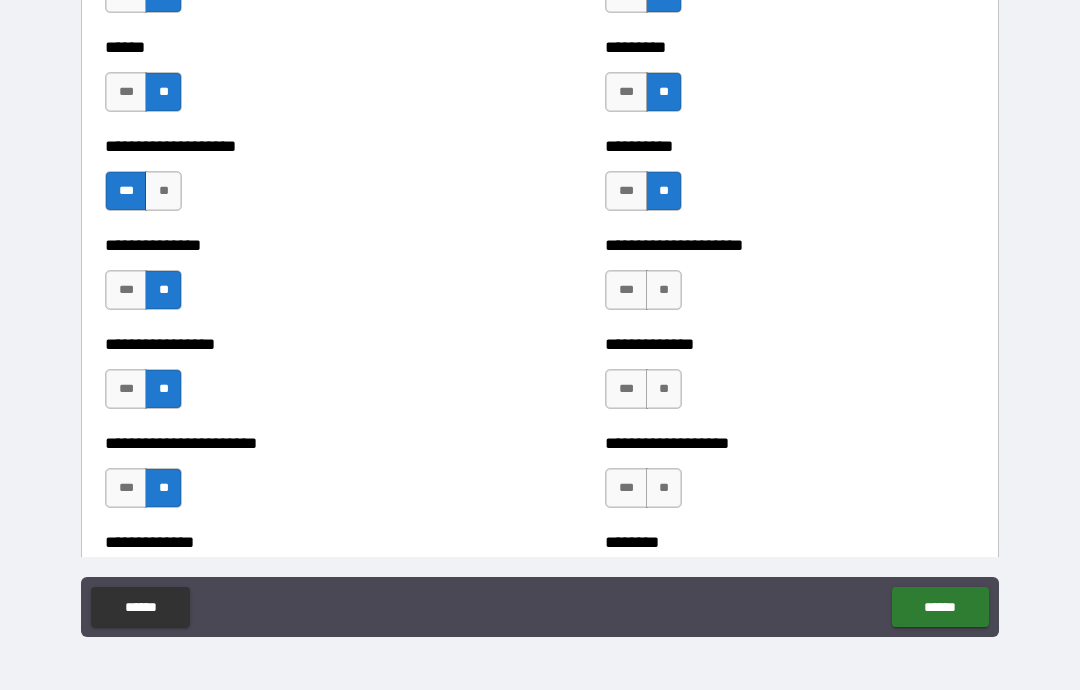 scroll, scrollTop: 3169, scrollLeft: 0, axis: vertical 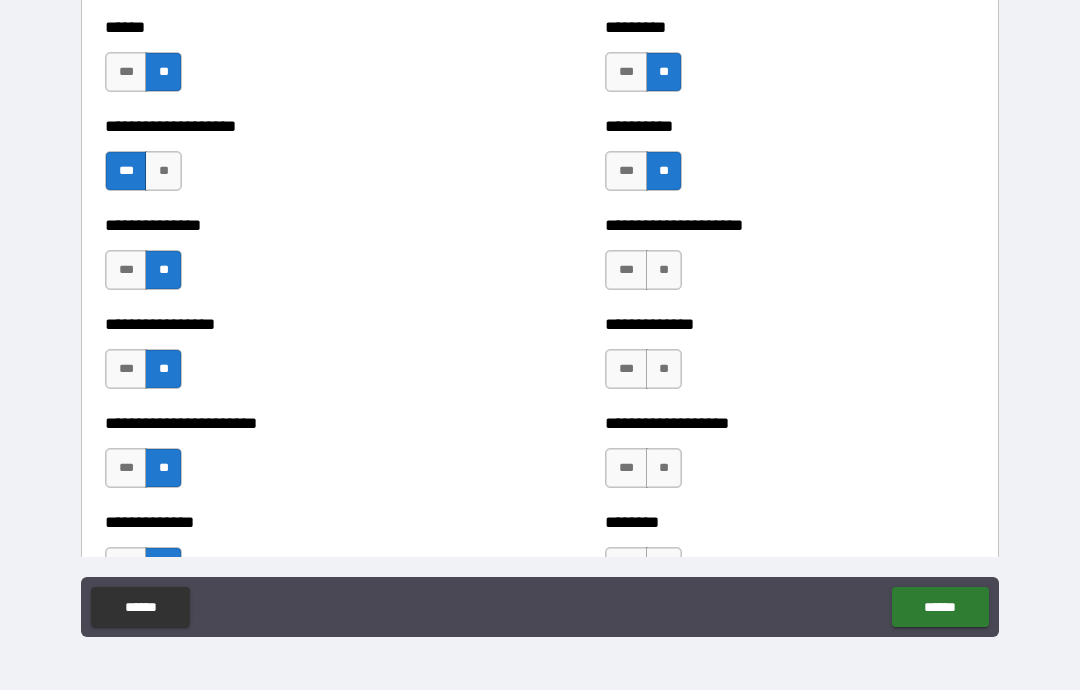 click on "**" at bounding box center [664, 270] 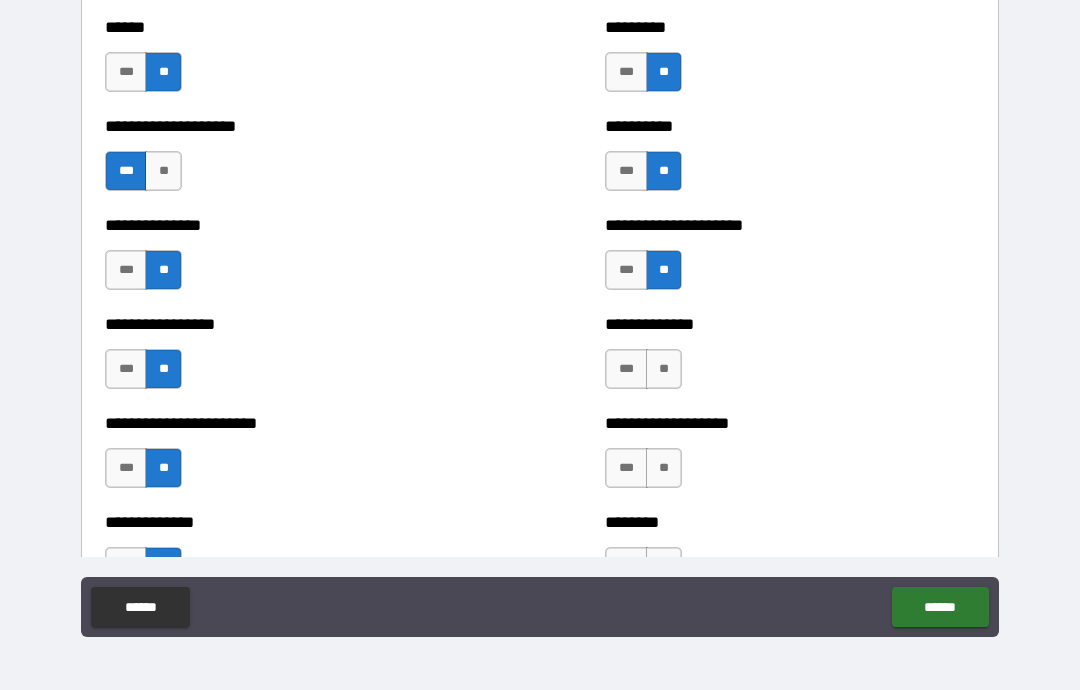 click on "**" at bounding box center (664, 369) 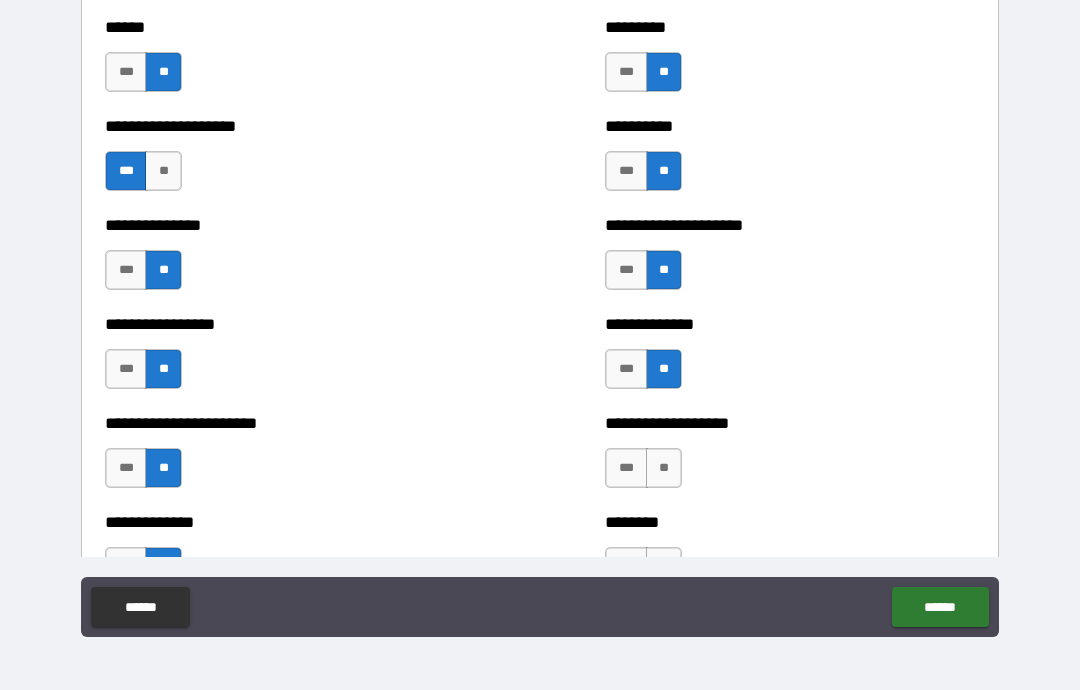click on "**" at bounding box center [664, 468] 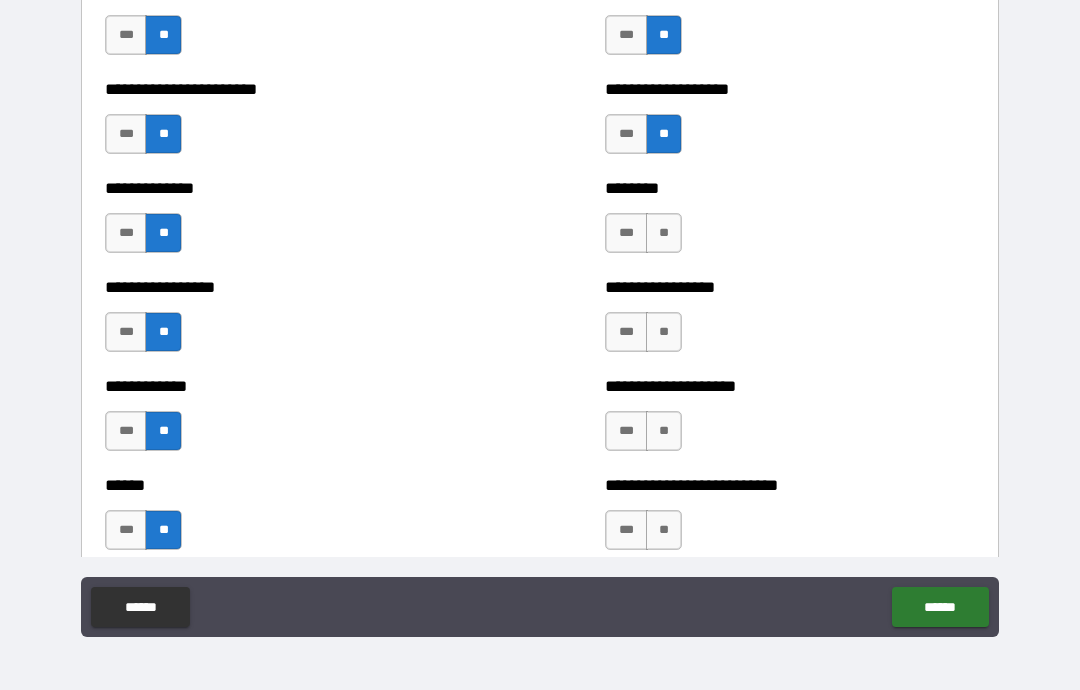 scroll, scrollTop: 3523, scrollLeft: 0, axis: vertical 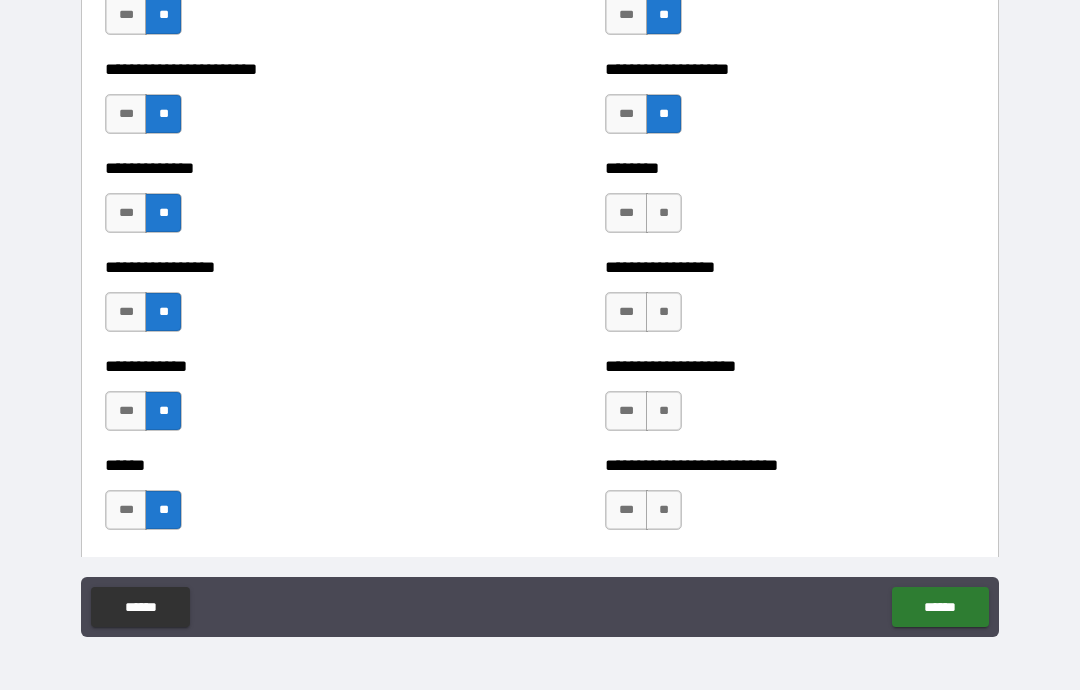 click on "**" at bounding box center [664, 213] 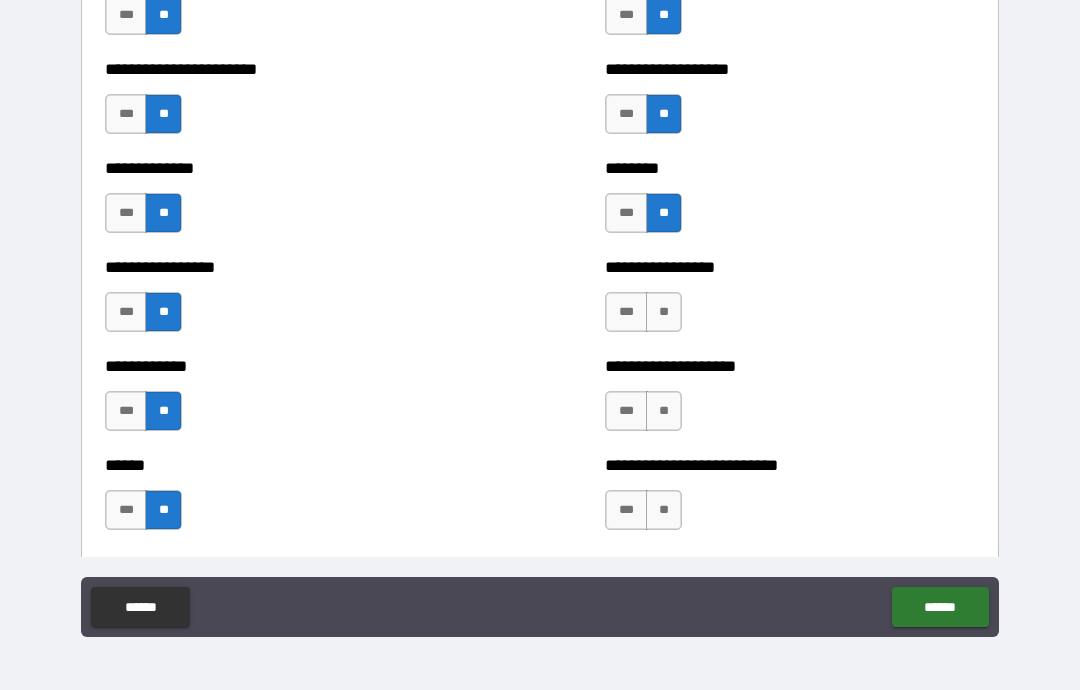 click on "**" at bounding box center (664, 312) 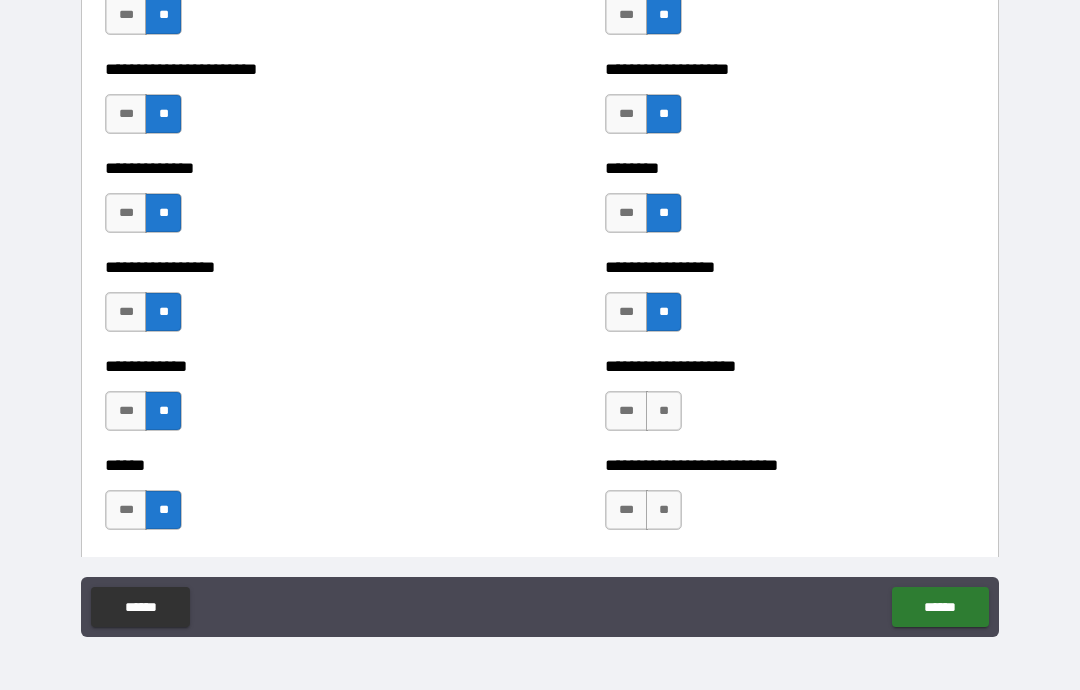 click on "**" at bounding box center (664, 411) 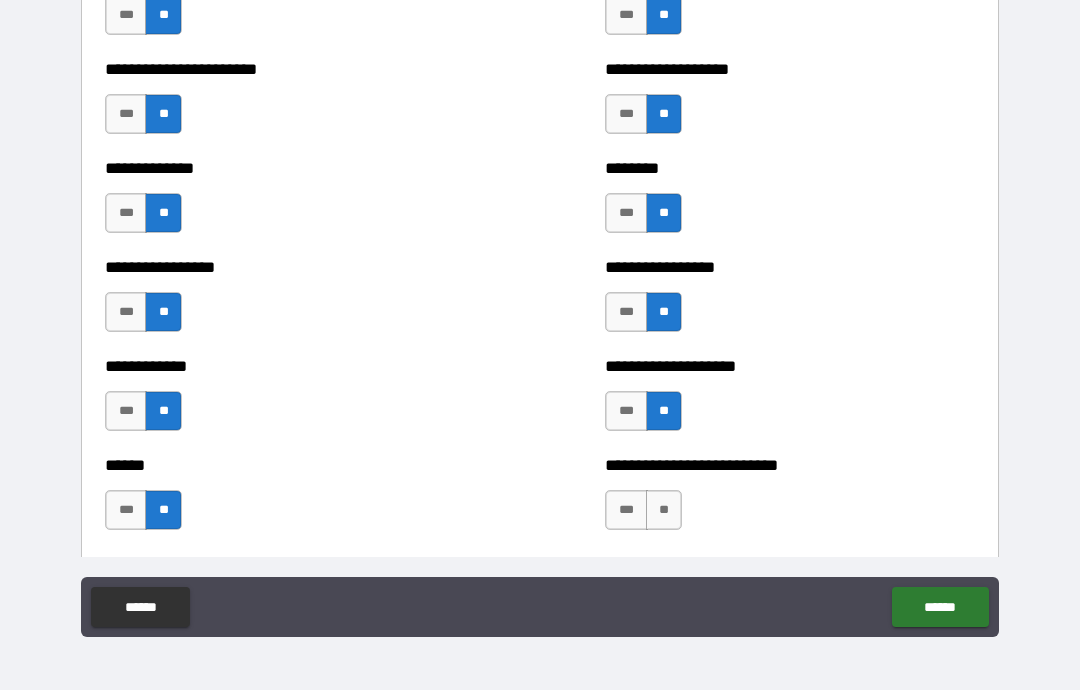 click on "**" at bounding box center [664, 510] 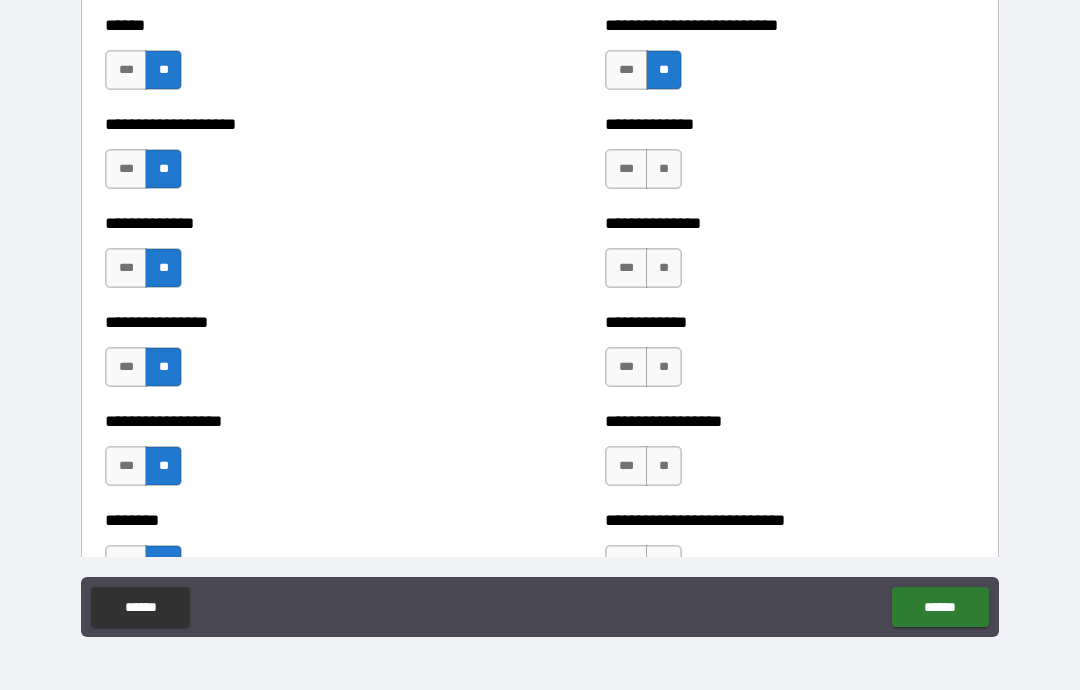 scroll, scrollTop: 3966, scrollLeft: 0, axis: vertical 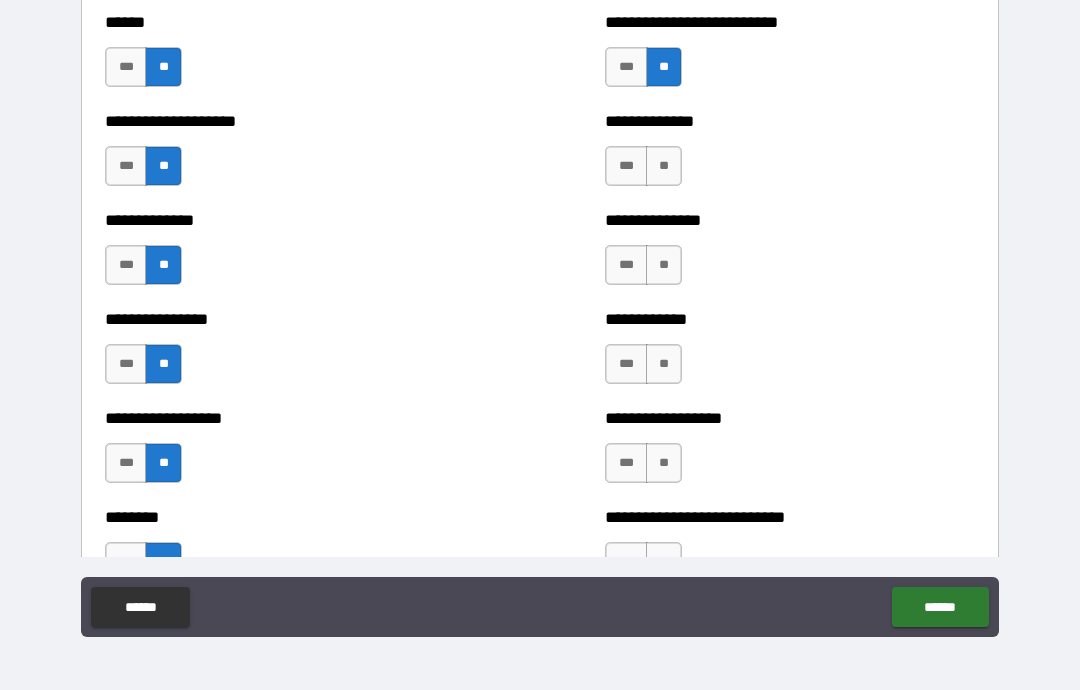 click on "**" at bounding box center (664, 166) 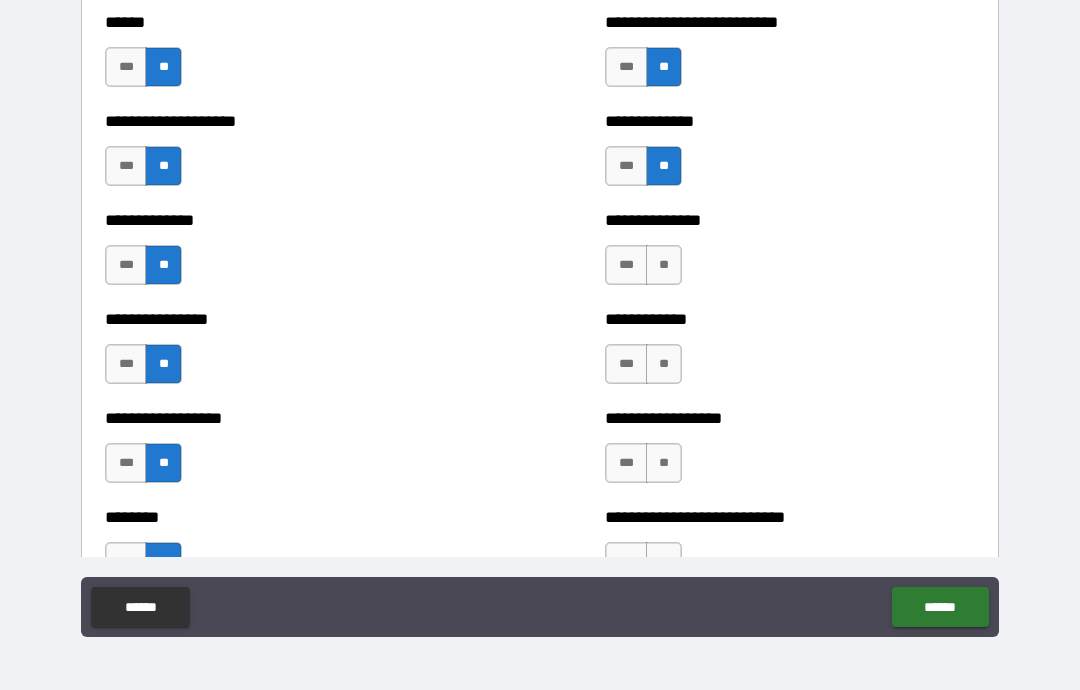 click on "**" at bounding box center (664, 265) 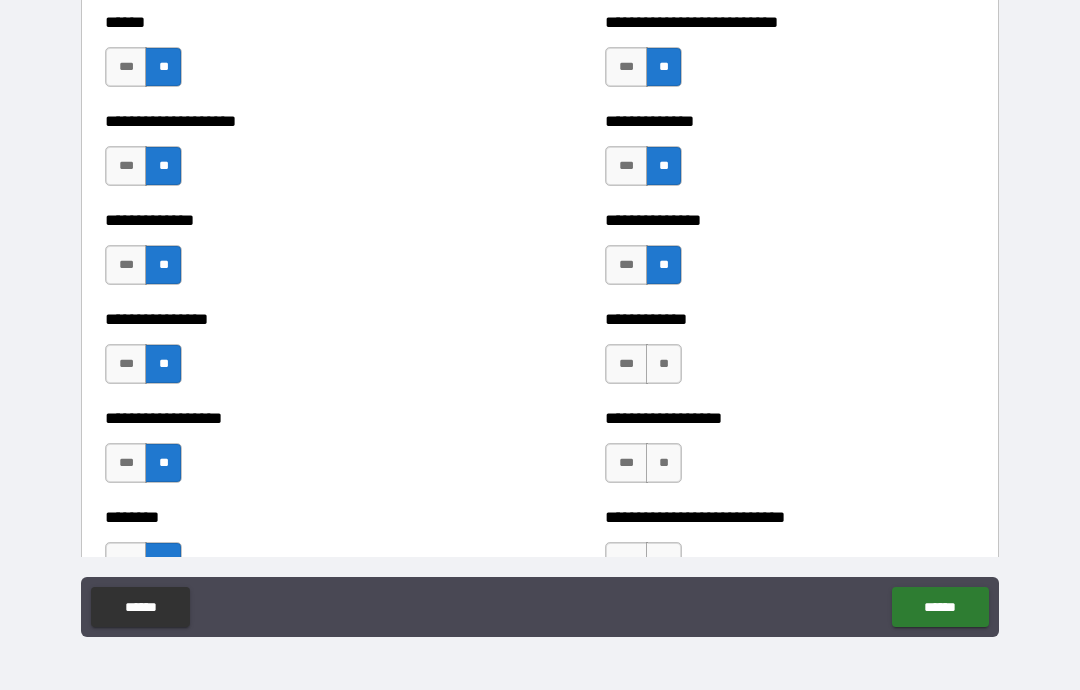 click on "**" at bounding box center (664, 364) 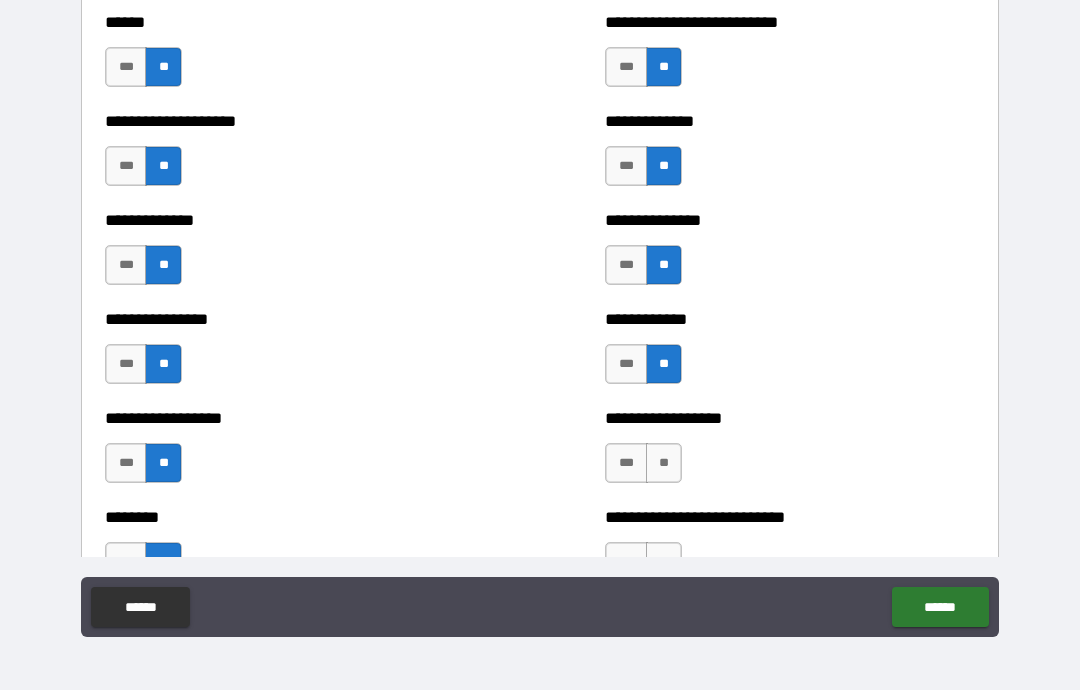 click on "**" at bounding box center (664, 463) 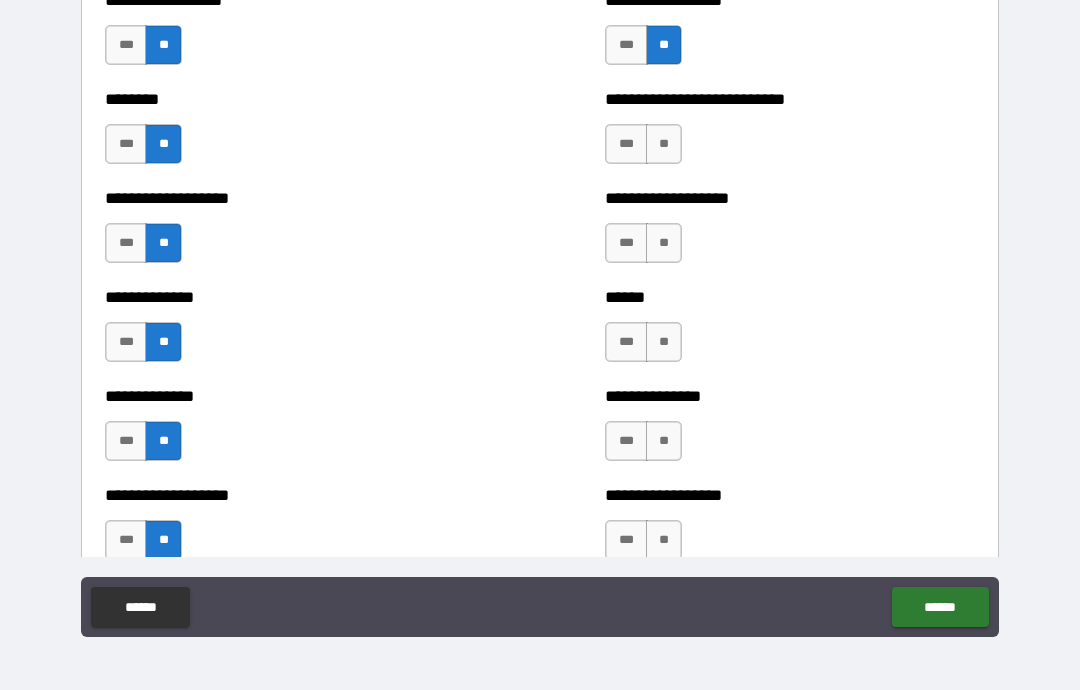 scroll, scrollTop: 4390, scrollLeft: 0, axis: vertical 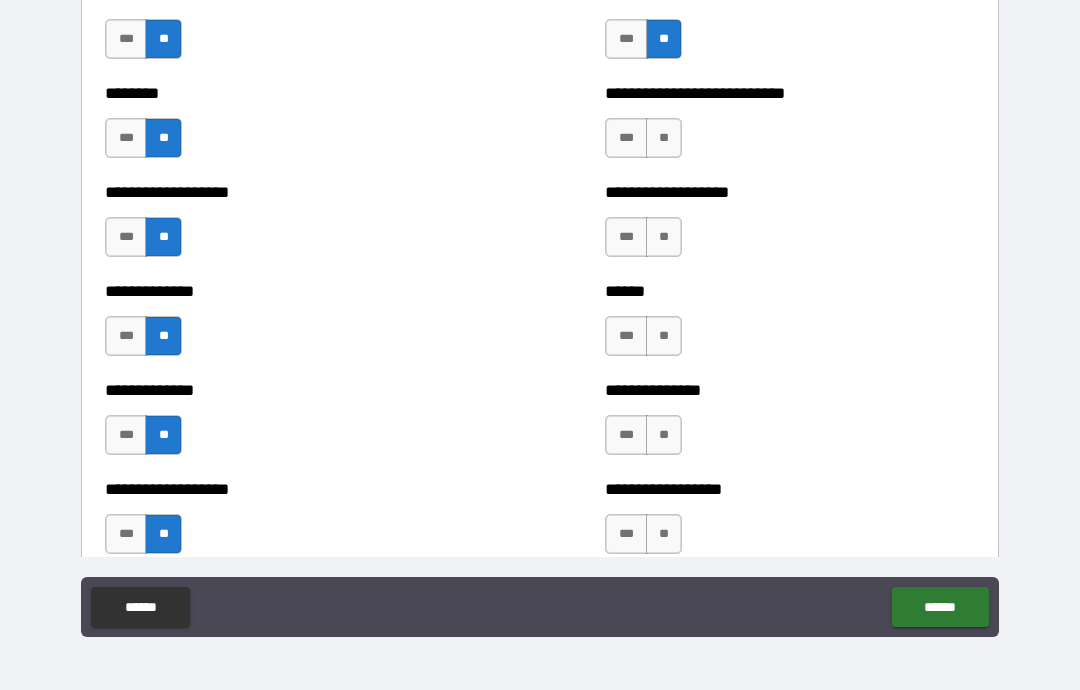 click on "**" at bounding box center [664, 138] 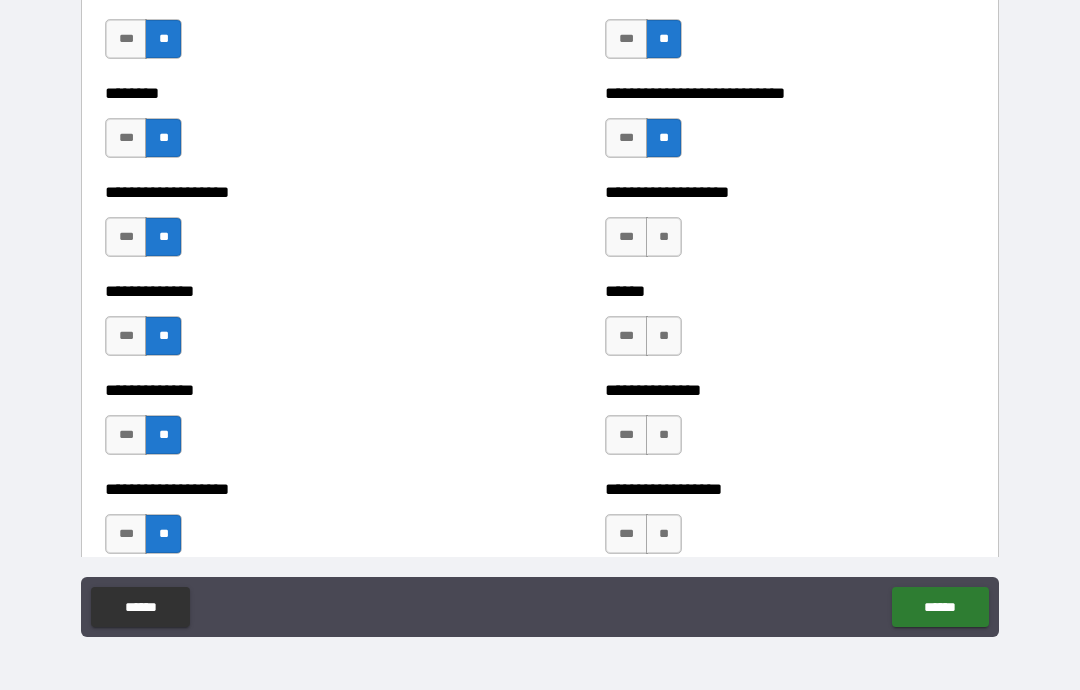 click on "**" at bounding box center (664, 237) 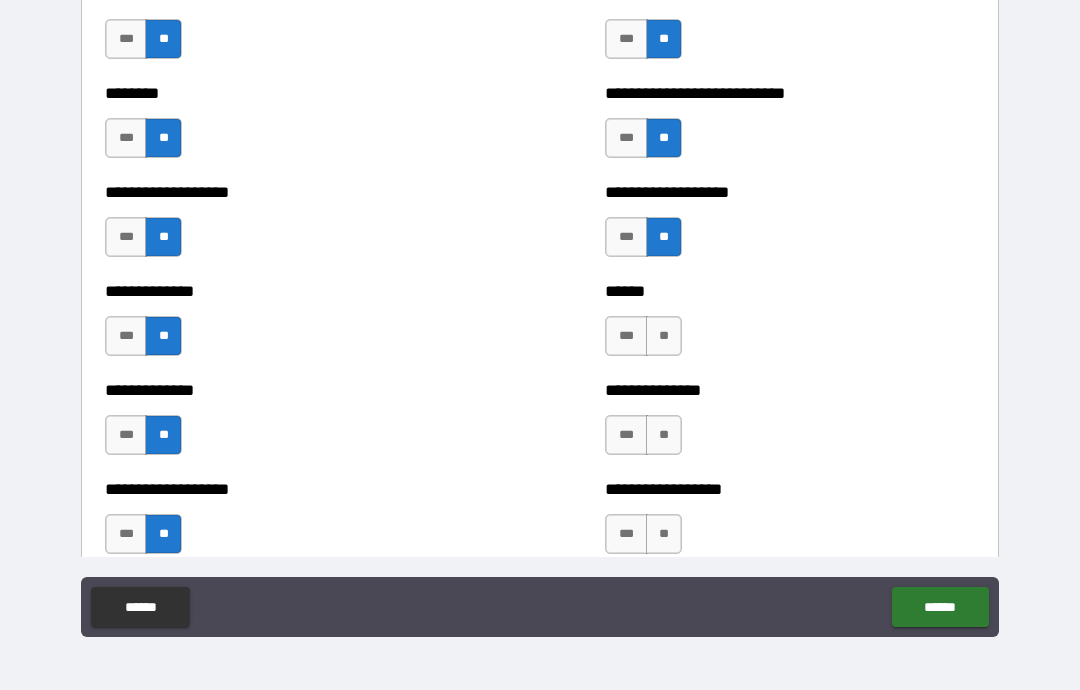 click on "**" at bounding box center (664, 336) 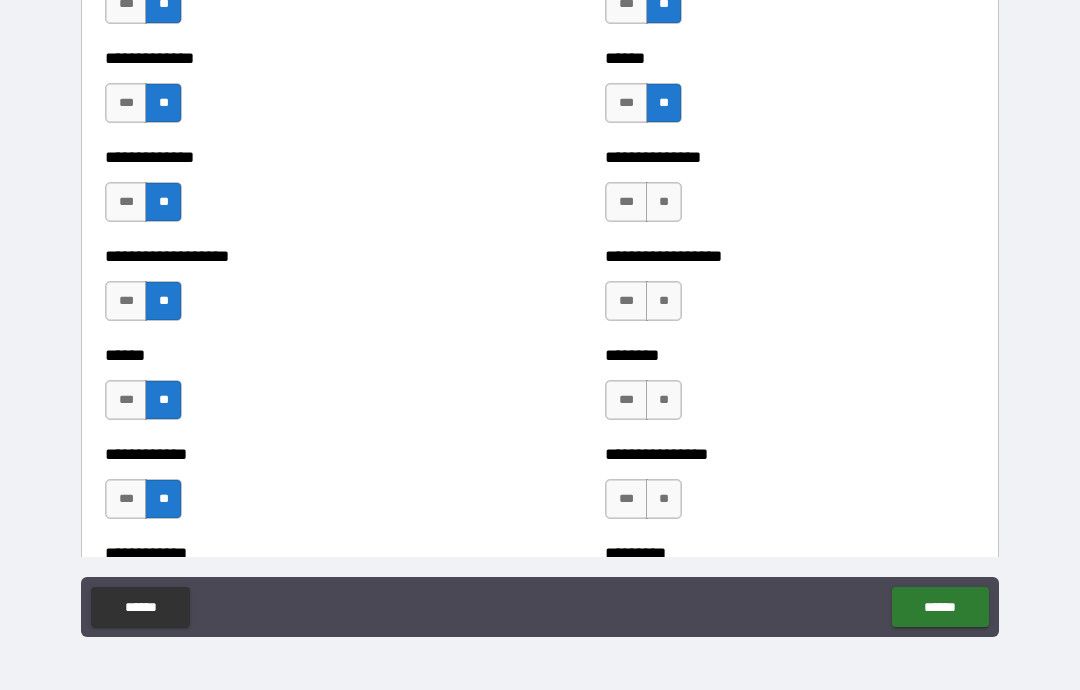 scroll, scrollTop: 4629, scrollLeft: 0, axis: vertical 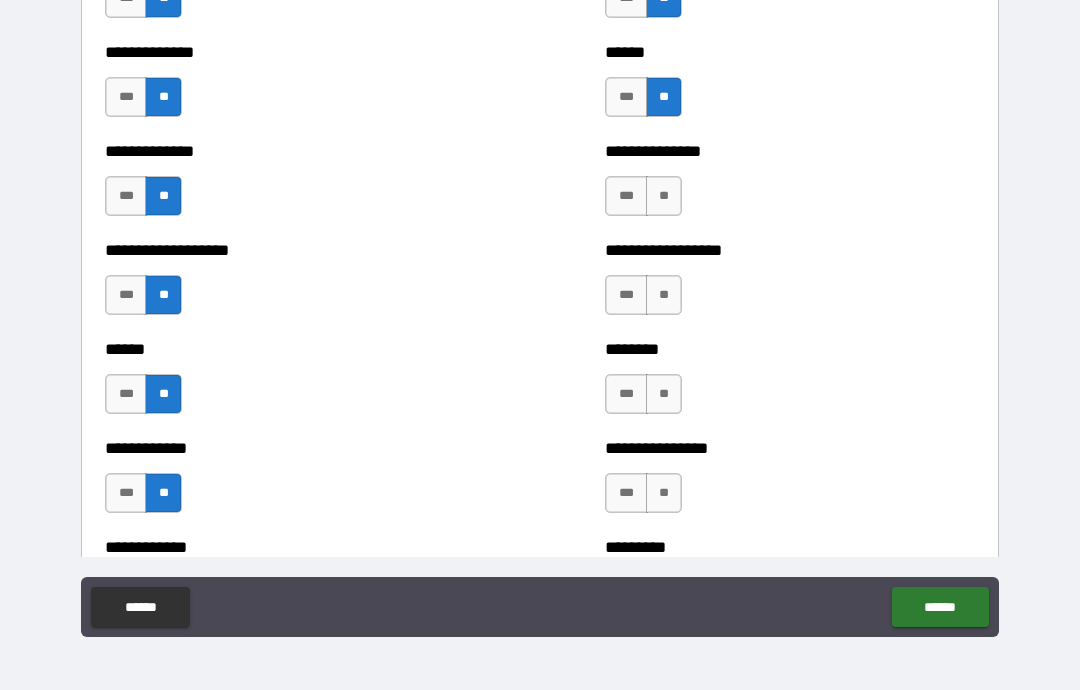 click on "**" at bounding box center (664, 196) 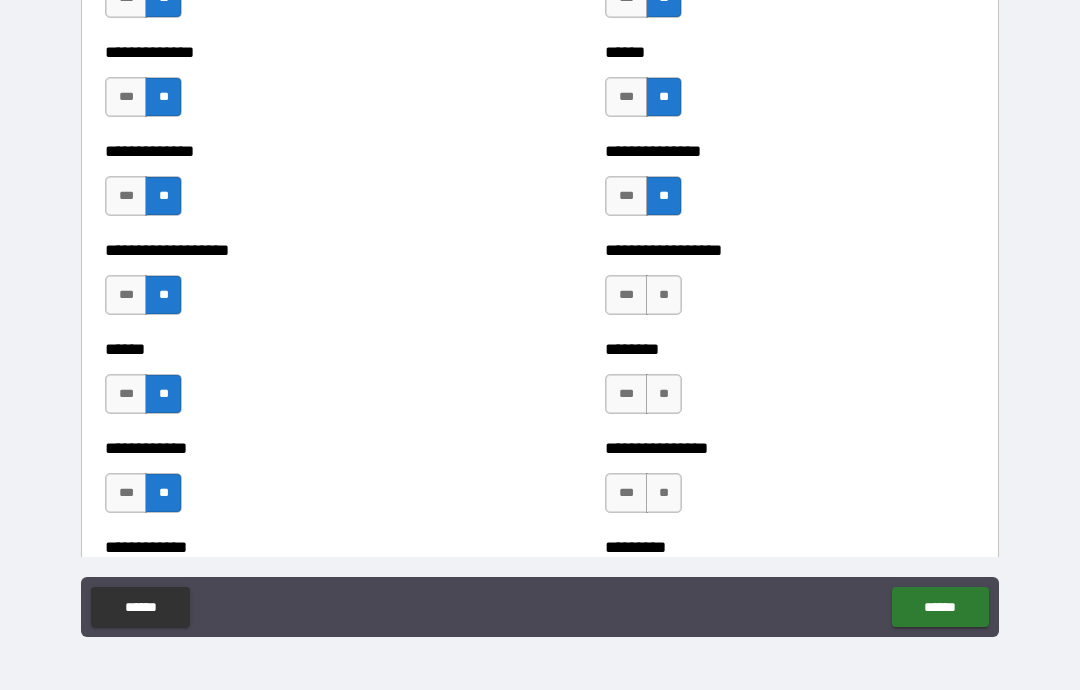 click on "**" at bounding box center (664, 295) 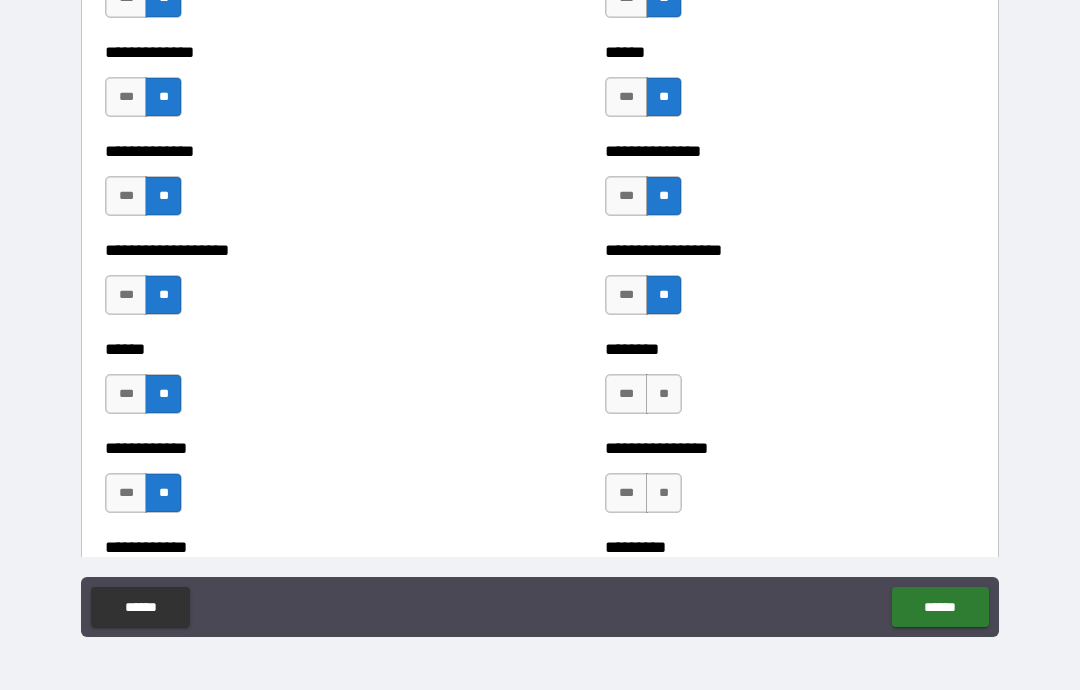 click on "**" at bounding box center [664, 394] 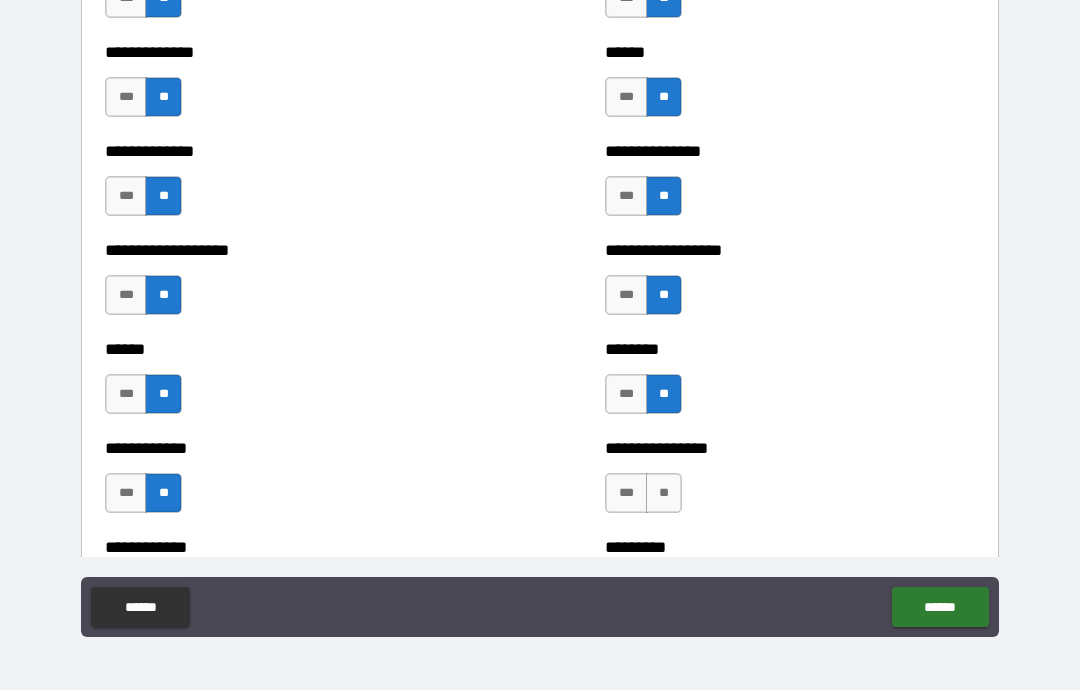 click on "**" at bounding box center (664, 493) 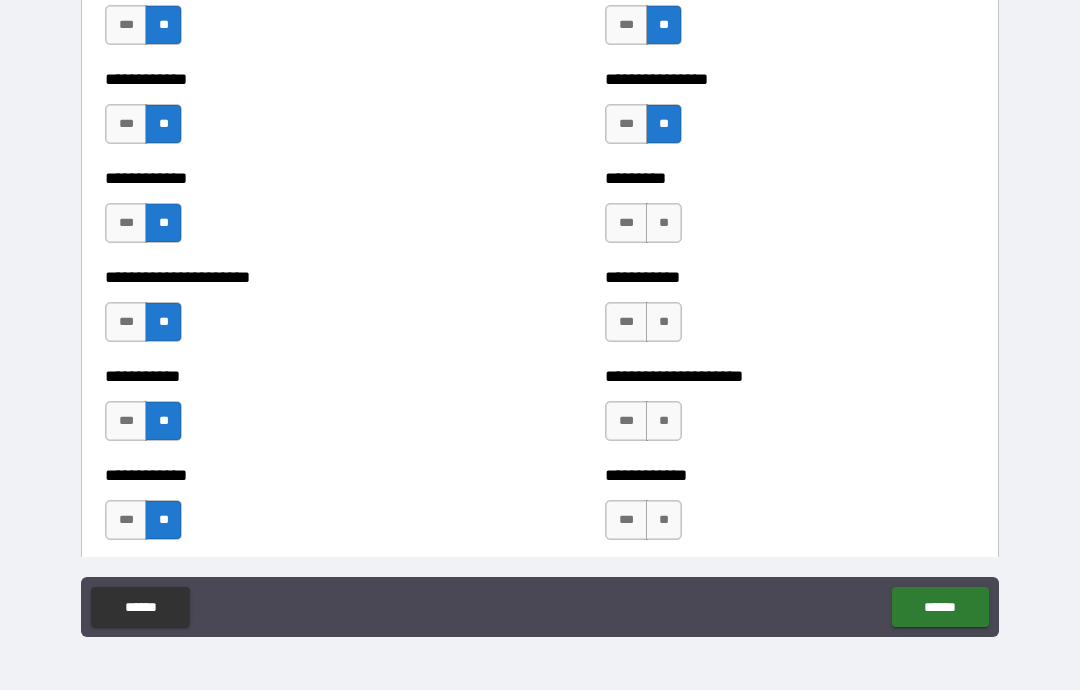 scroll, scrollTop: 5003, scrollLeft: 0, axis: vertical 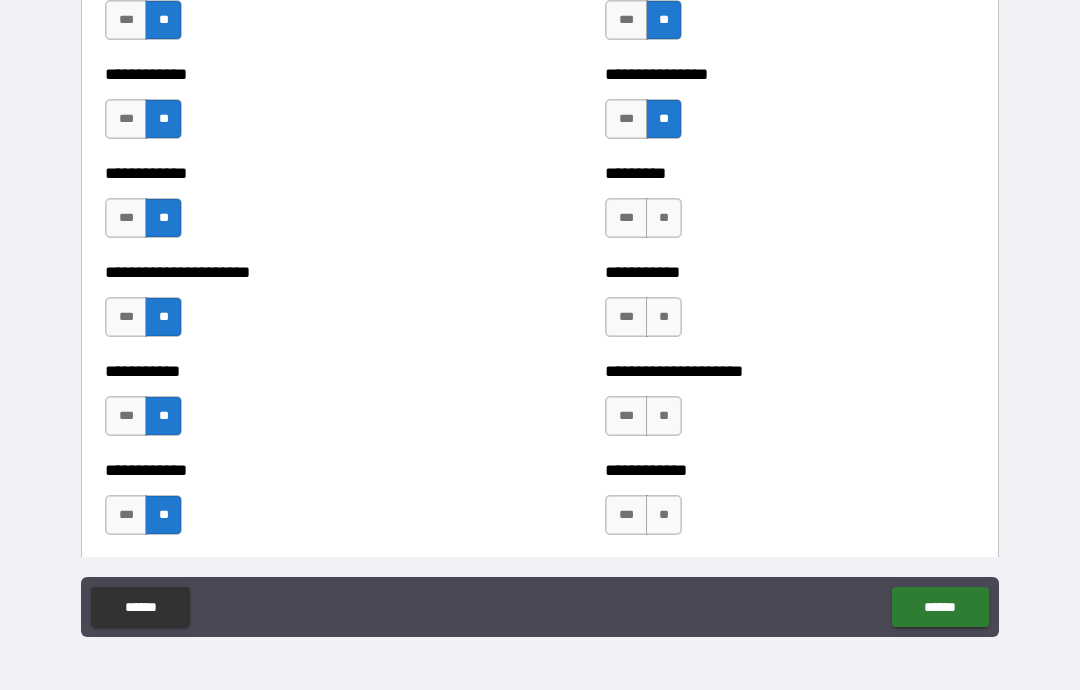 click on "**" at bounding box center (664, 218) 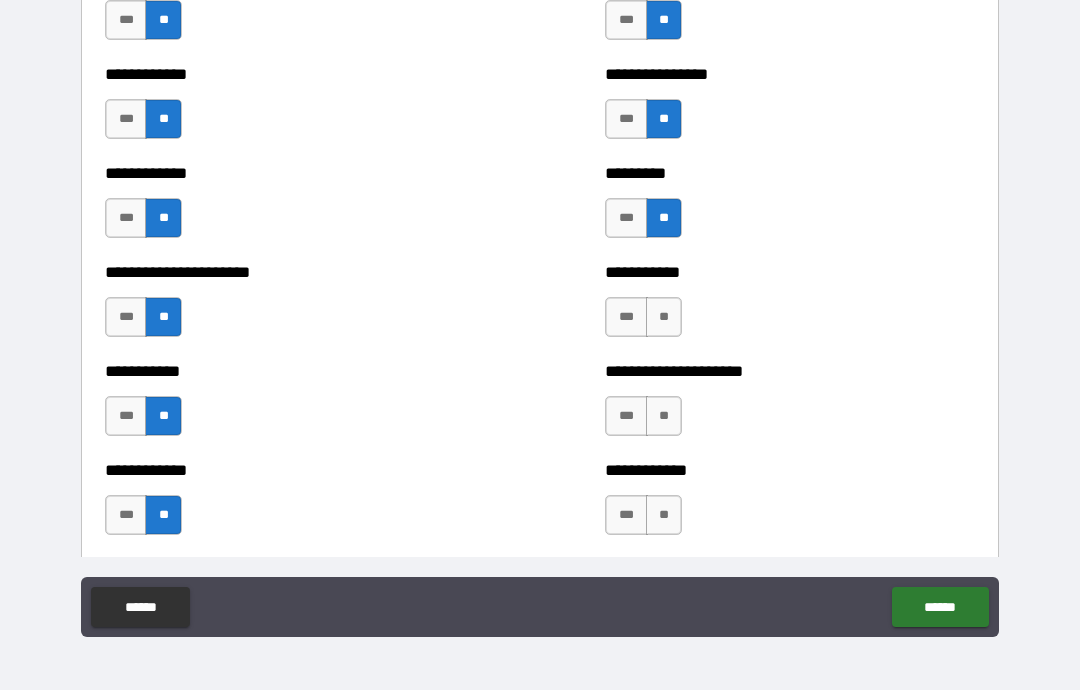 click on "**" at bounding box center (664, 317) 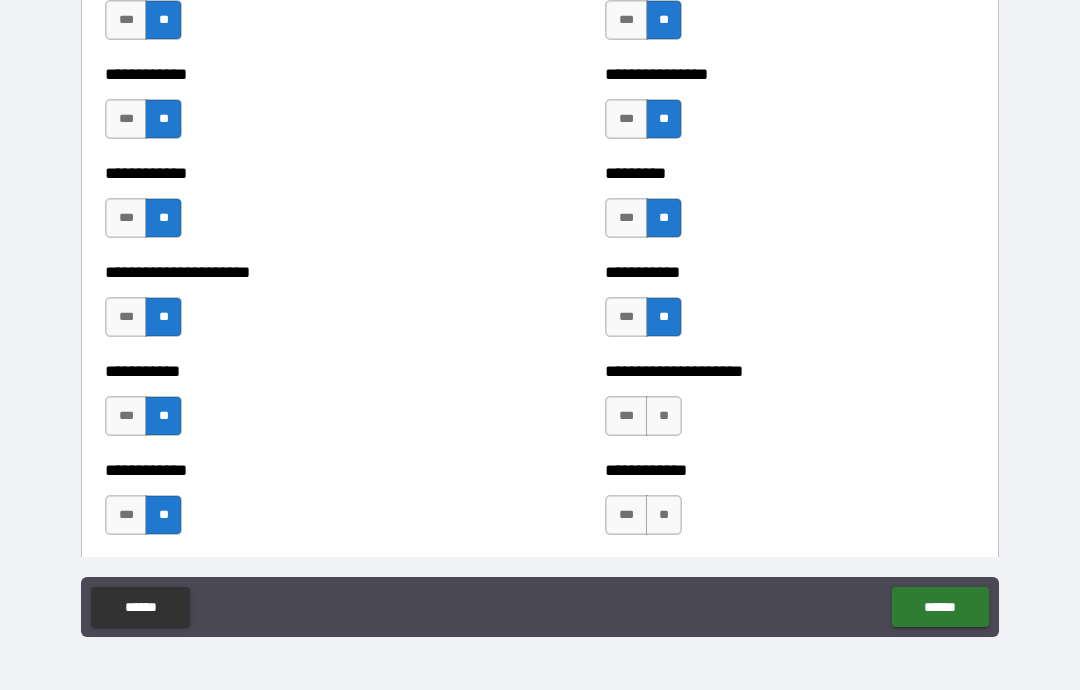 click on "**" at bounding box center [664, 416] 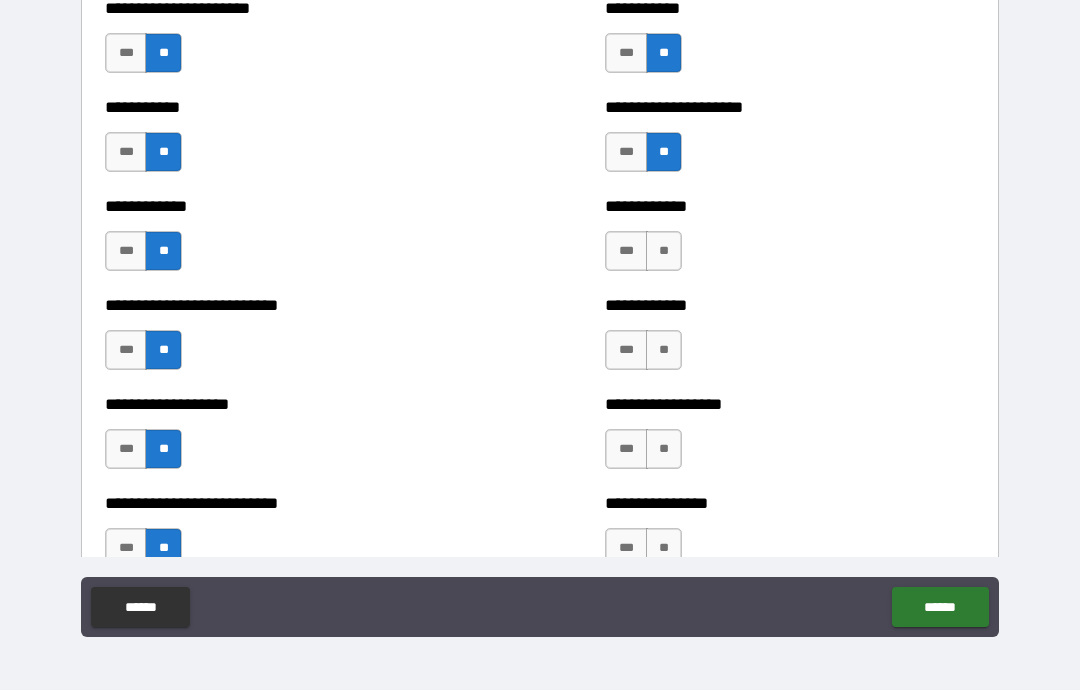 scroll, scrollTop: 5320, scrollLeft: 0, axis: vertical 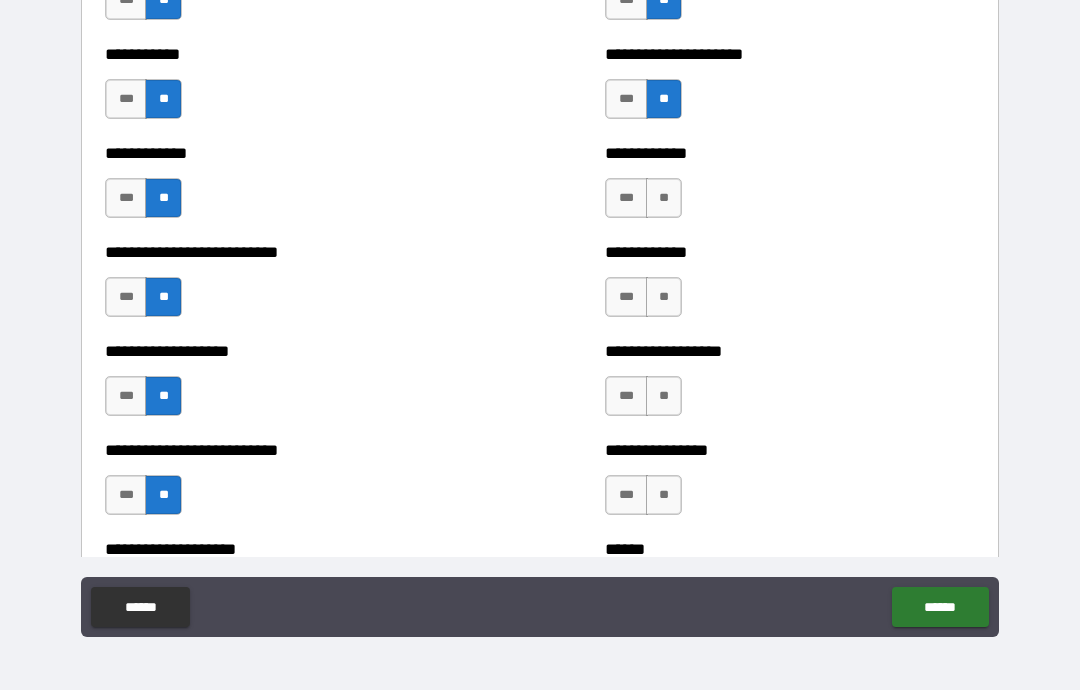 click on "**" at bounding box center [664, 198] 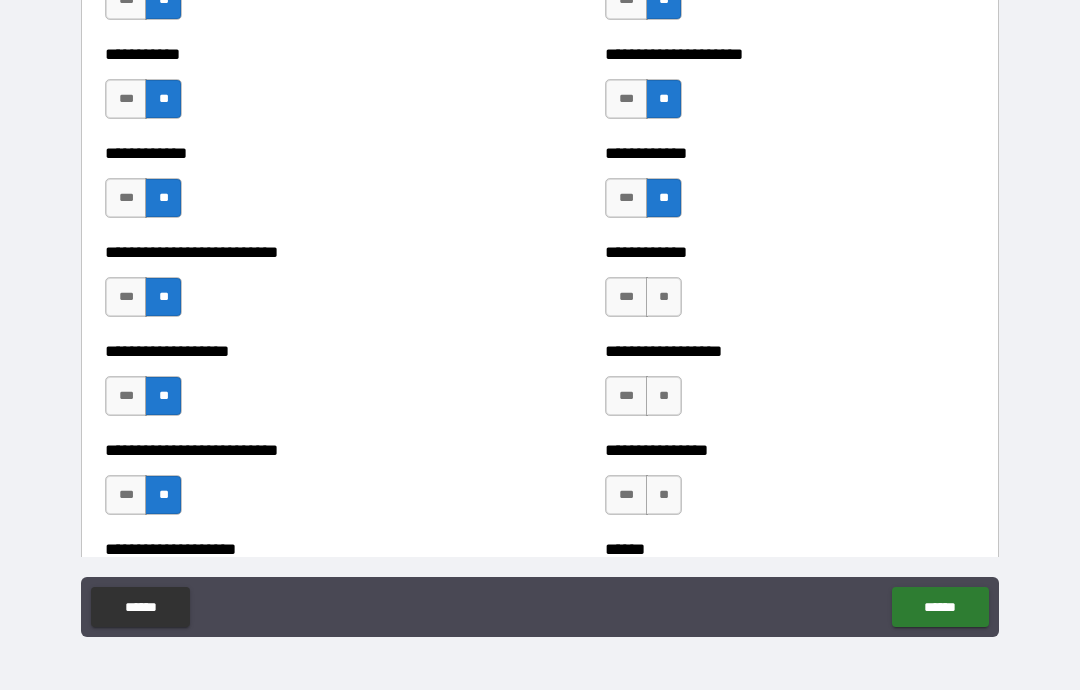 click on "**" at bounding box center (664, 297) 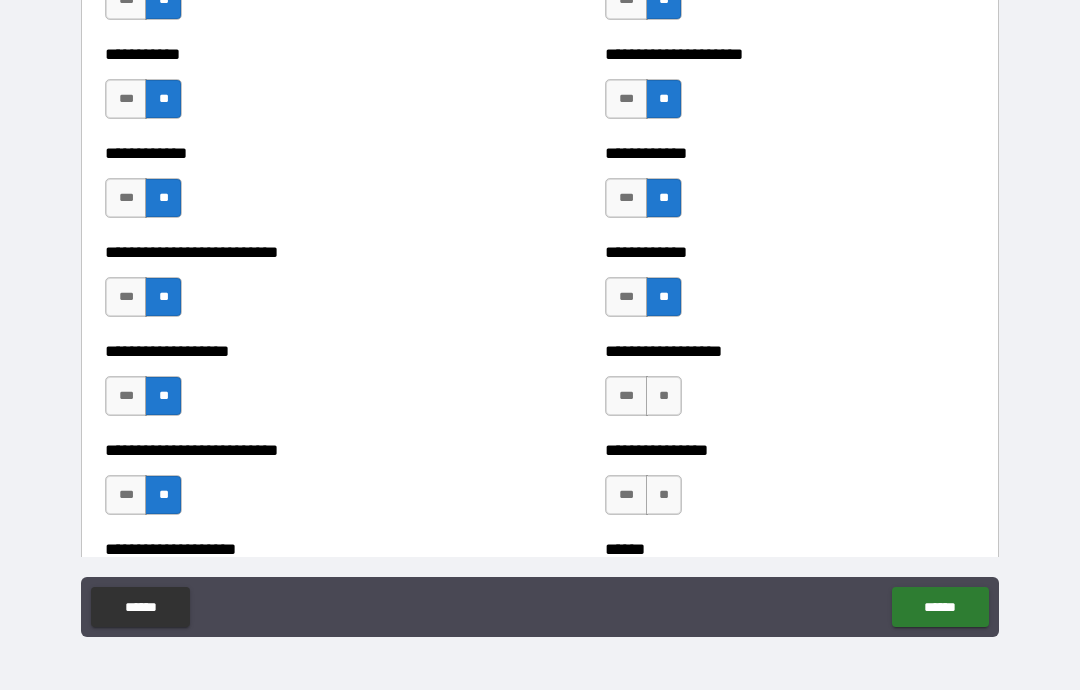 click on "**" at bounding box center [664, 396] 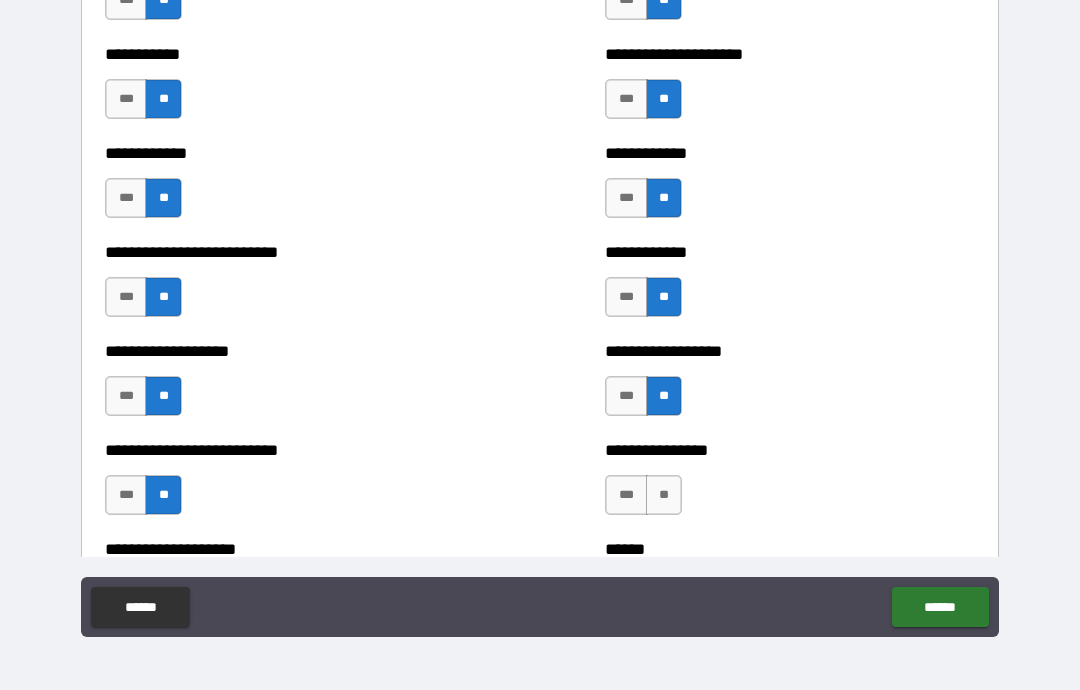 click on "**" at bounding box center (664, 495) 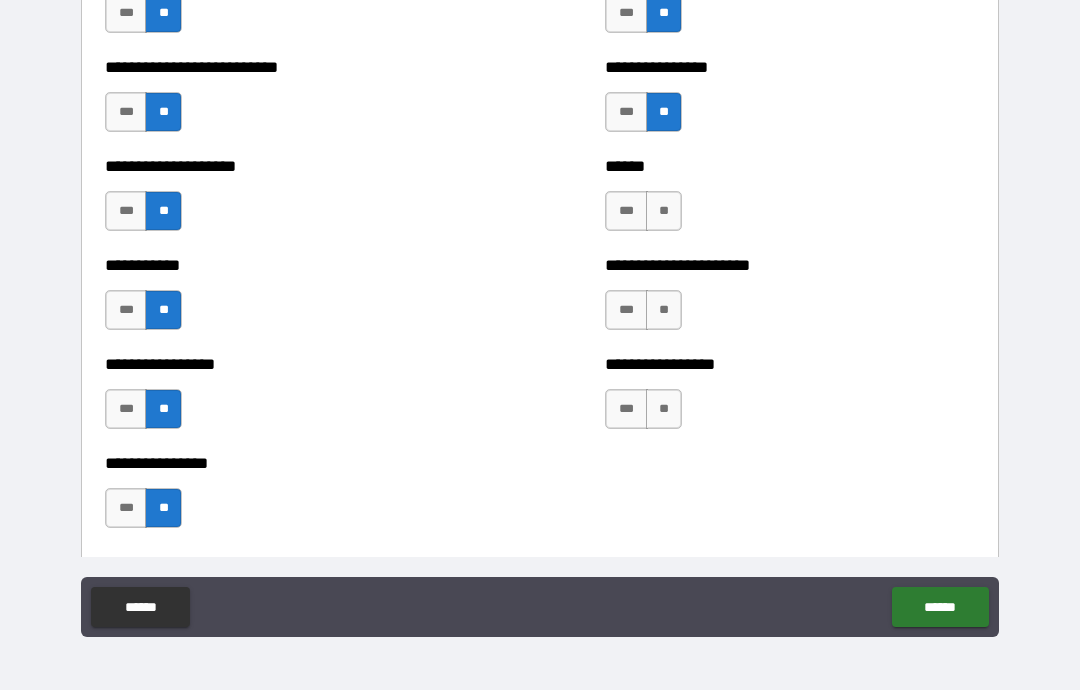 scroll, scrollTop: 5710, scrollLeft: 0, axis: vertical 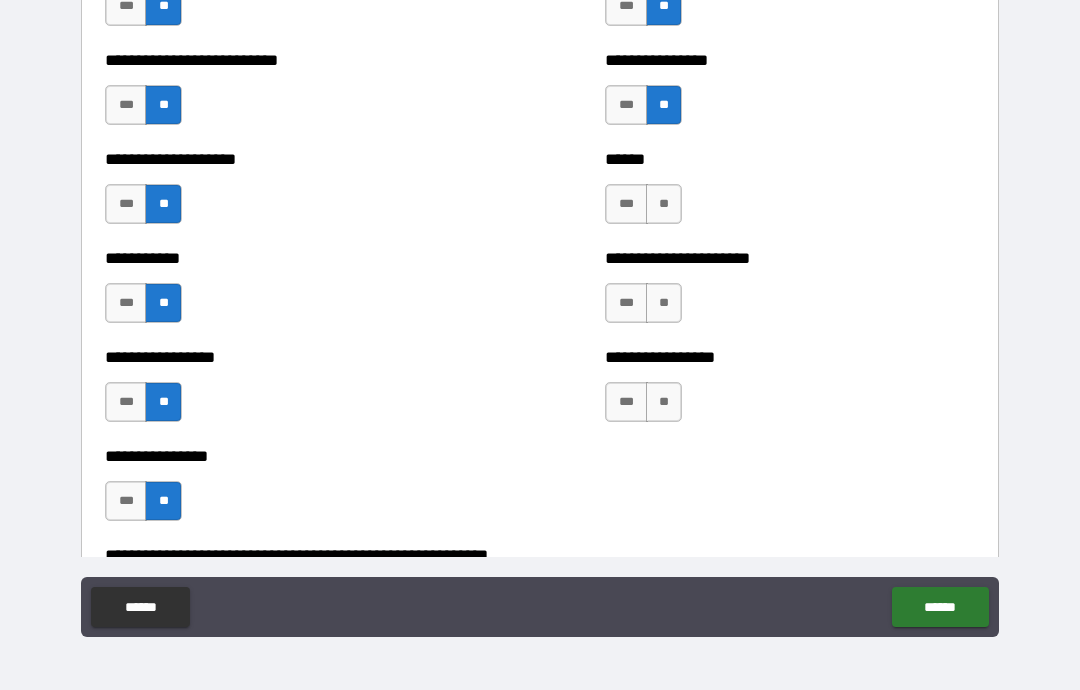 click on "**" at bounding box center [664, 204] 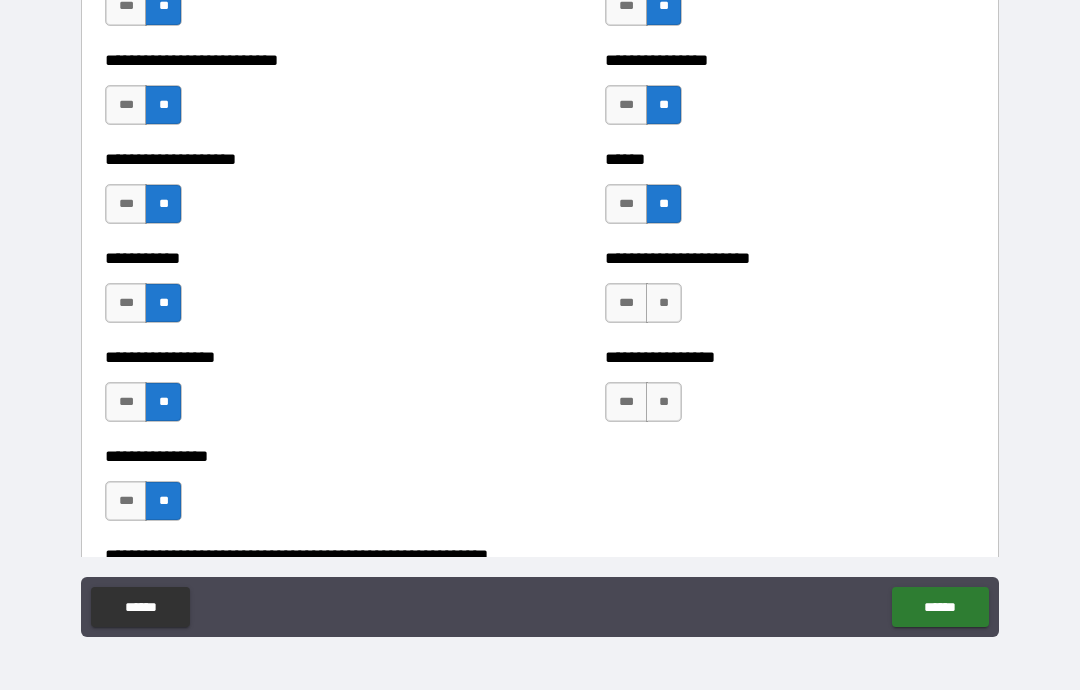 click on "**" at bounding box center (664, 303) 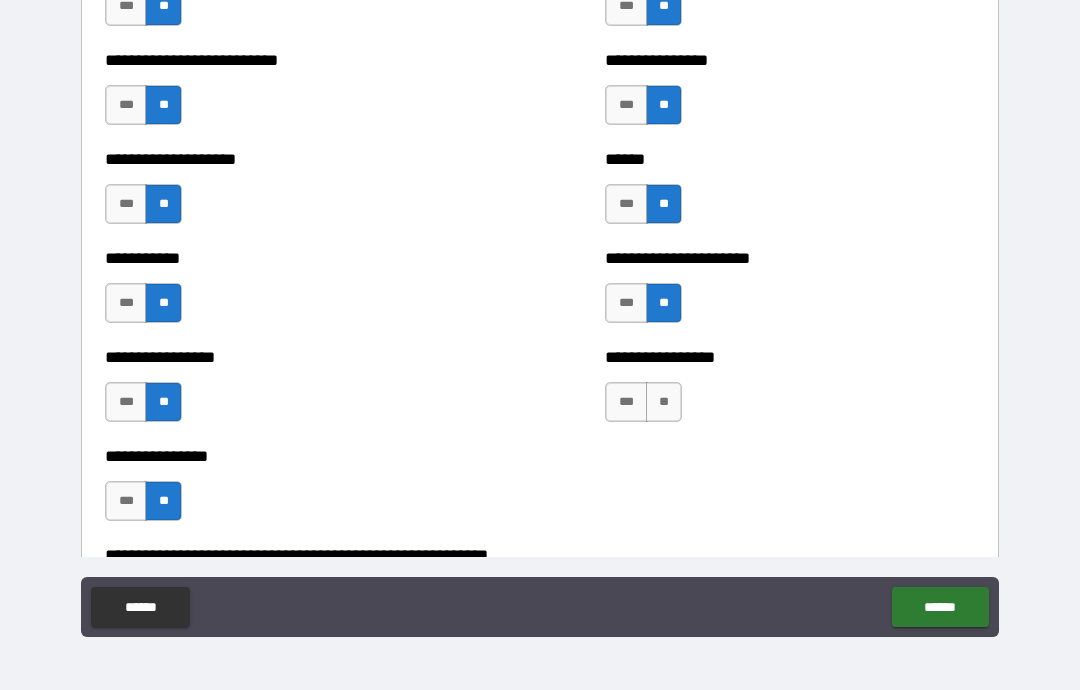 click on "**" at bounding box center (664, 402) 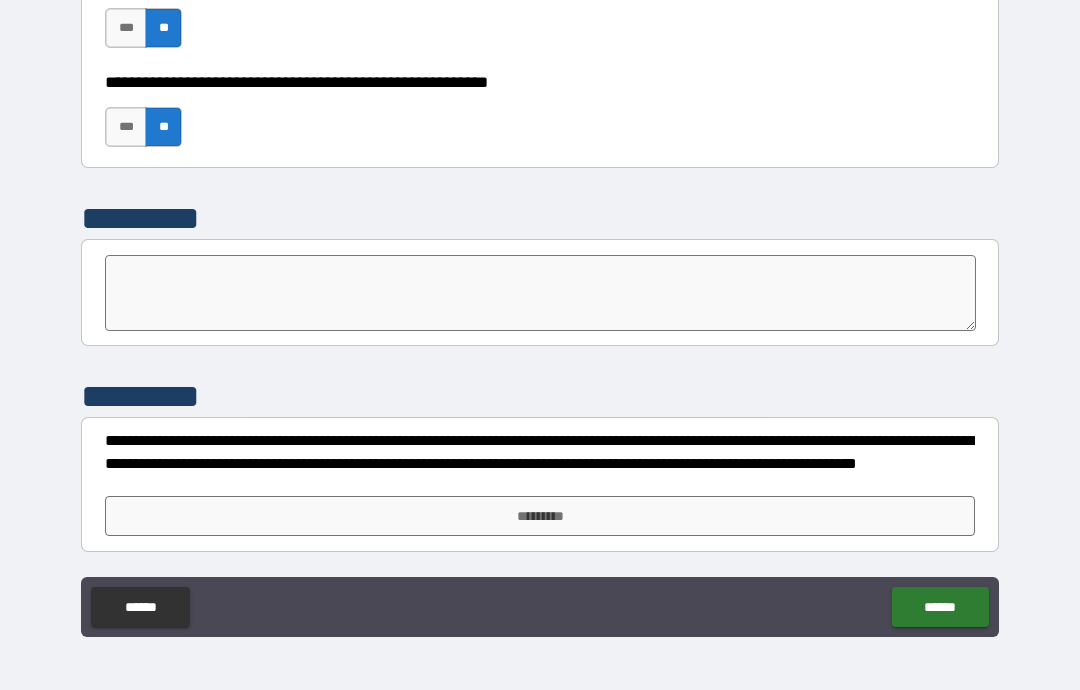 scroll, scrollTop: 6183, scrollLeft: 0, axis: vertical 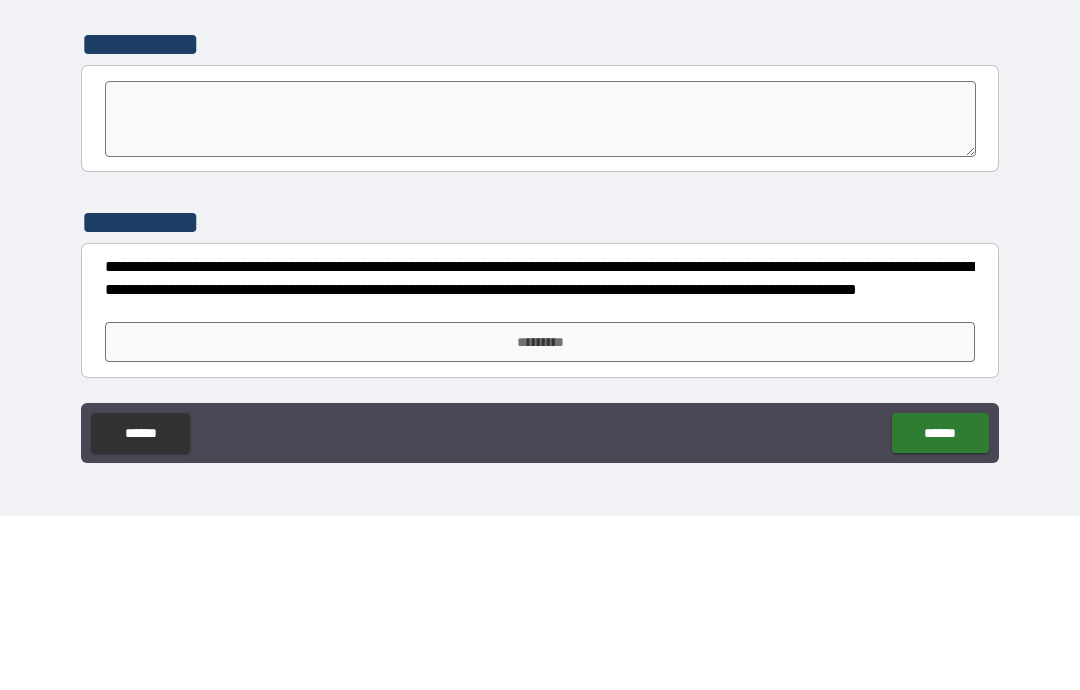 type on "*" 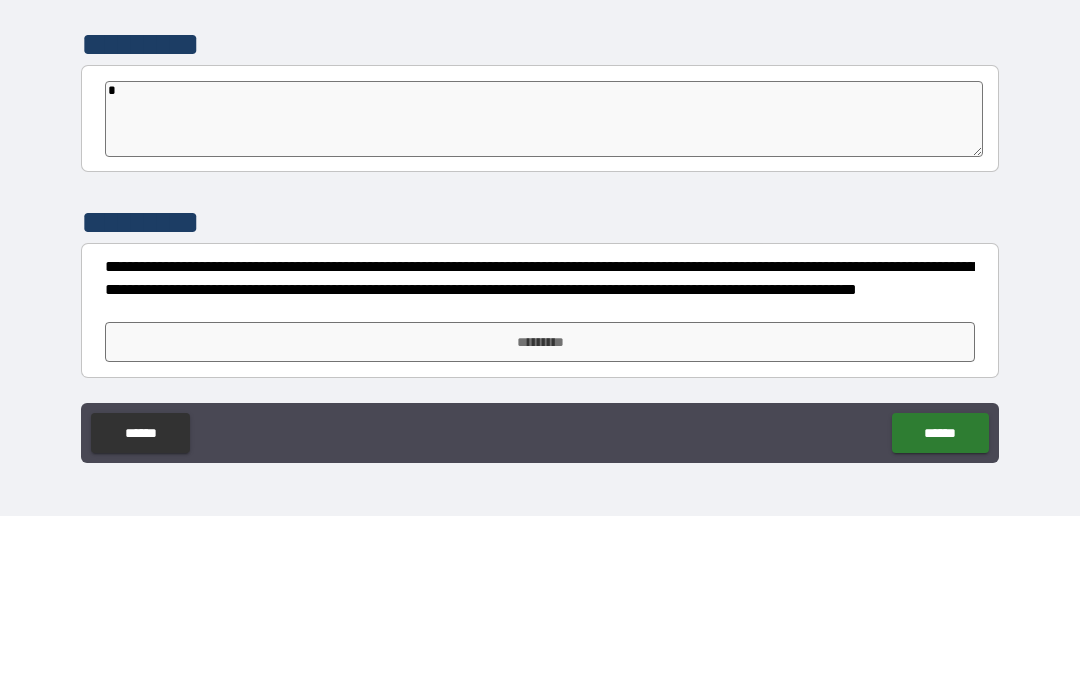 type on "*" 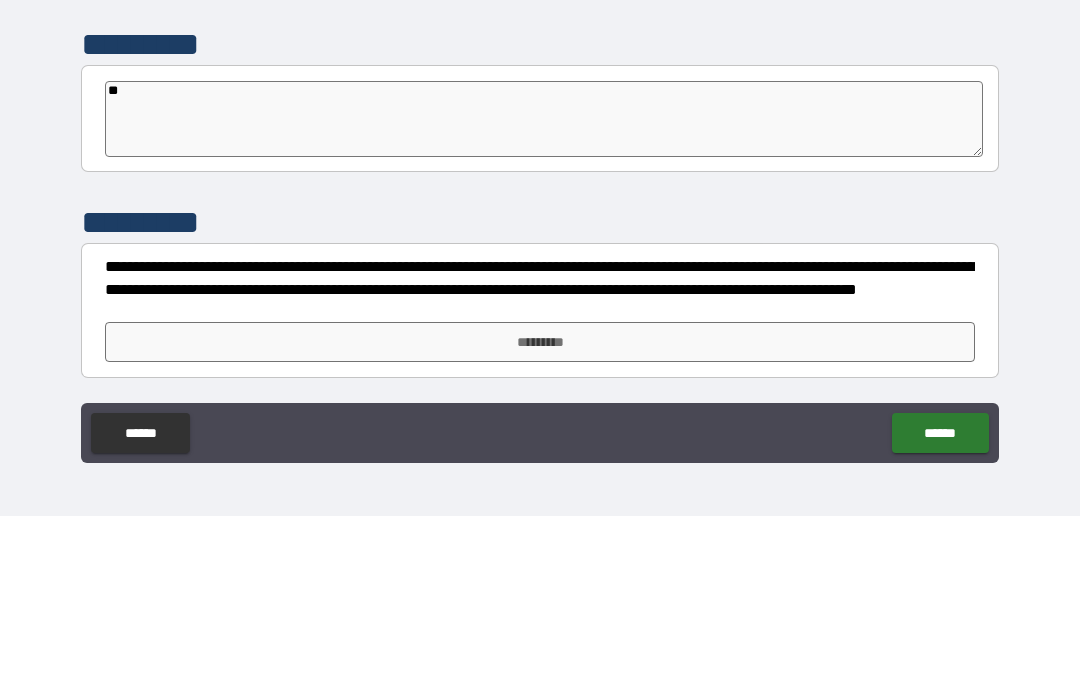 type on "***" 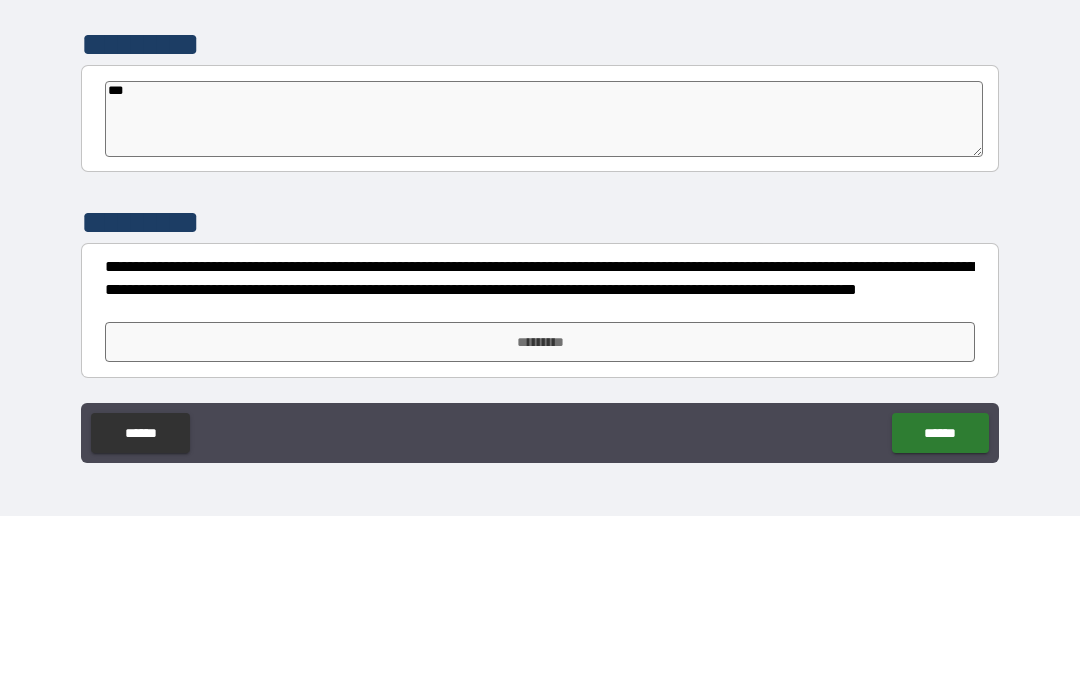 type on "*" 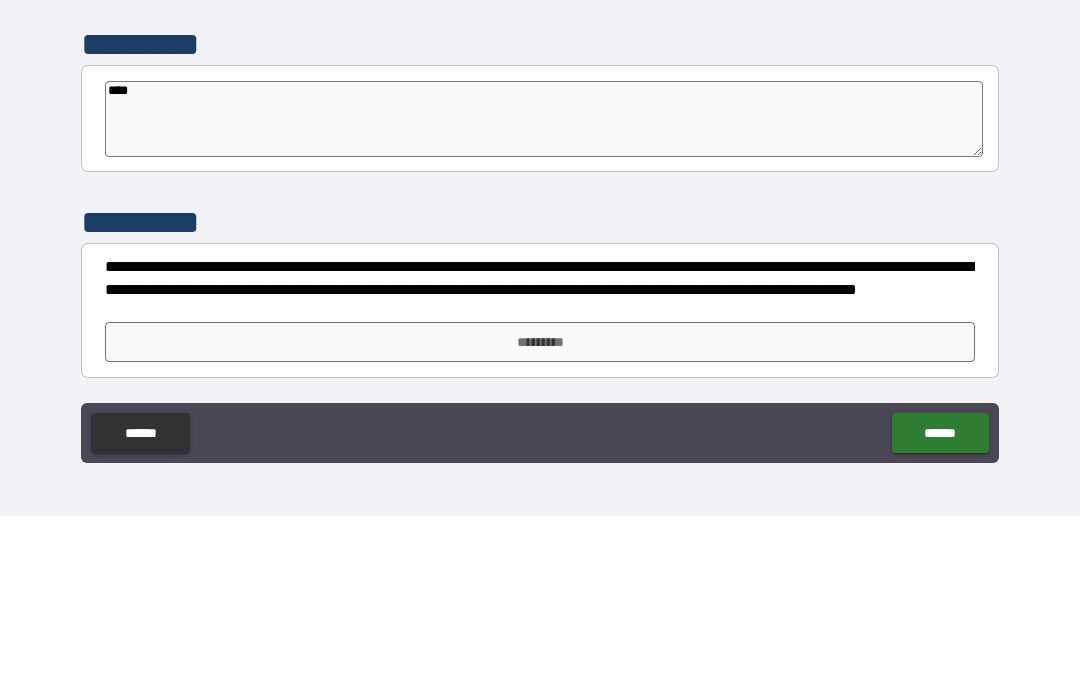 type on "*" 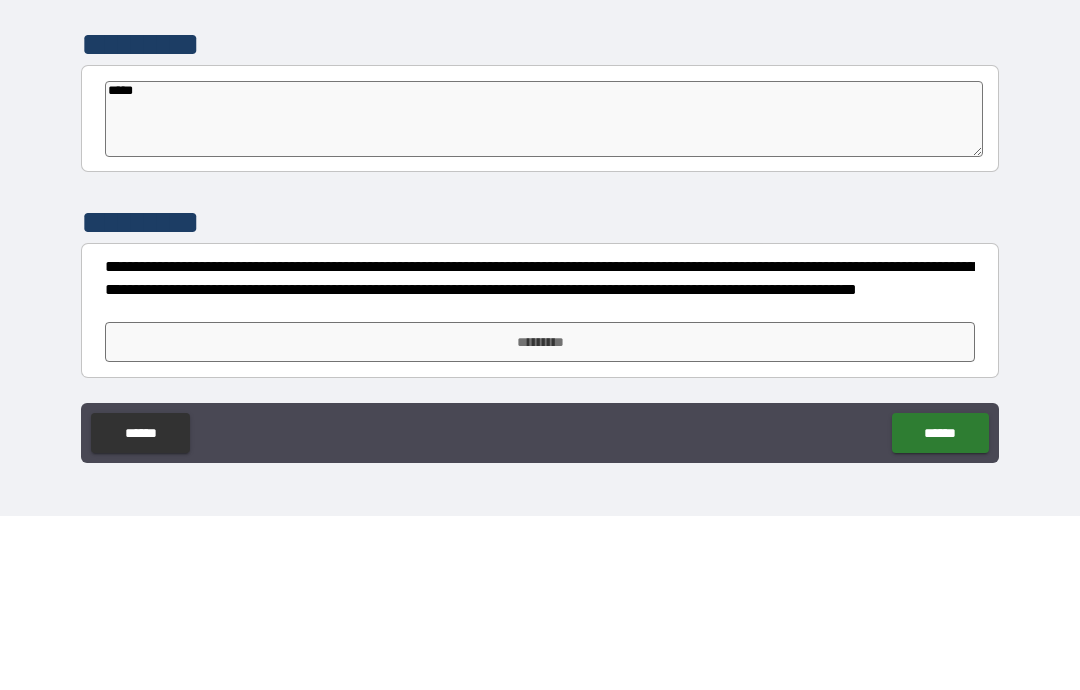 type on "*" 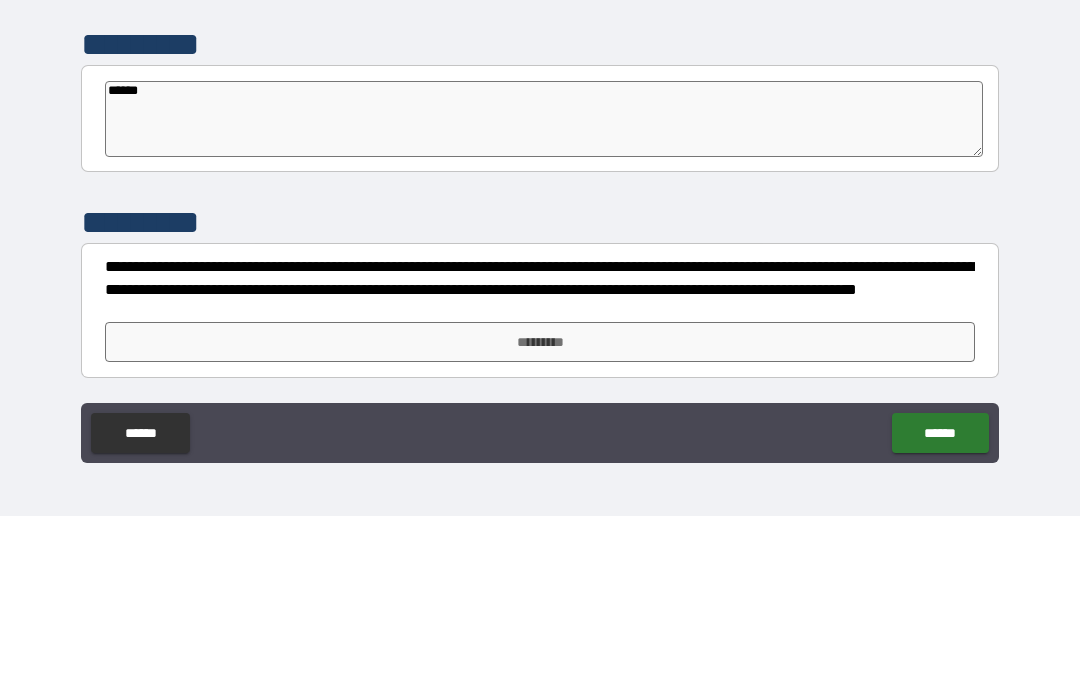 type on "*" 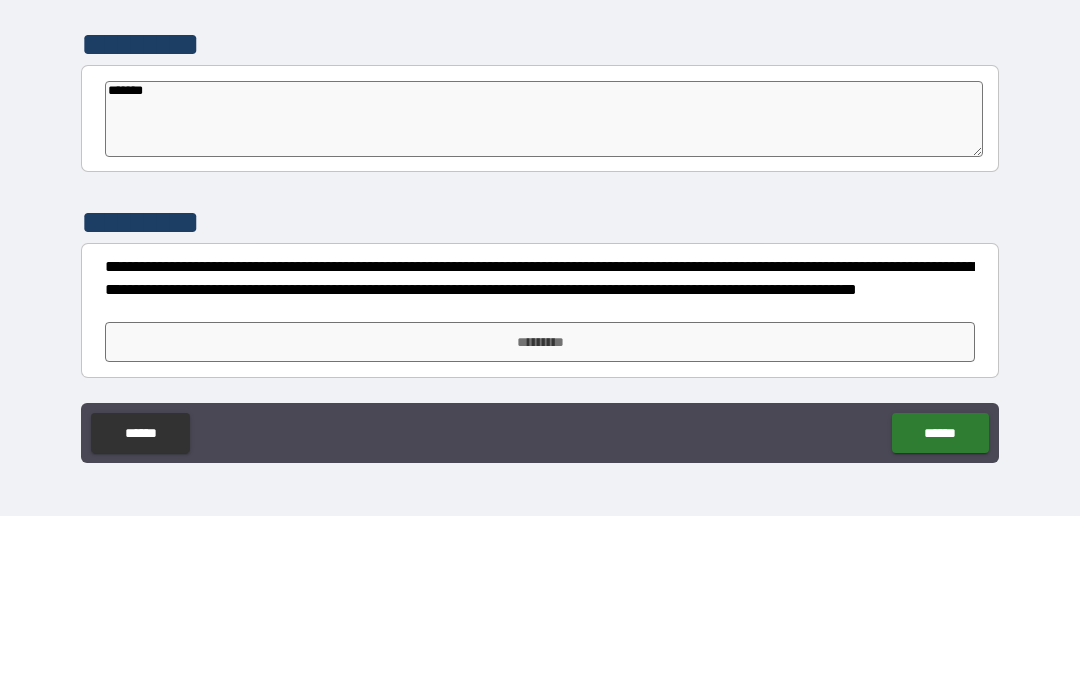 type on "*" 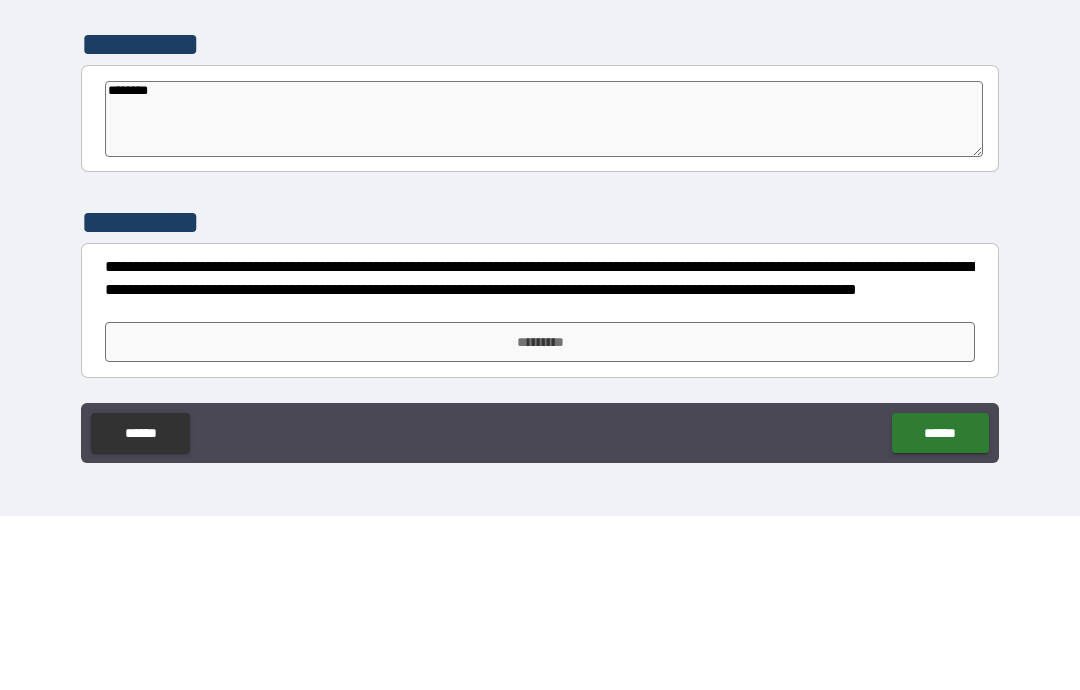 type on "*" 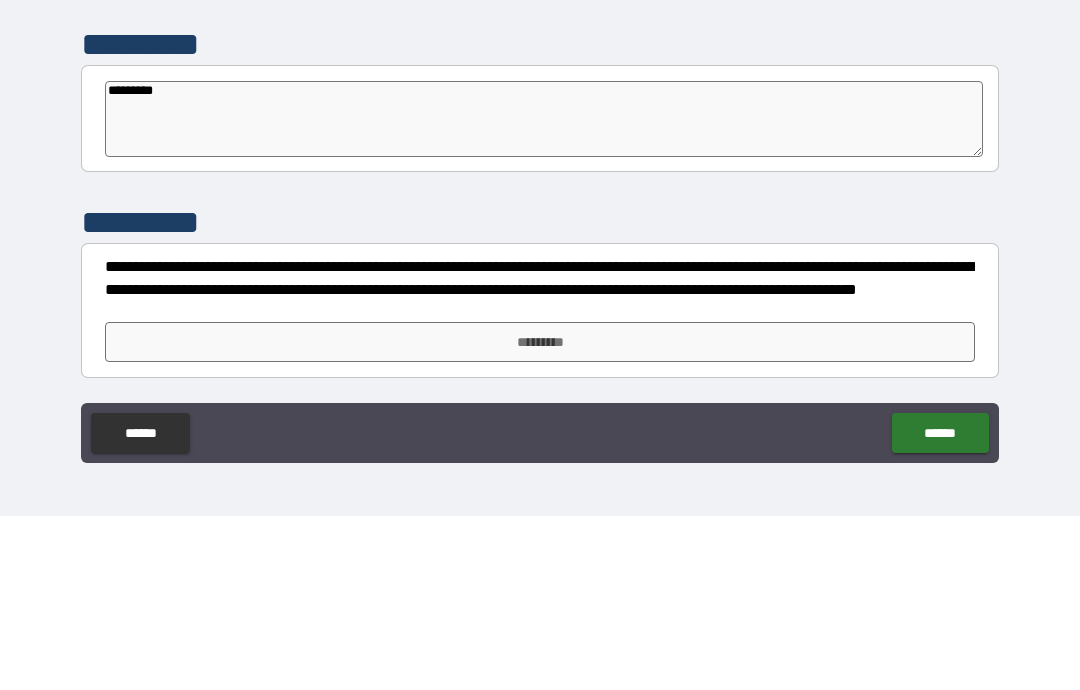 type on "*" 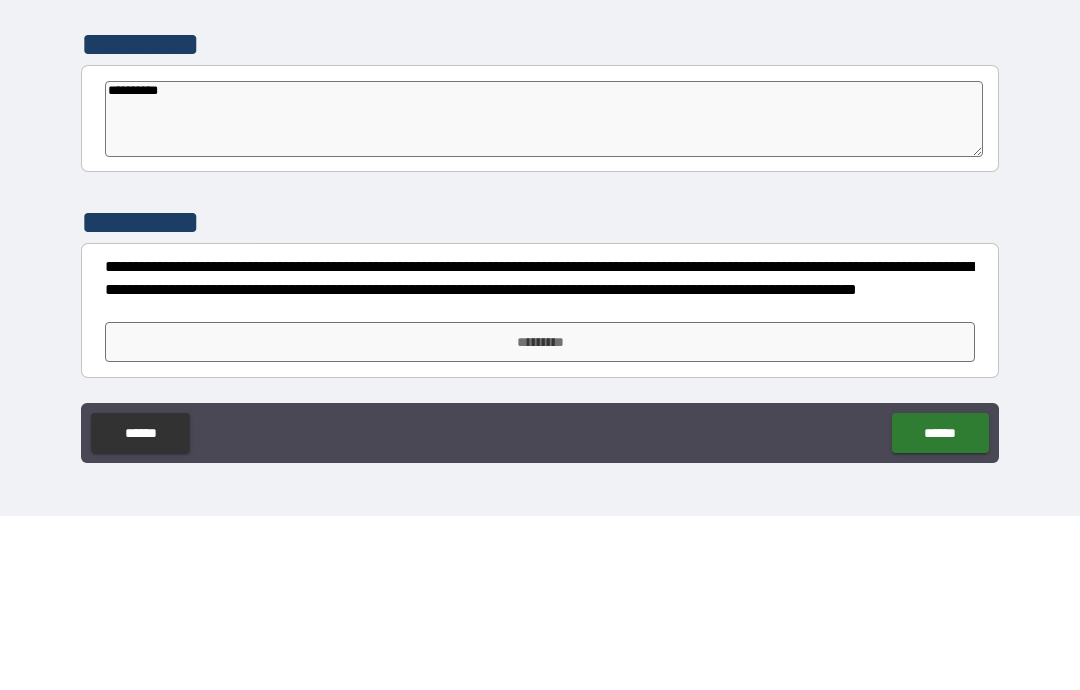 type on "*" 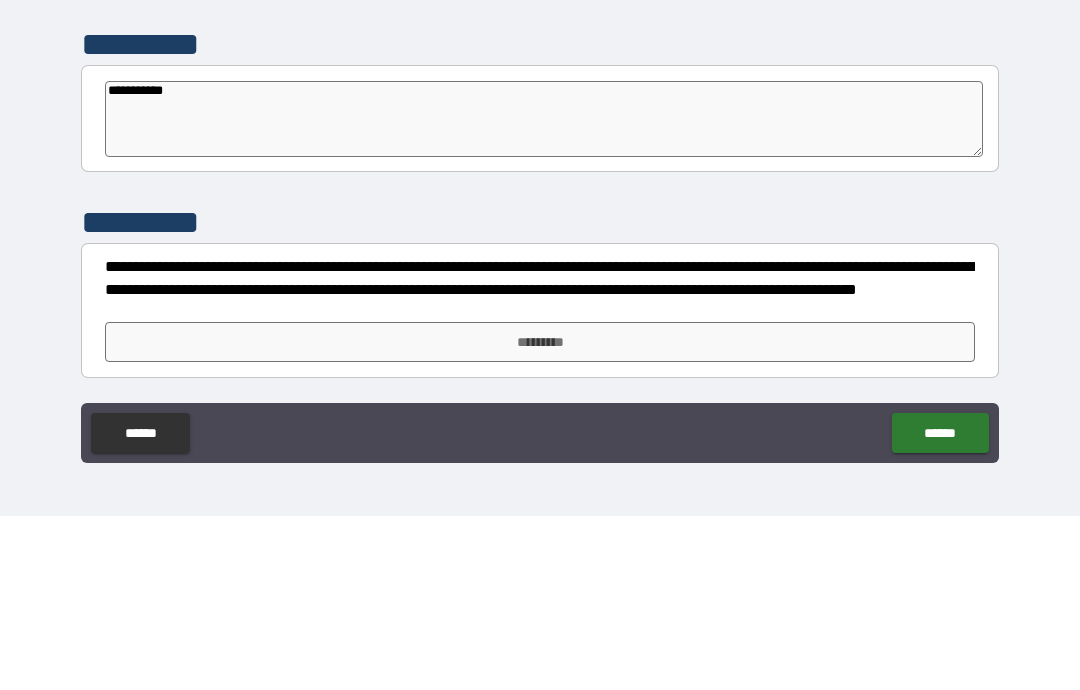 type on "*" 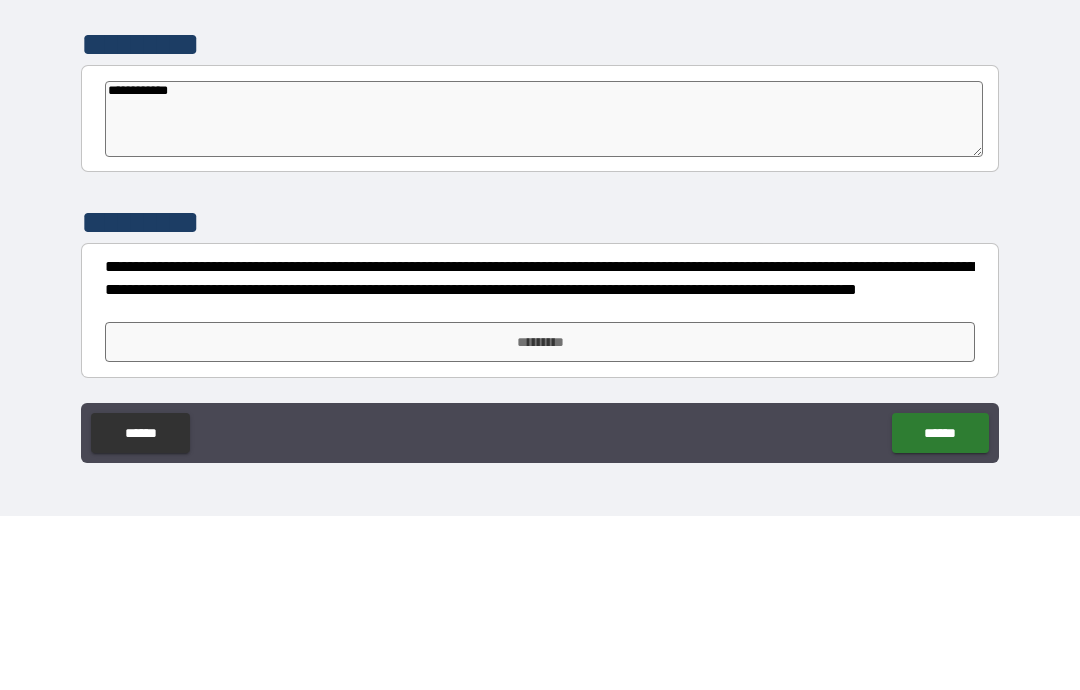 type on "*" 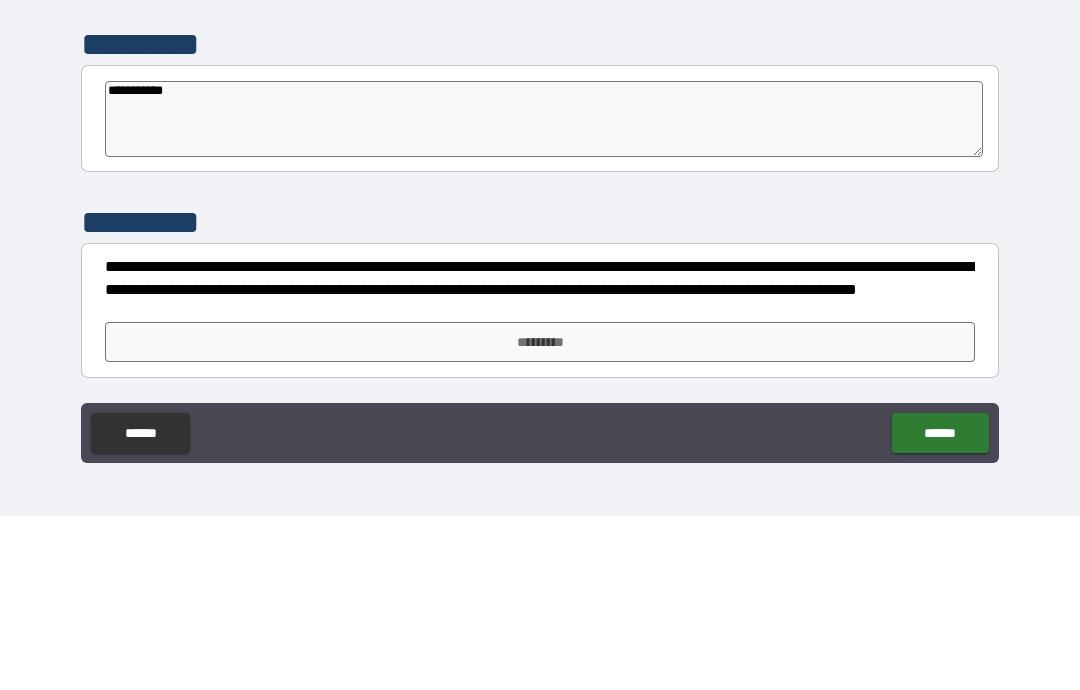 type on "*" 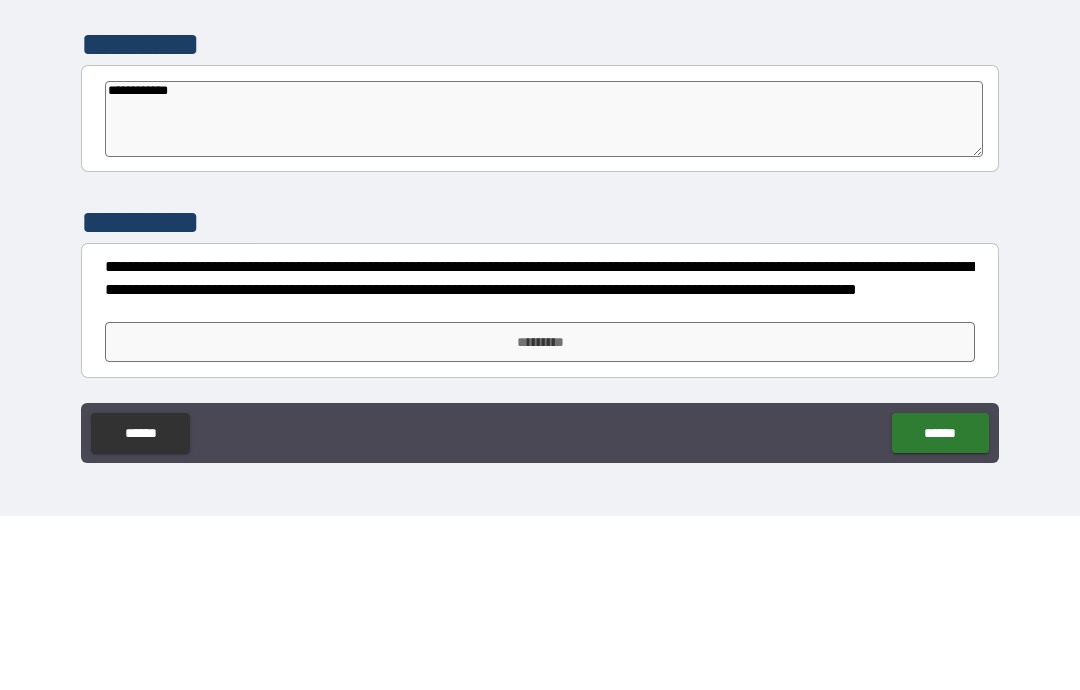 type on "*" 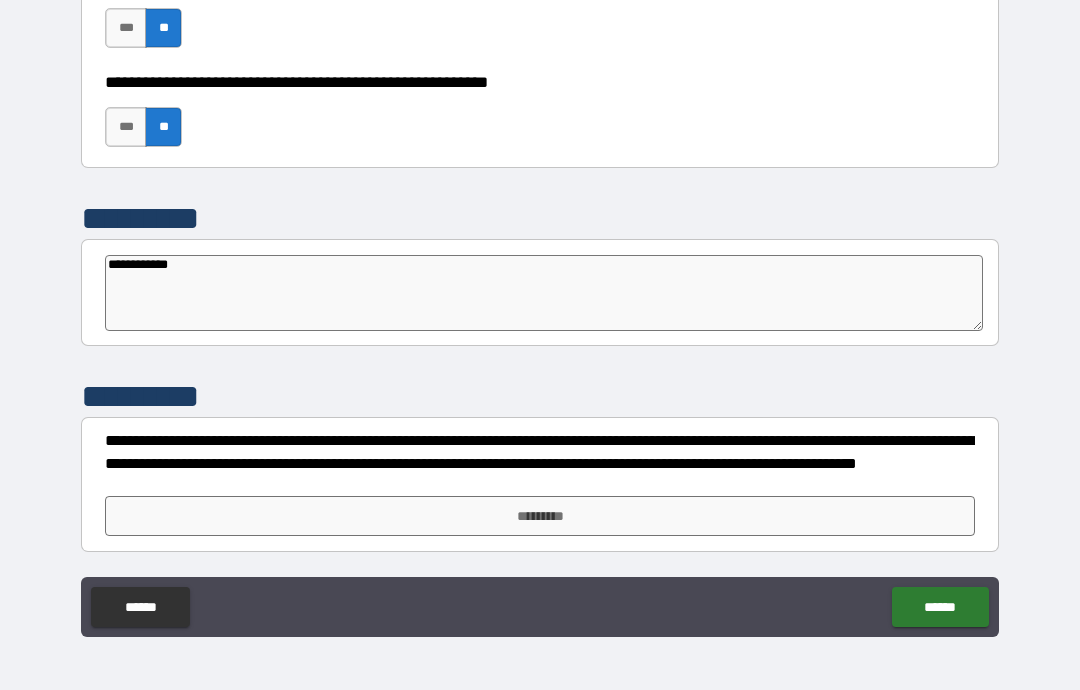 click on "**********" at bounding box center (540, 456) 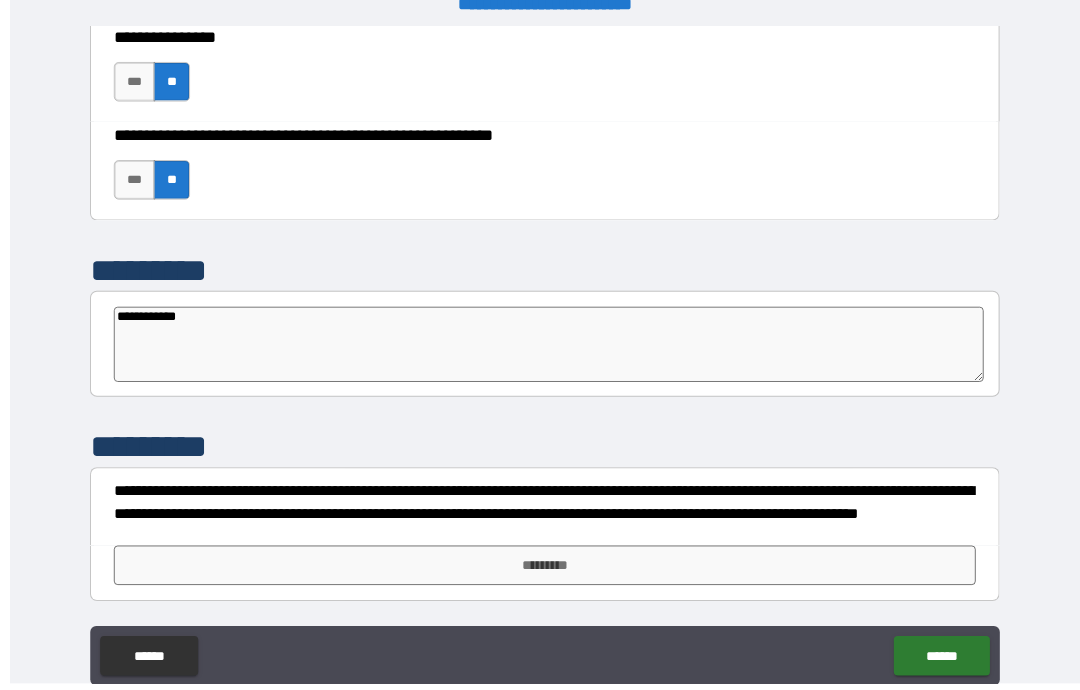 scroll, scrollTop: 80, scrollLeft: 0, axis: vertical 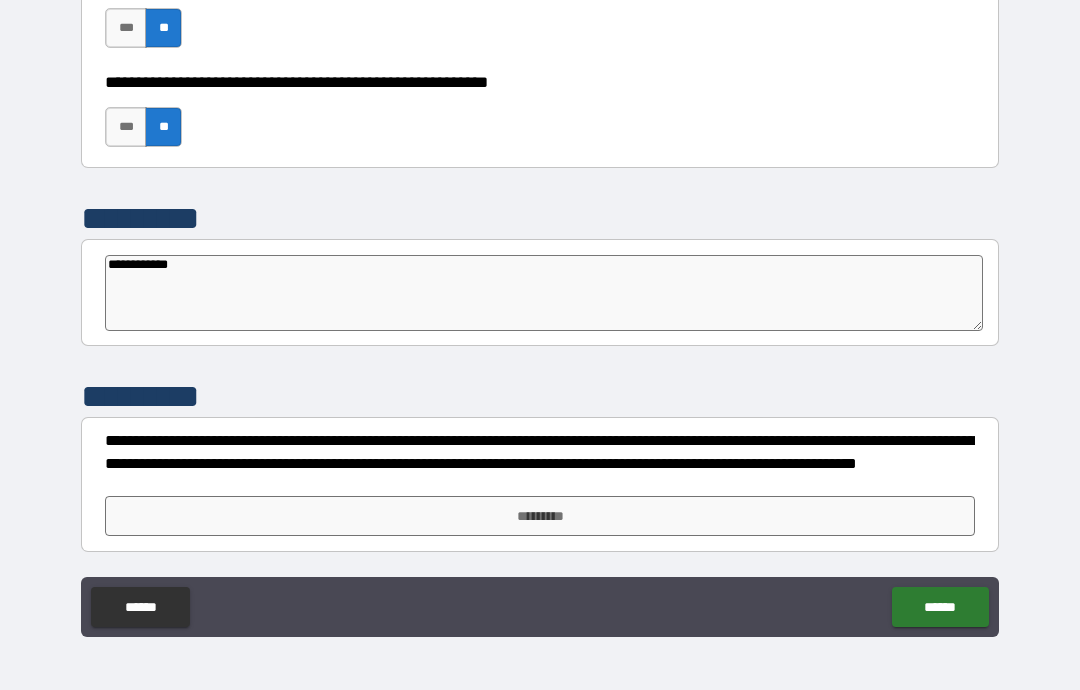 click on "******" at bounding box center [940, 607] 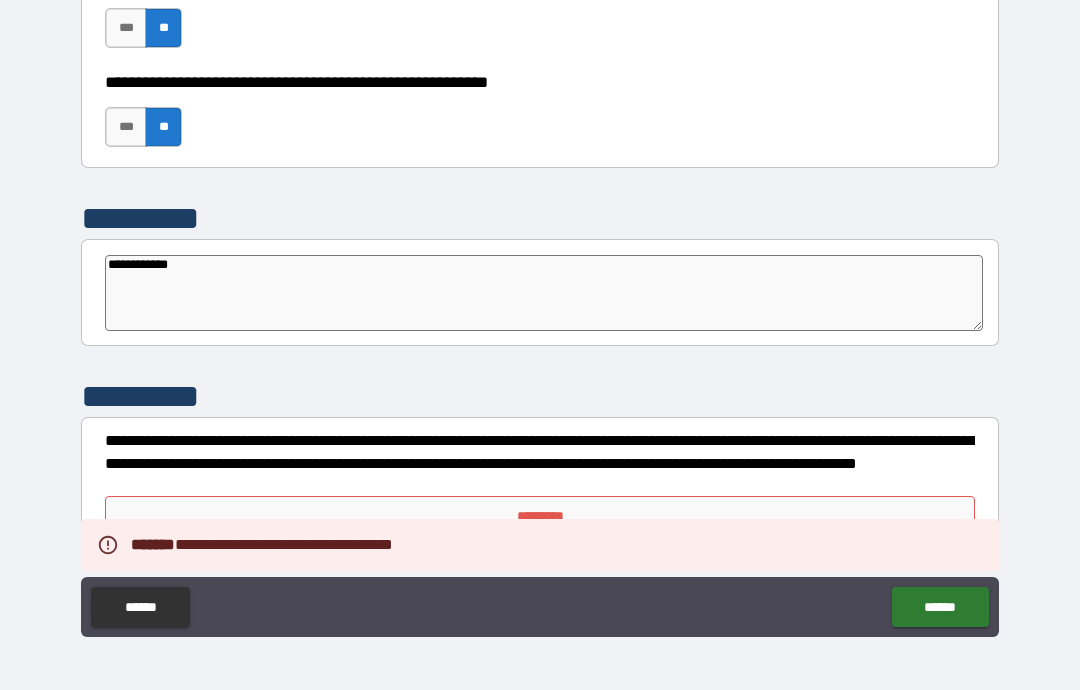 scroll, scrollTop: 6183, scrollLeft: 0, axis: vertical 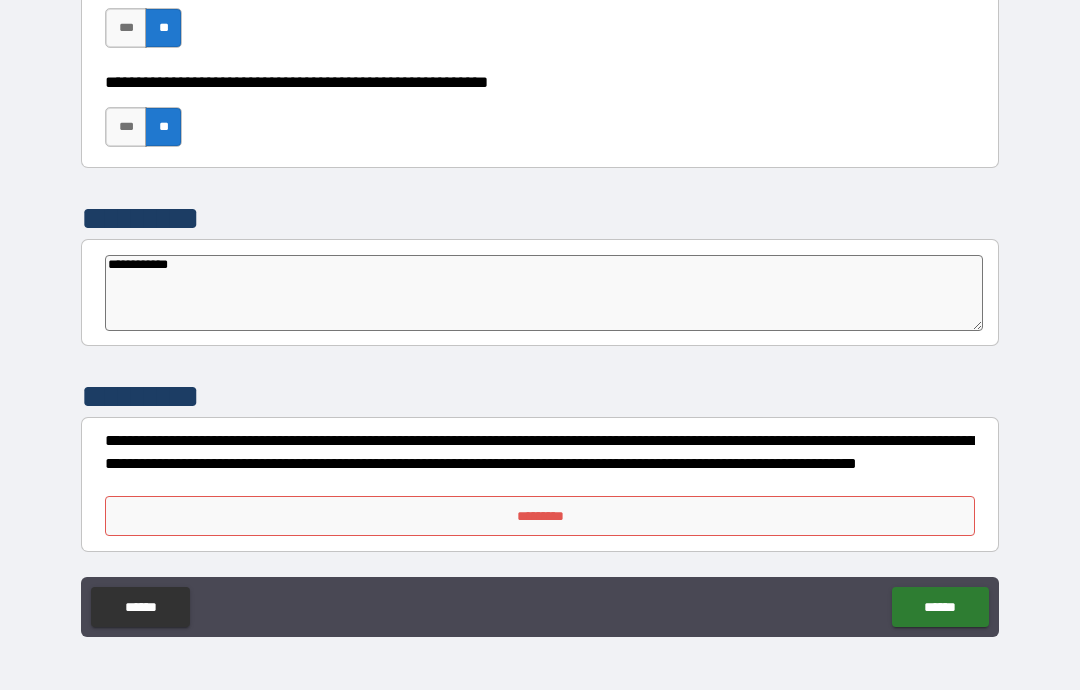 click on "*********" at bounding box center [540, 516] 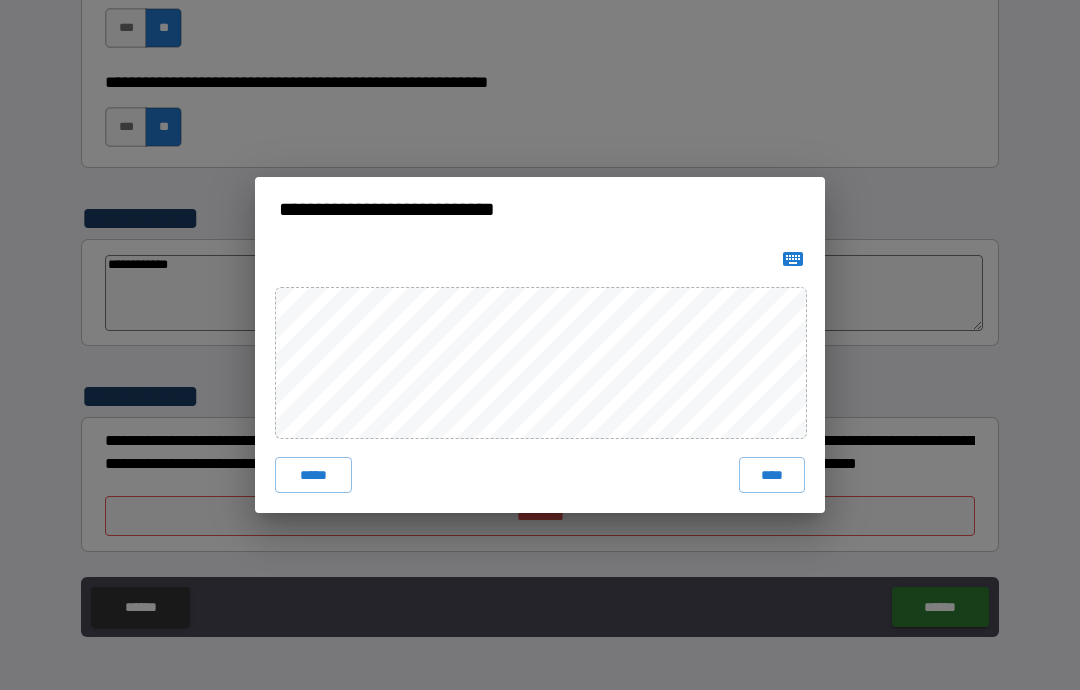 click on "****" at bounding box center [772, 475] 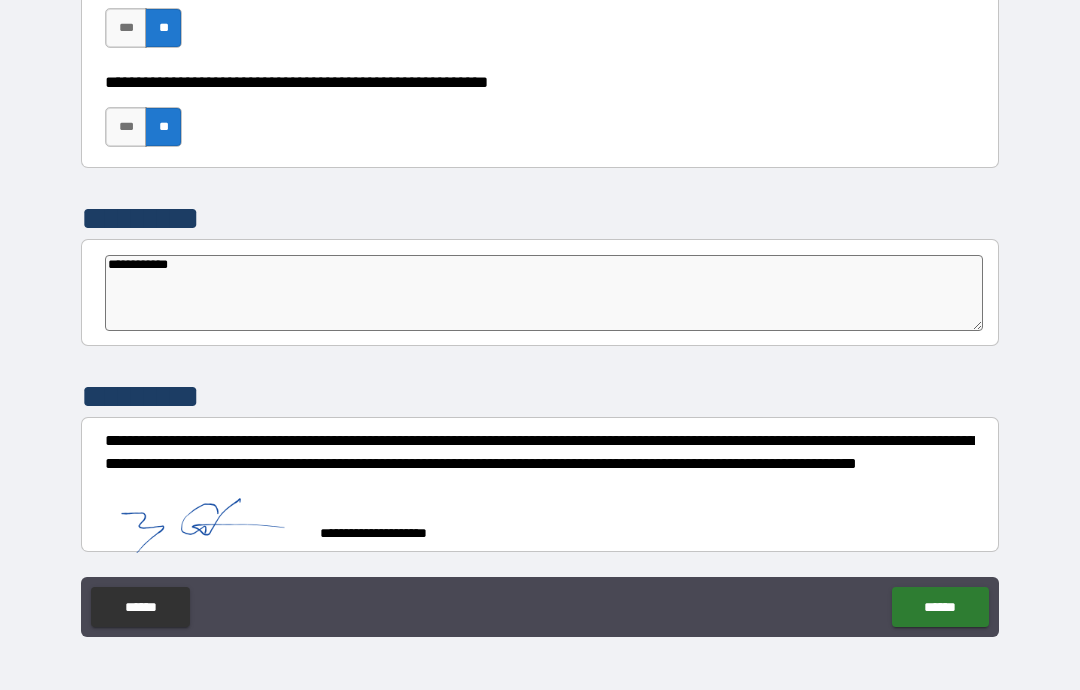 scroll, scrollTop: 6173, scrollLeft: 0, axis: vertical 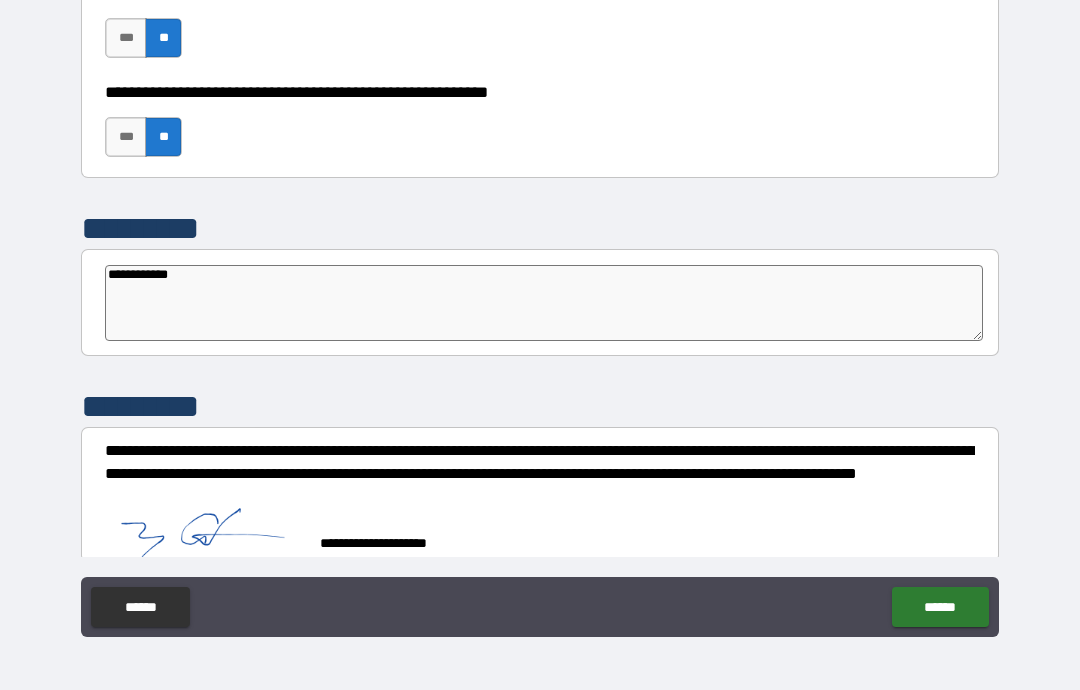 type on "*" 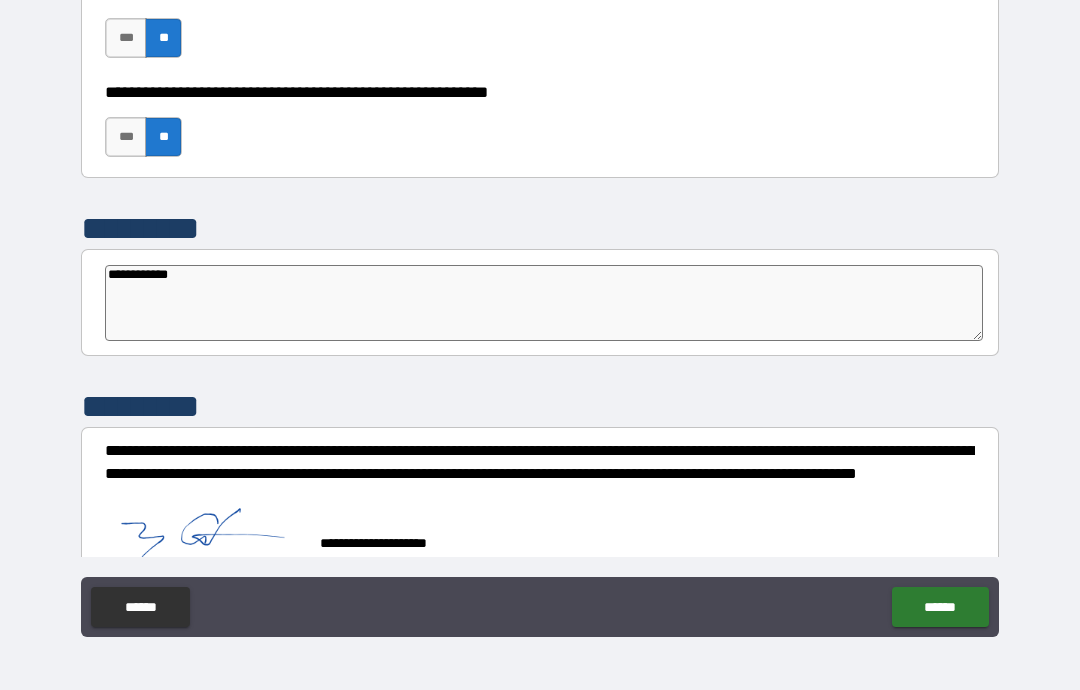 click on "******" at bounding box center (940, 607) 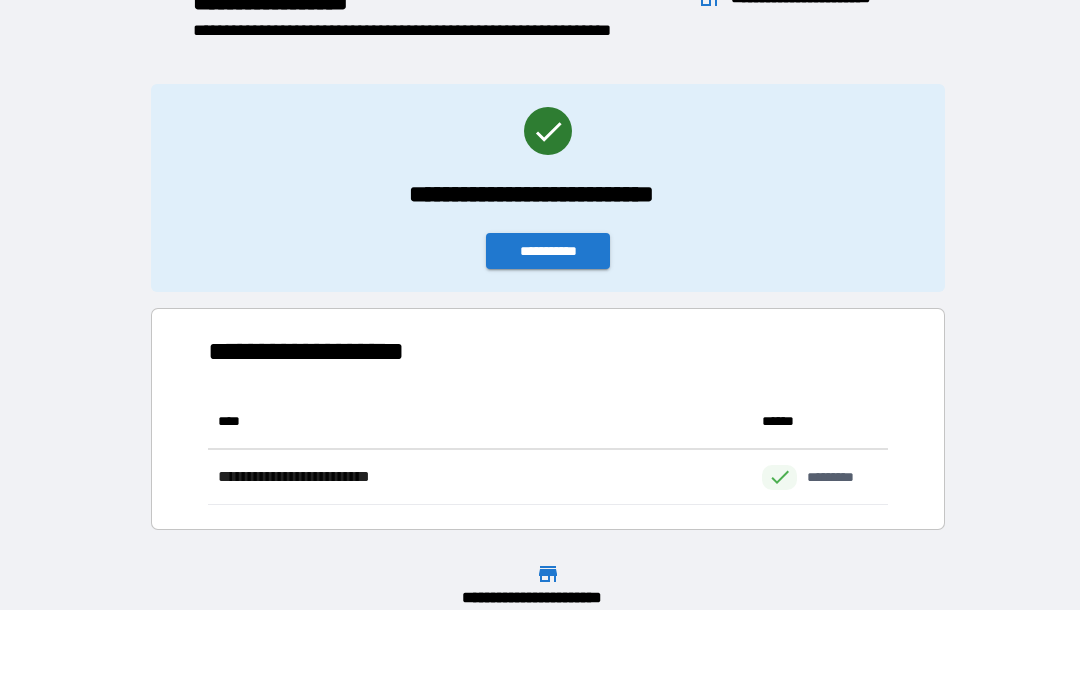 scroll, scrollTop: 1, scrollLeft: 1, axis: both 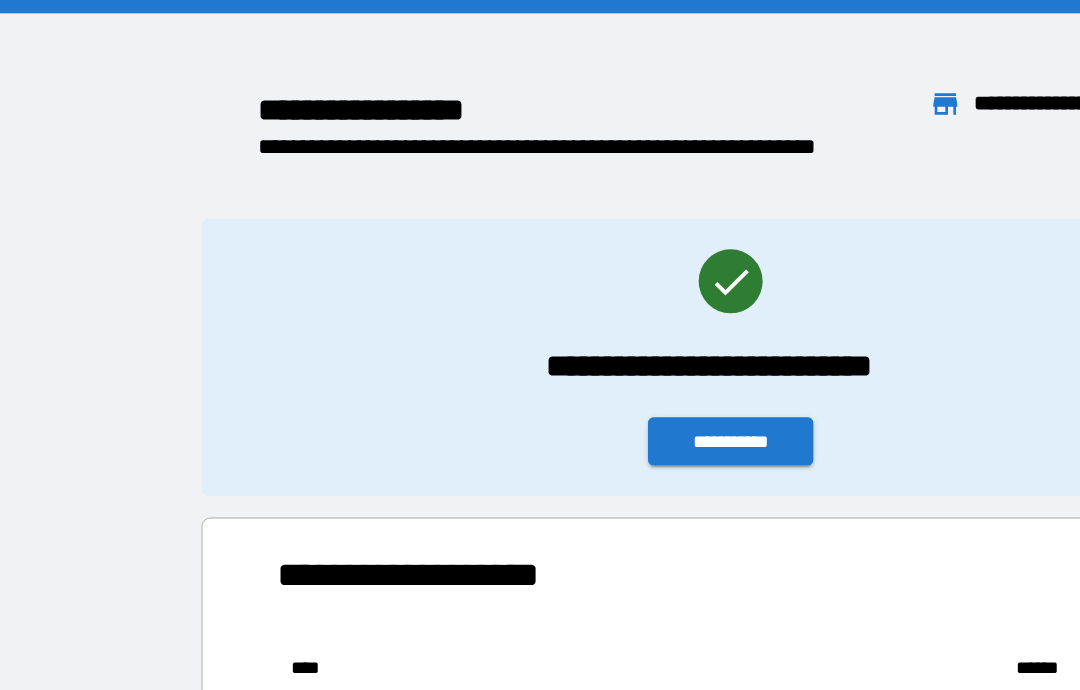 click on "**********" at bounding box center [548, 331] 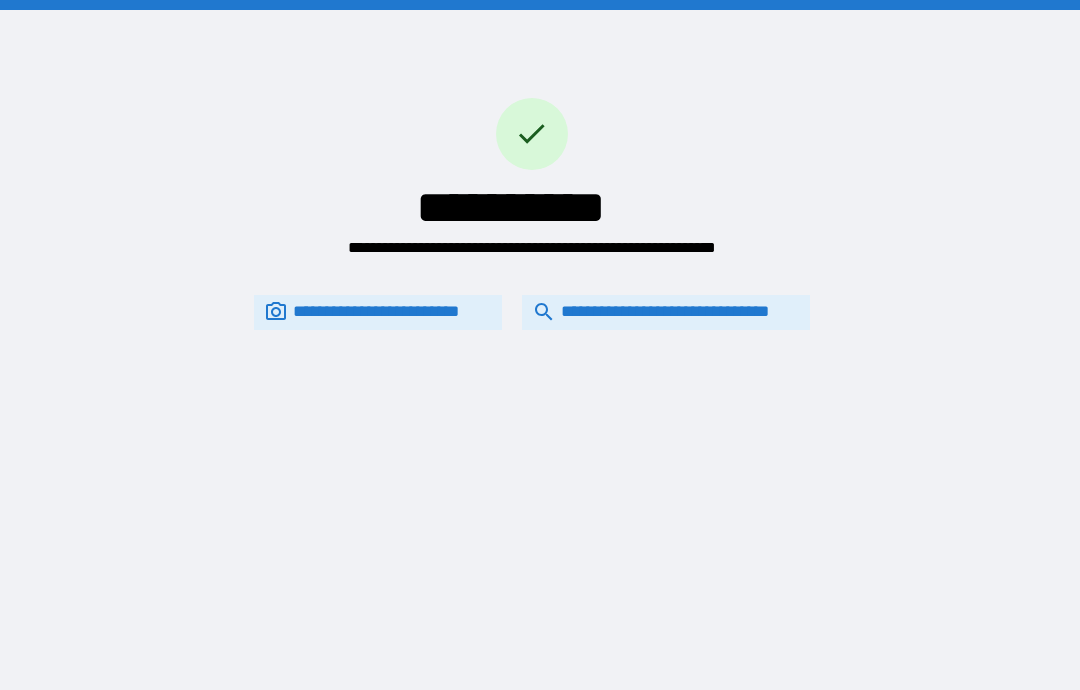 click on "**********" at bounding box center [666, 312] 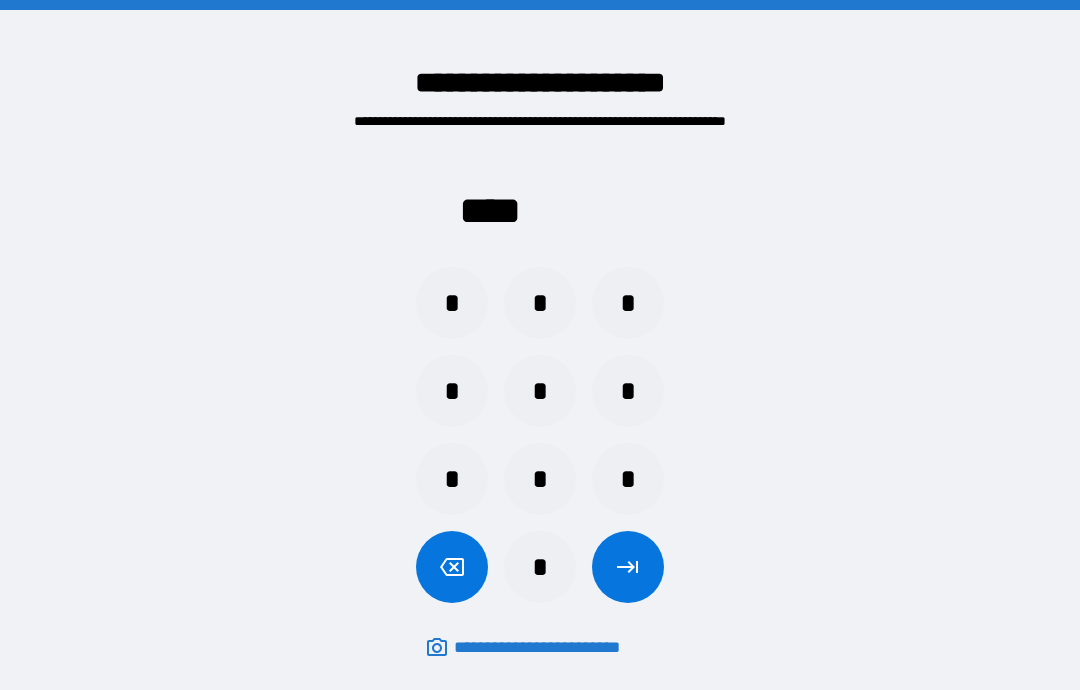 click on "*" at bounding box center [628, 391] 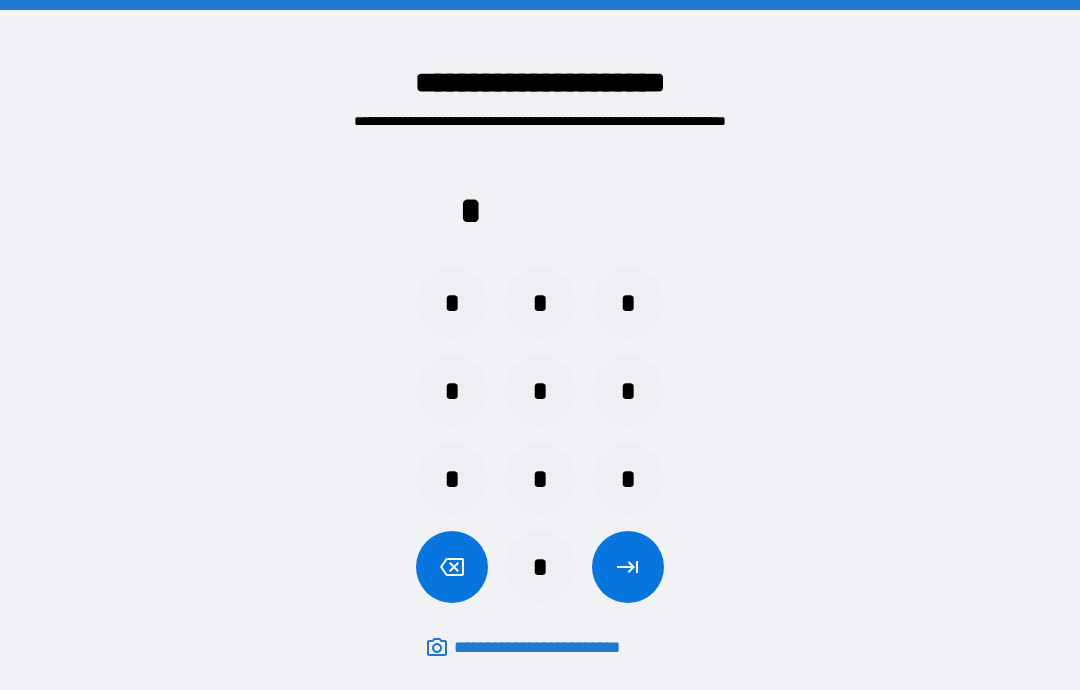 click on "*" at bounding box center [628, 479] 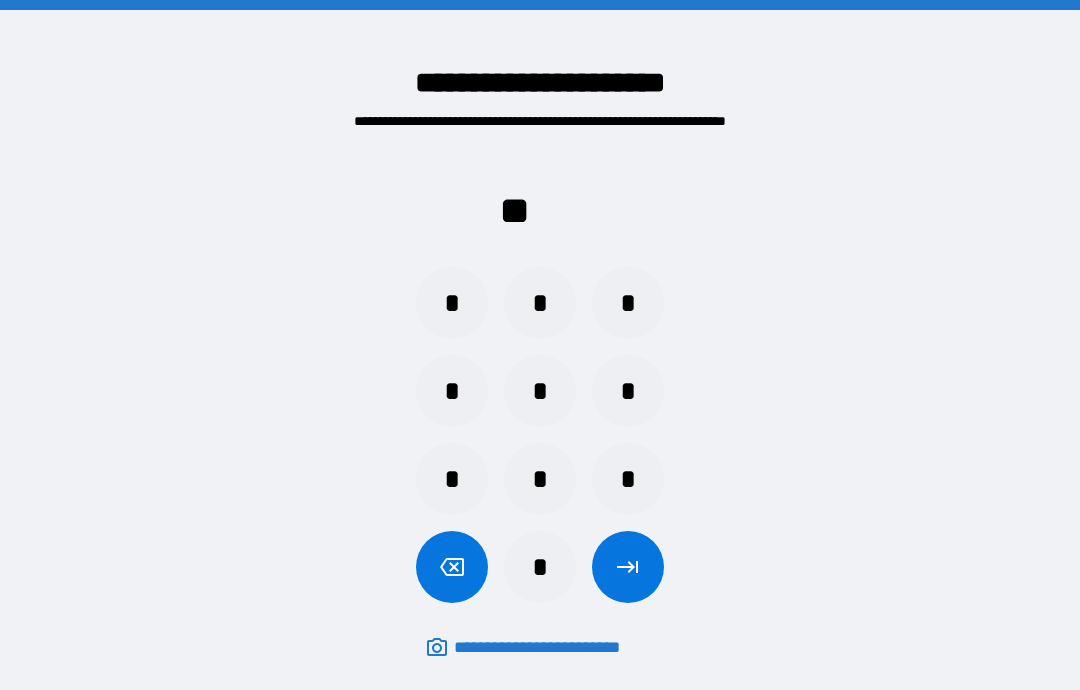 click on "*" at bounding box center [452, 303] 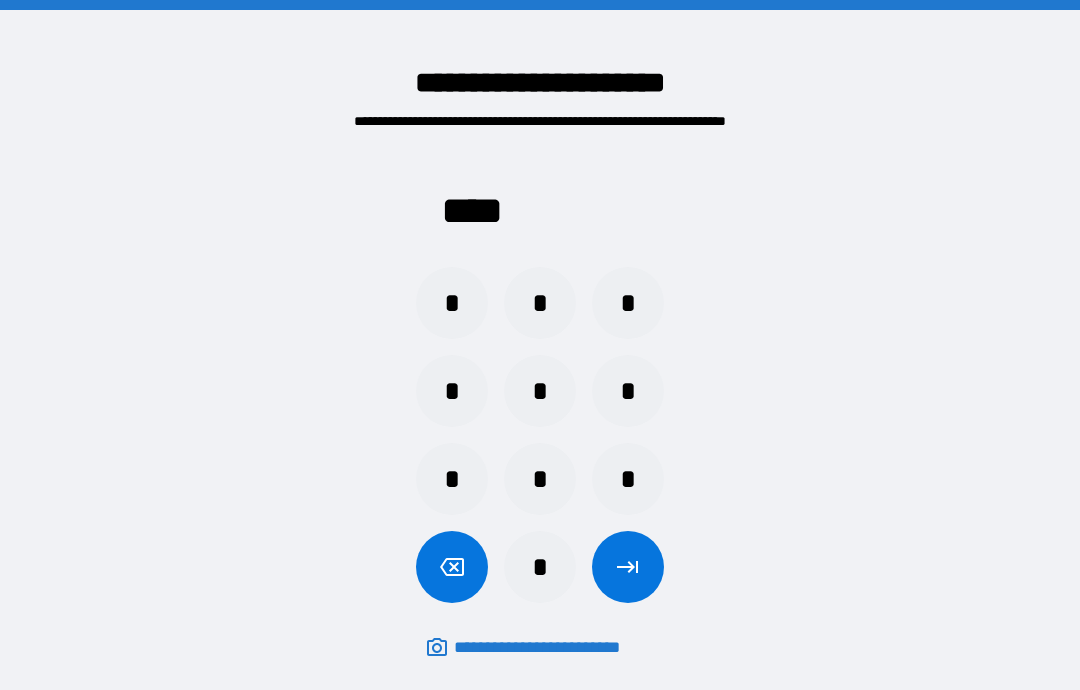 click 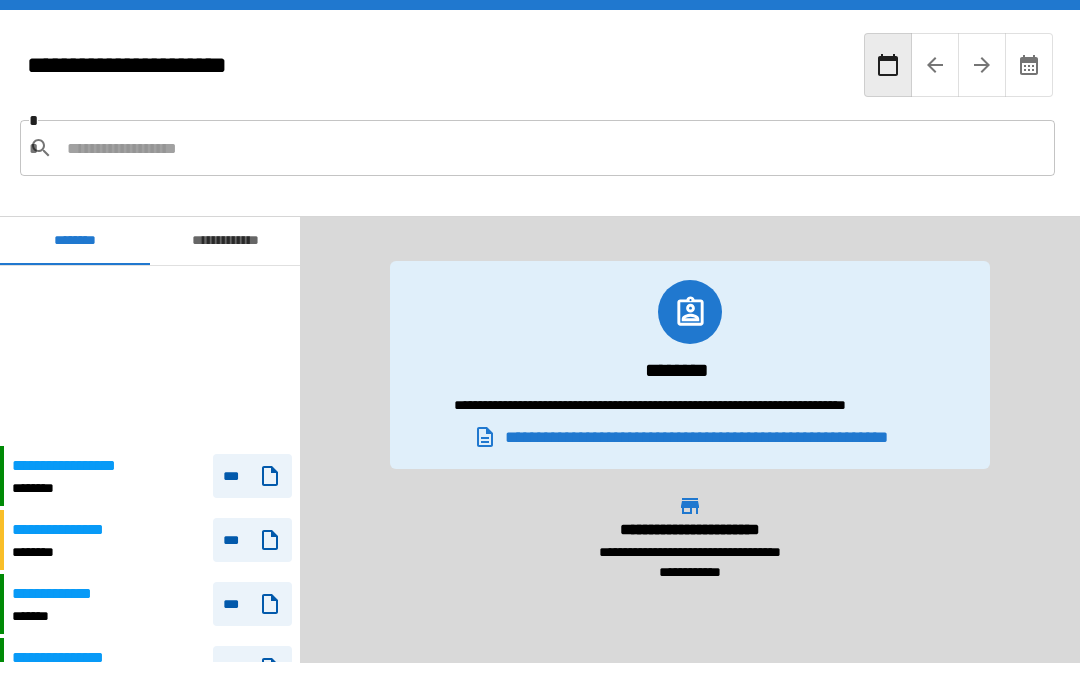scroll, scrollTop: 180, scrollLeft: 0, axis: vertical 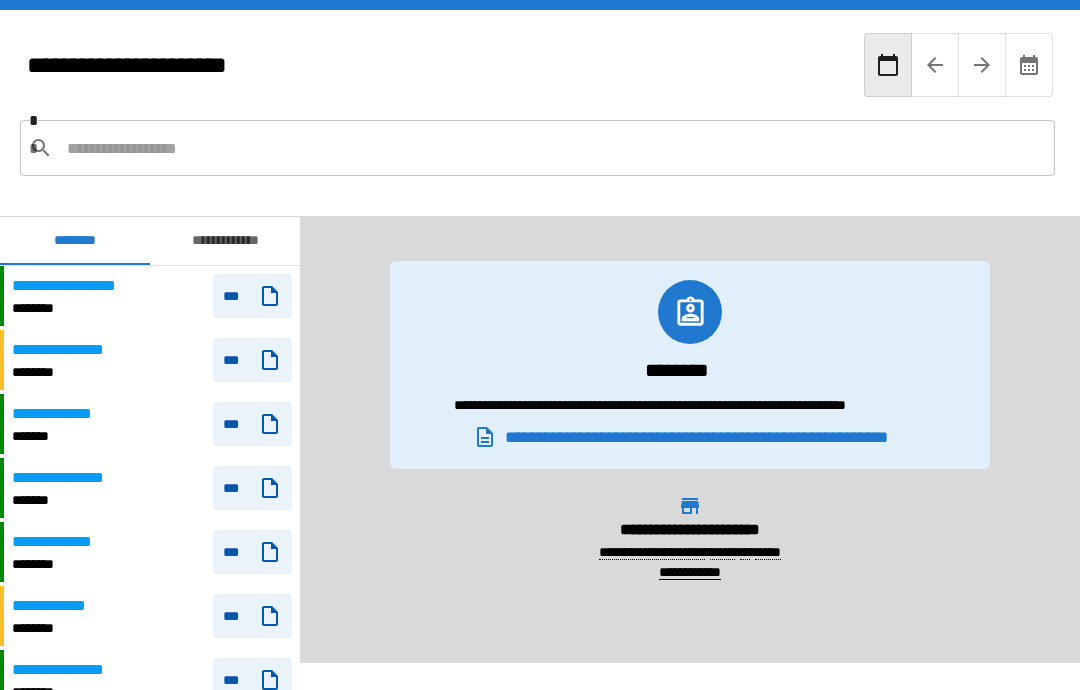click on "**********" at bounding box center (225, 241) 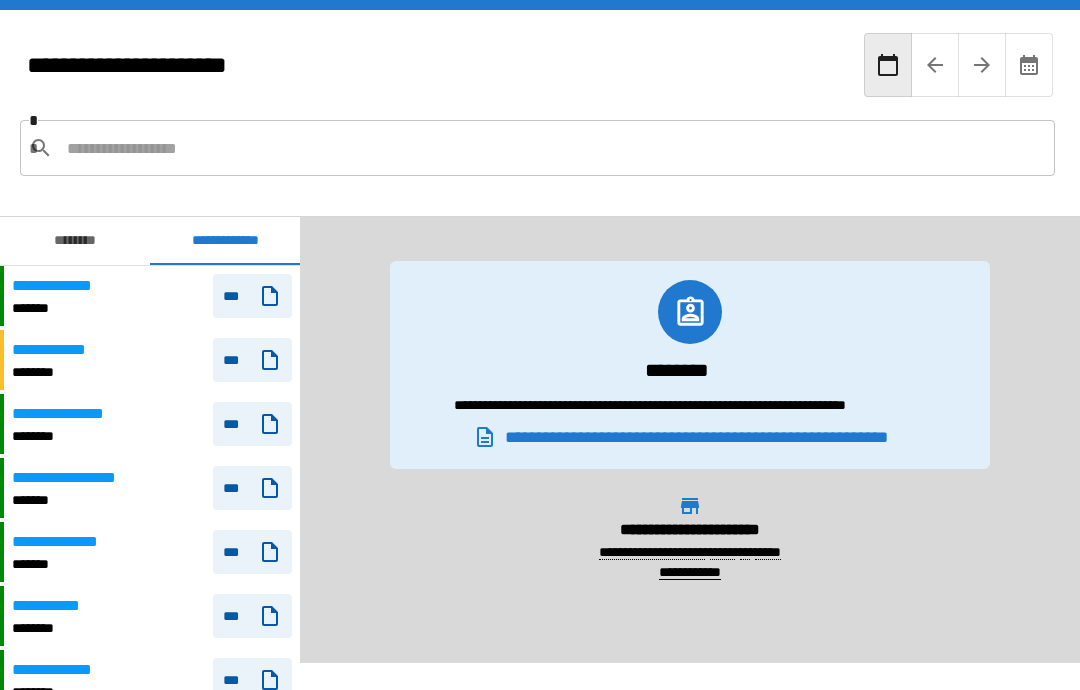 scroll, scrollTop: 0, scrollLeft: 0, axis: both 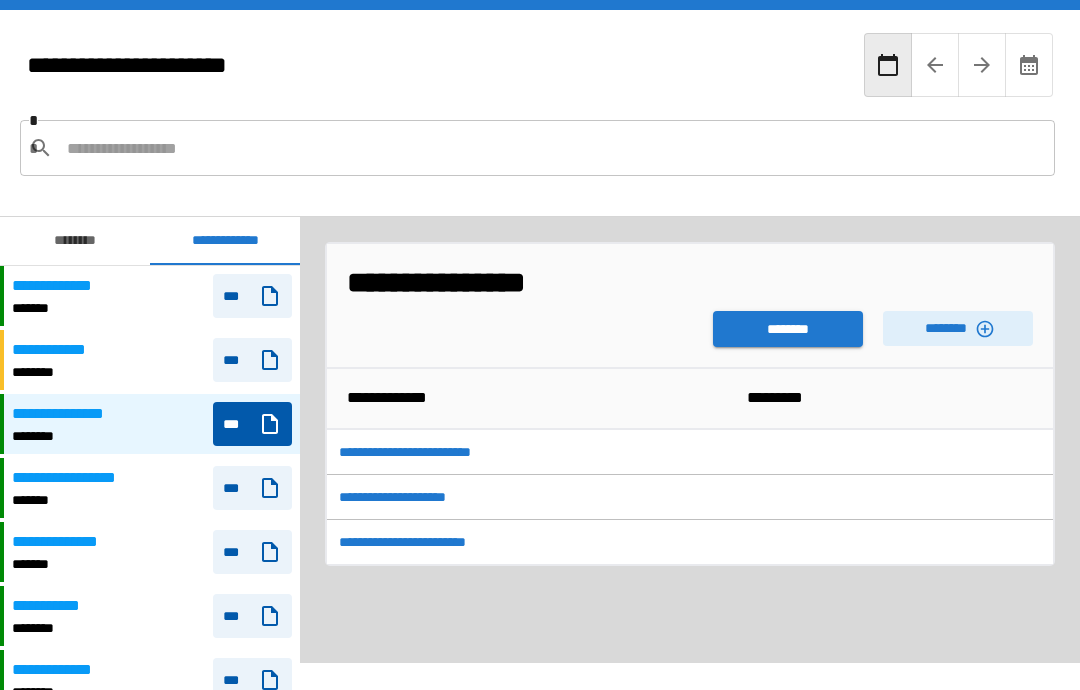 click on "********" at bounding box center [788, 329] 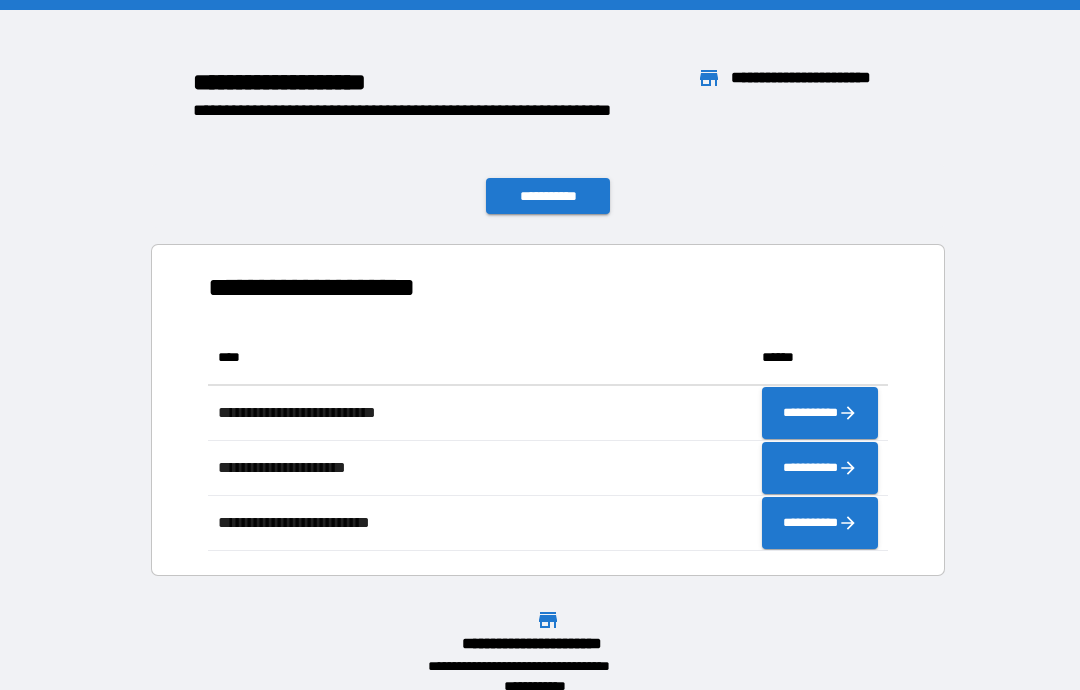 scroll, scrollTop: 1, scrollLeft: 1, axis: both 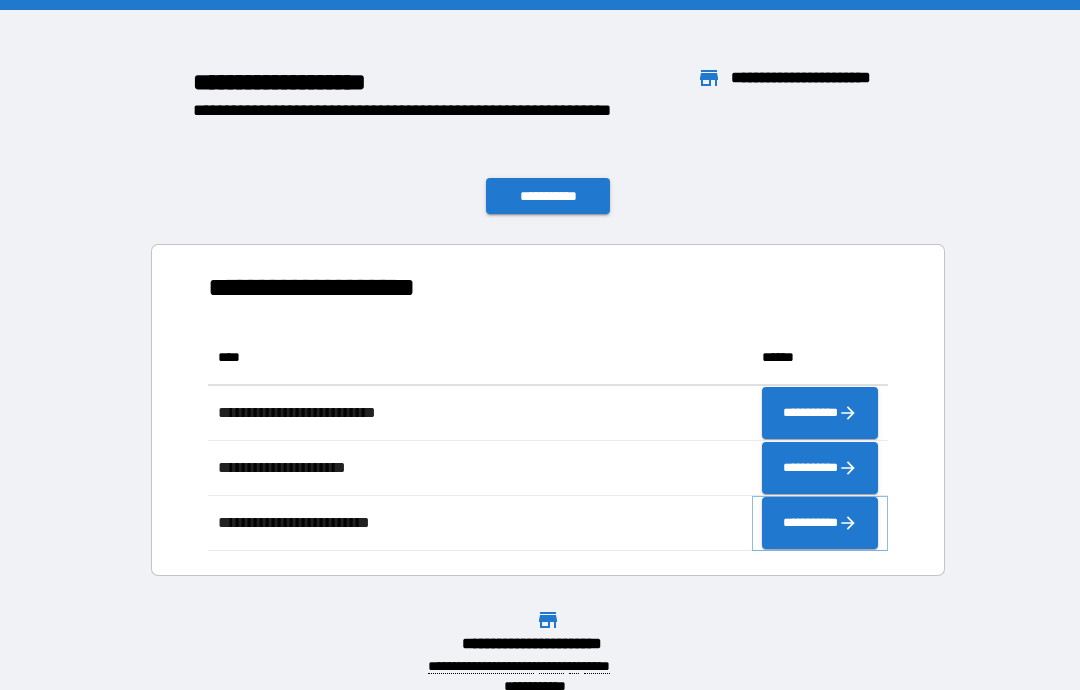 click on "**********" at bounding box center [820, 523] 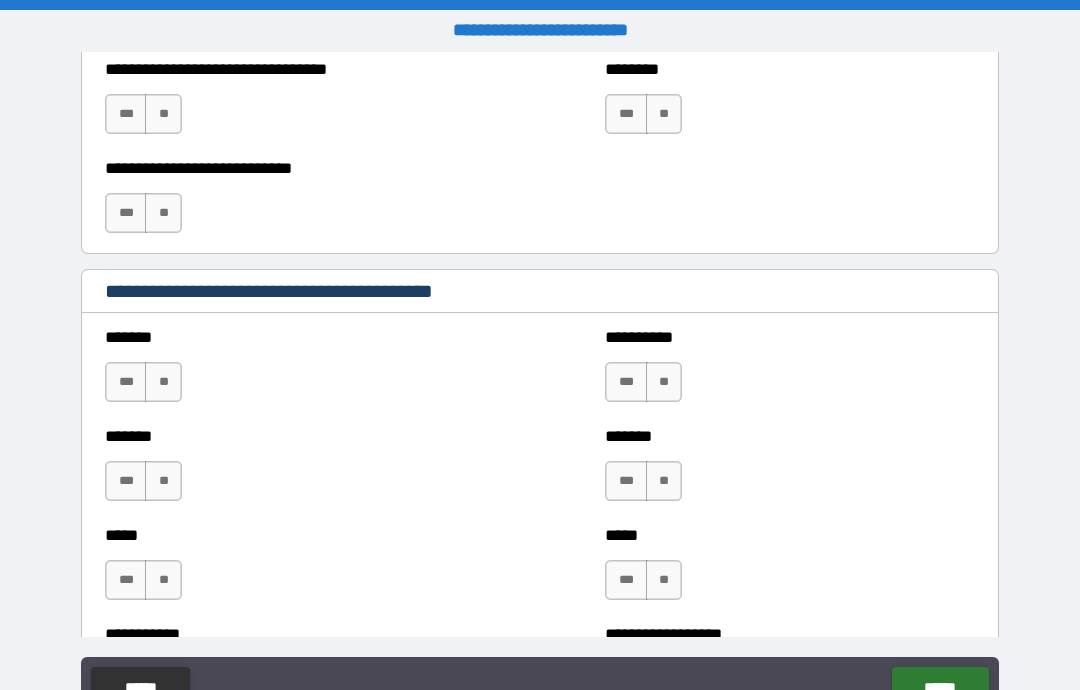scroll, scrollTop: 1498, scrollLeft: 0, axis: vertical 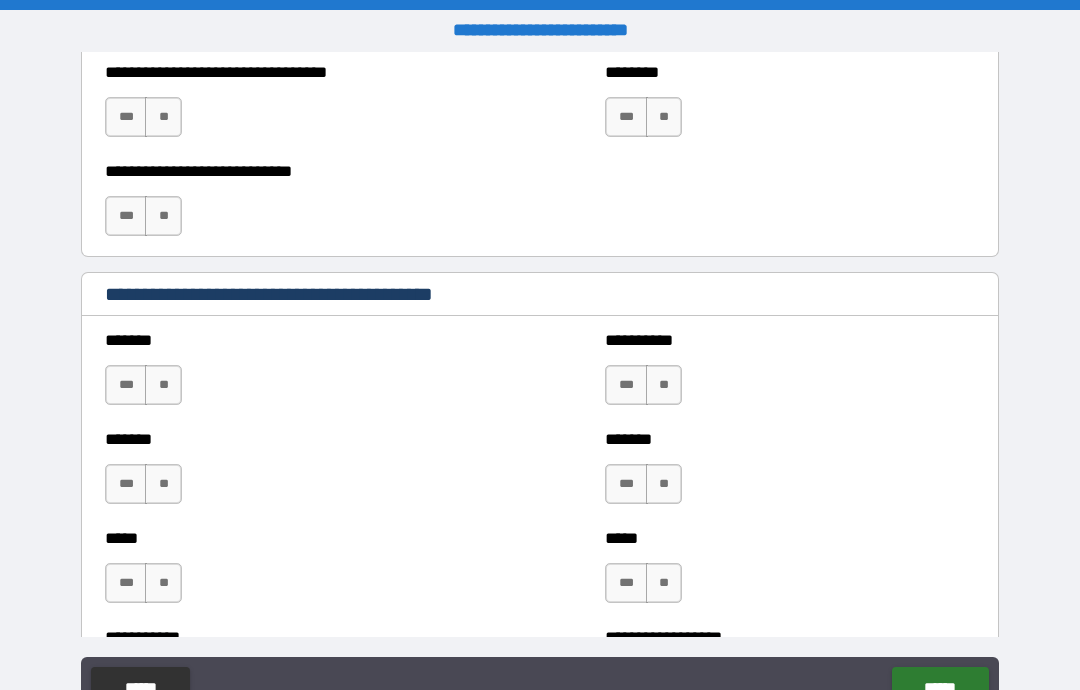 click on "**" at bounding box center [163, 117] 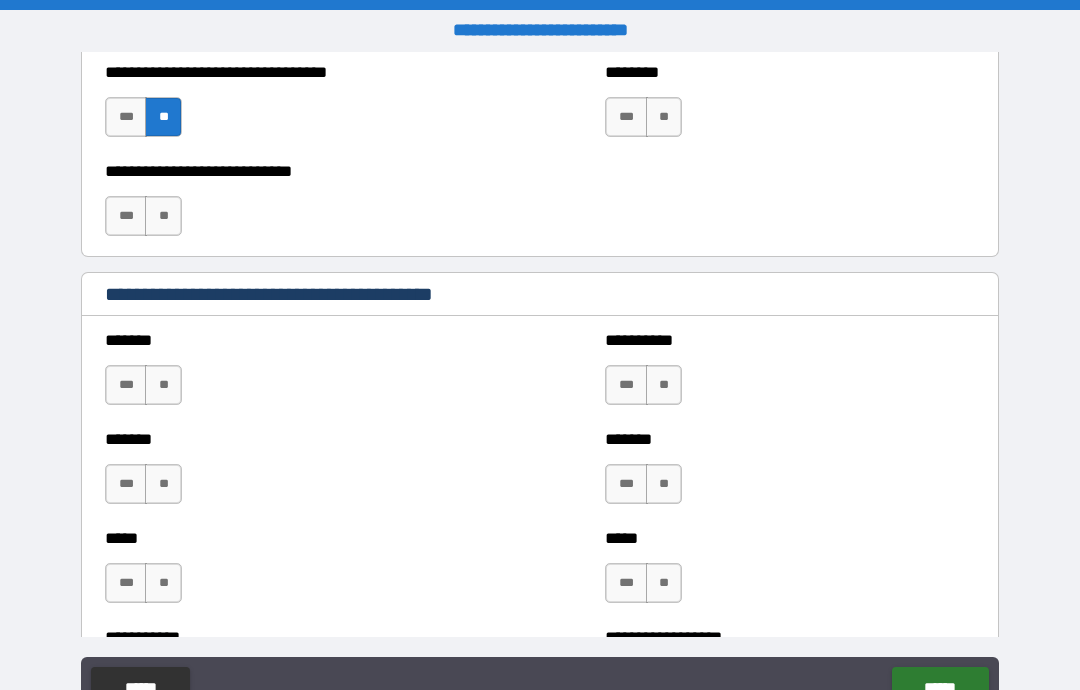 click on "**" at bounding box center (163, 216) 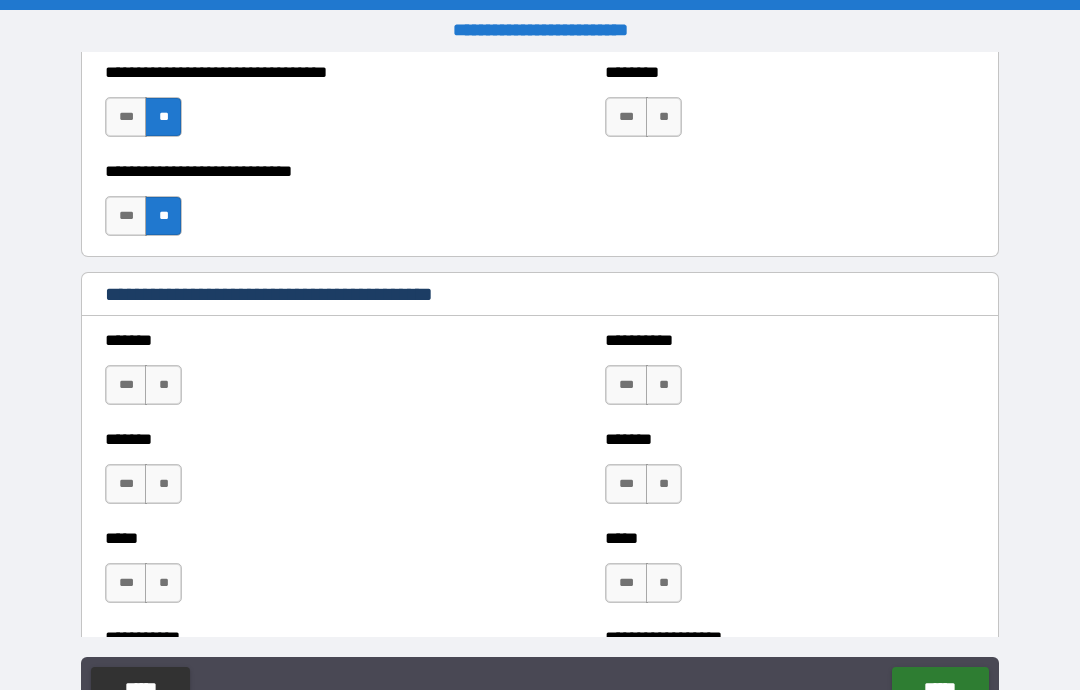 click on "**" at bounding box center [664, 117] 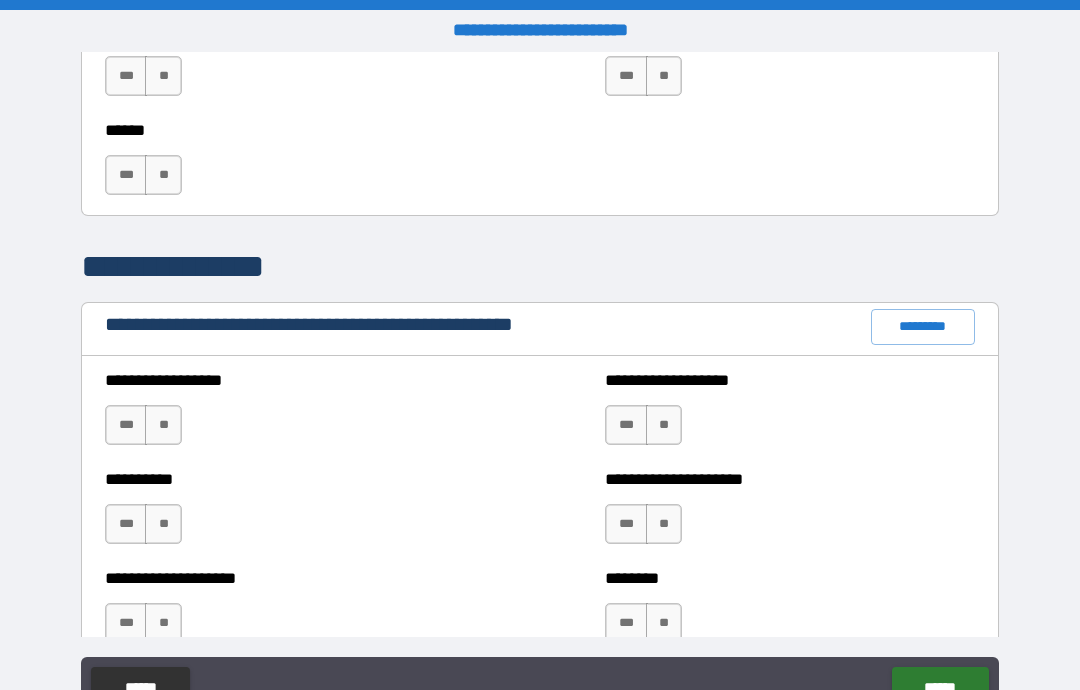 scroll, scrollTop: 2105, scrollLeft: 0, axis: vertical 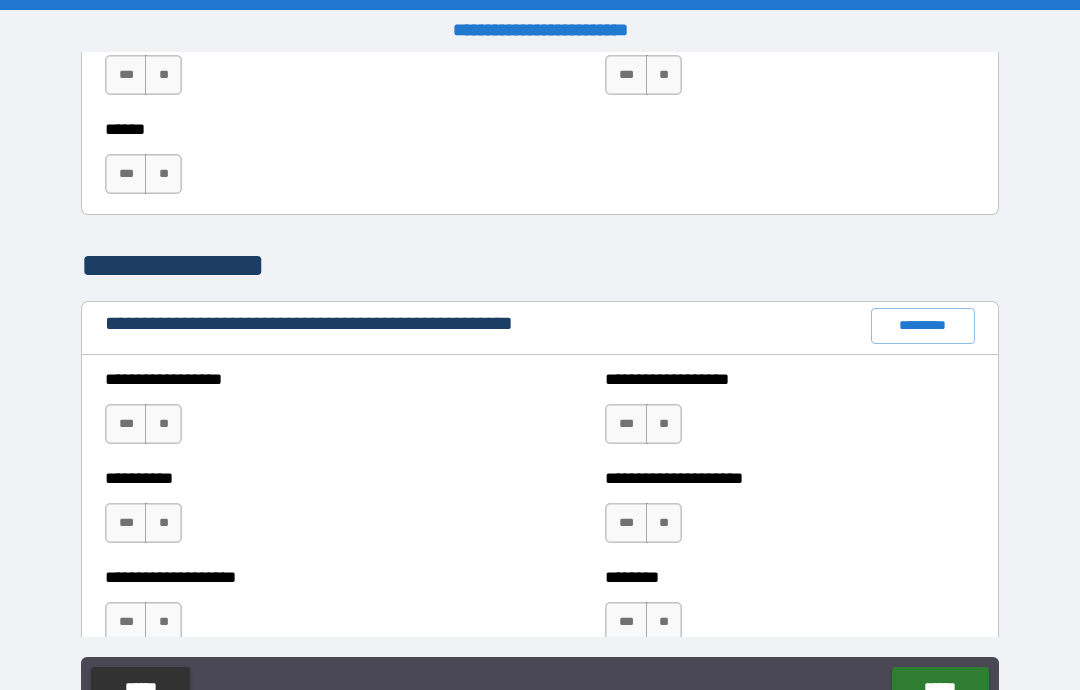 click on "*********" at bounding box center (923, 326) 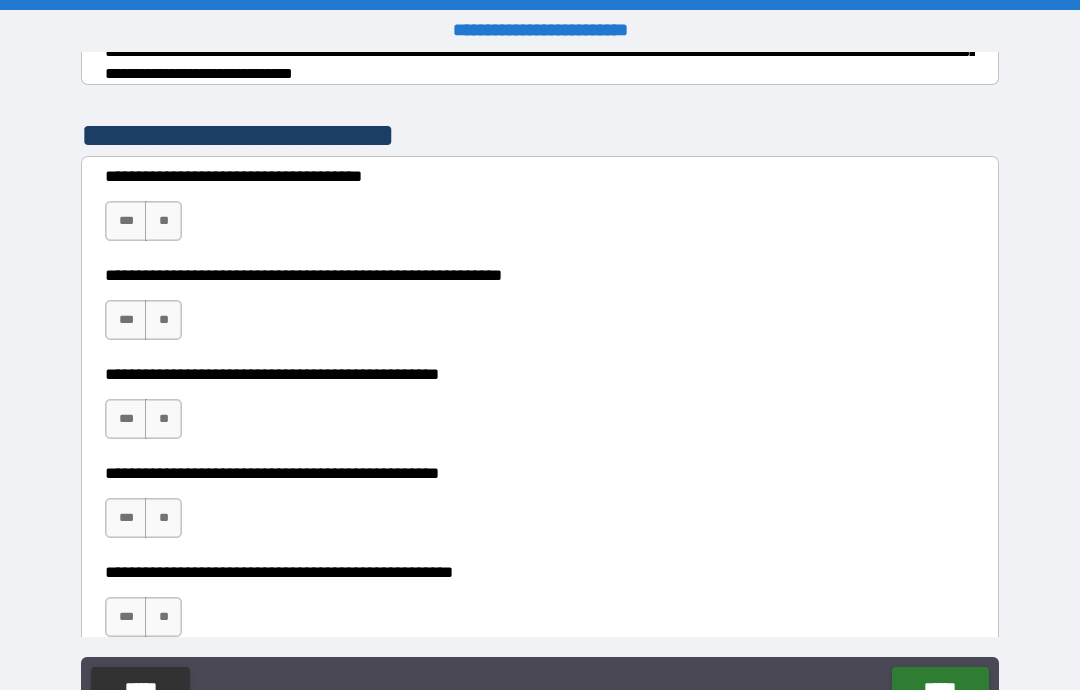scroll, scrollTop: 351, scrollLeft: 0, axis: vertical 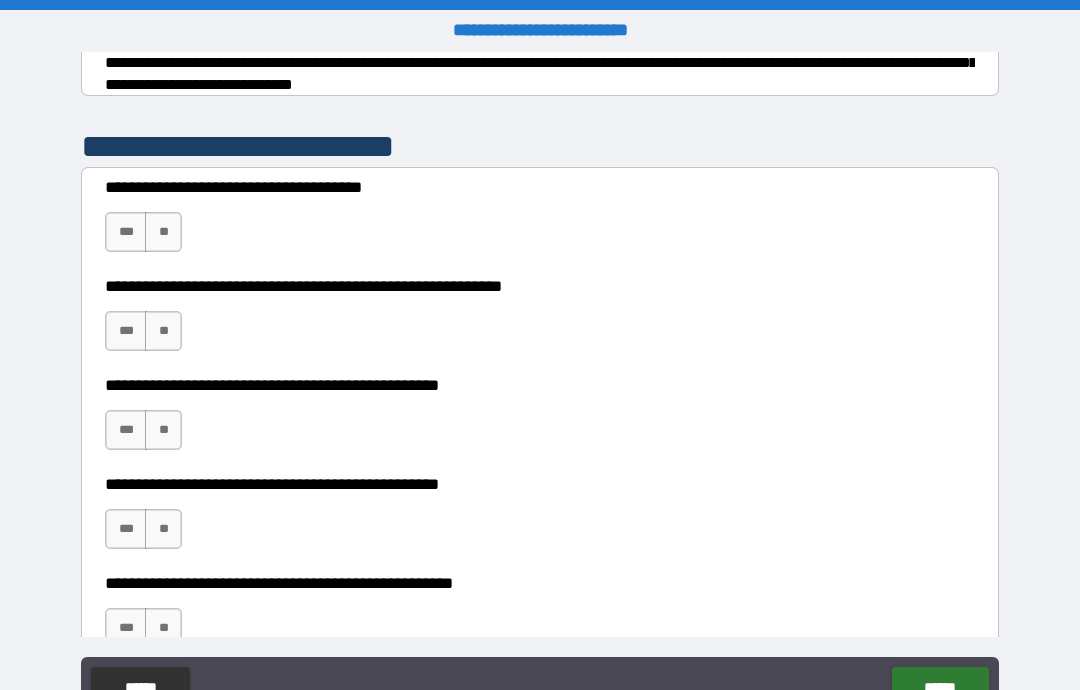 click on "***" at bounding box center [126, 232] 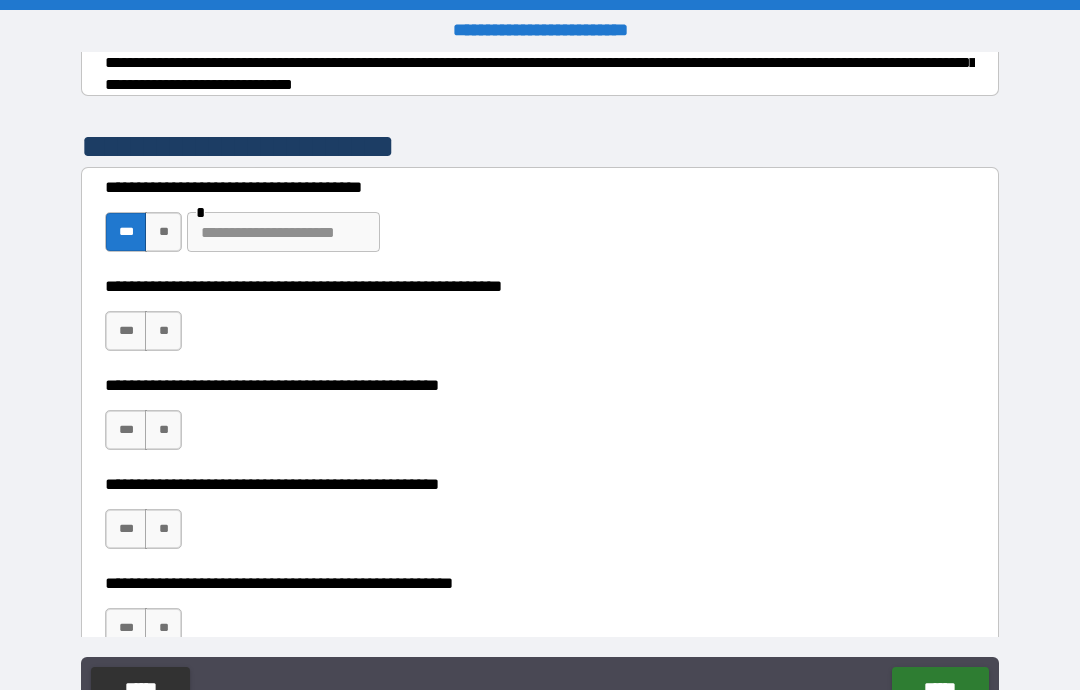 click on "**" at bounding box center [163, 331] 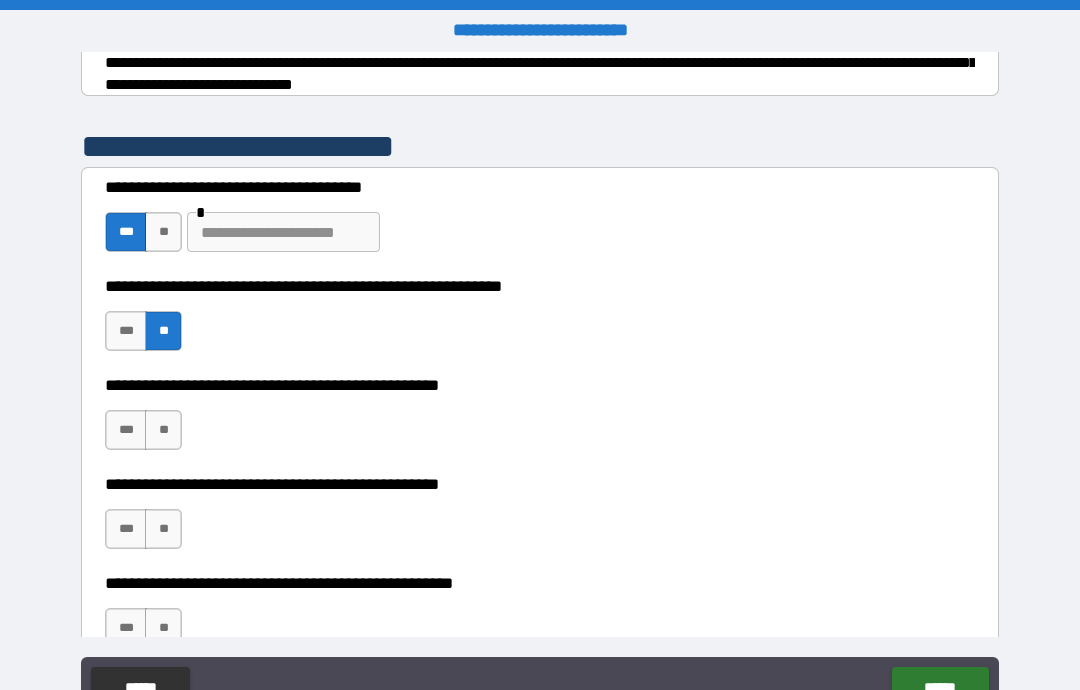 click on "**" at bounding box center (163, 430) 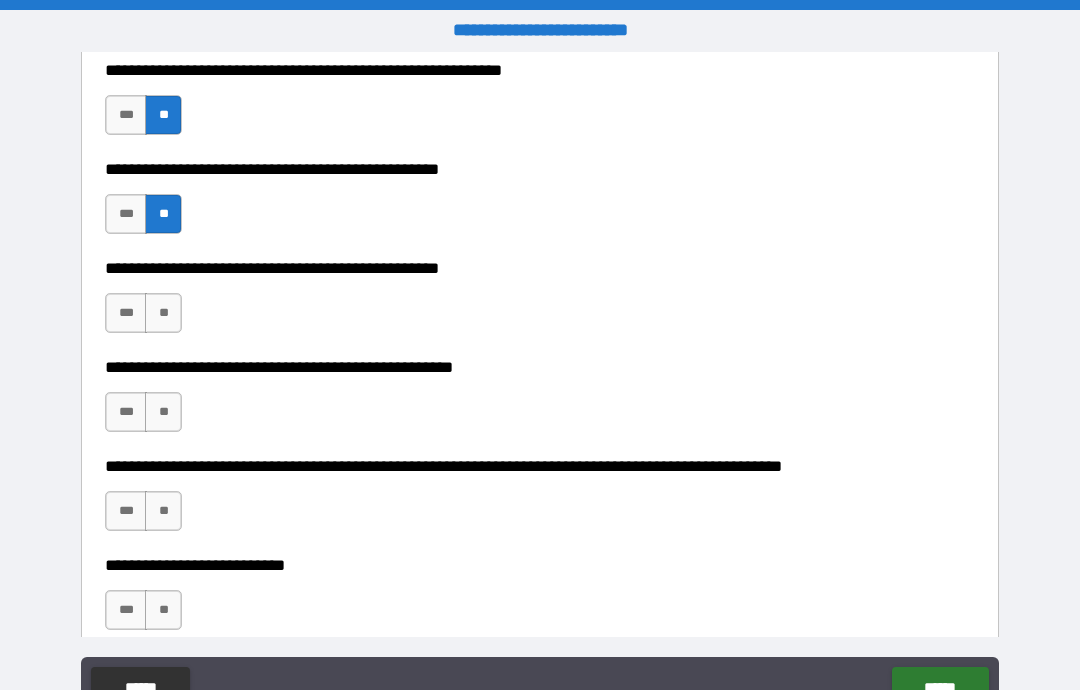 scroll, scrollTop: 606, scrollLeft: 0, axis: vertical 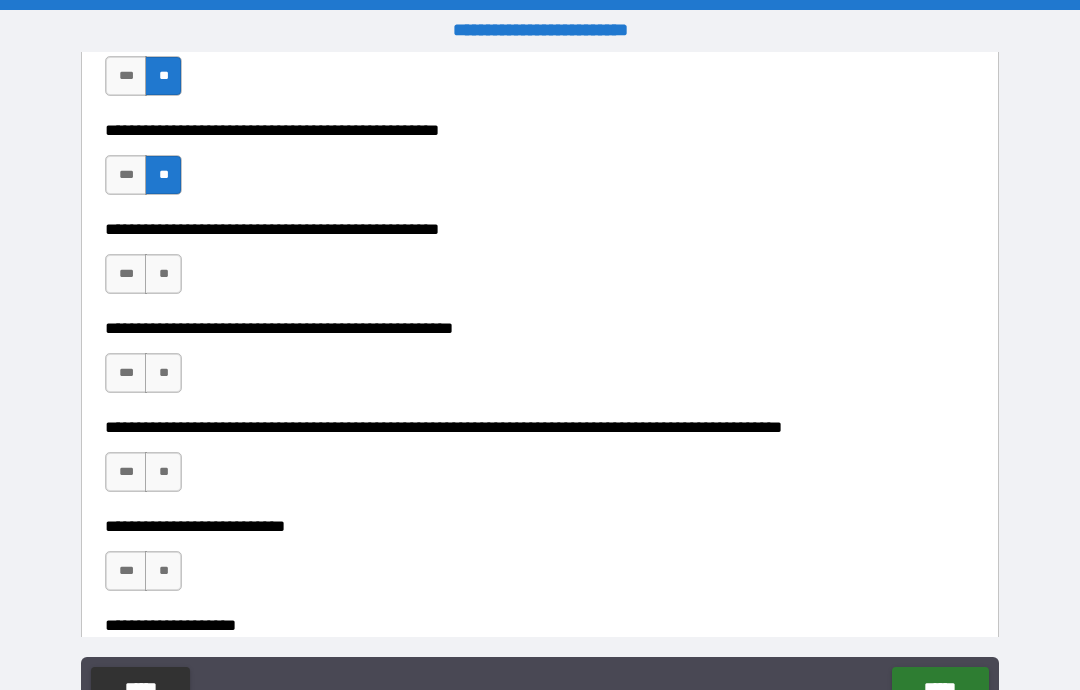 click on "***" at bounding box center (126, 274) 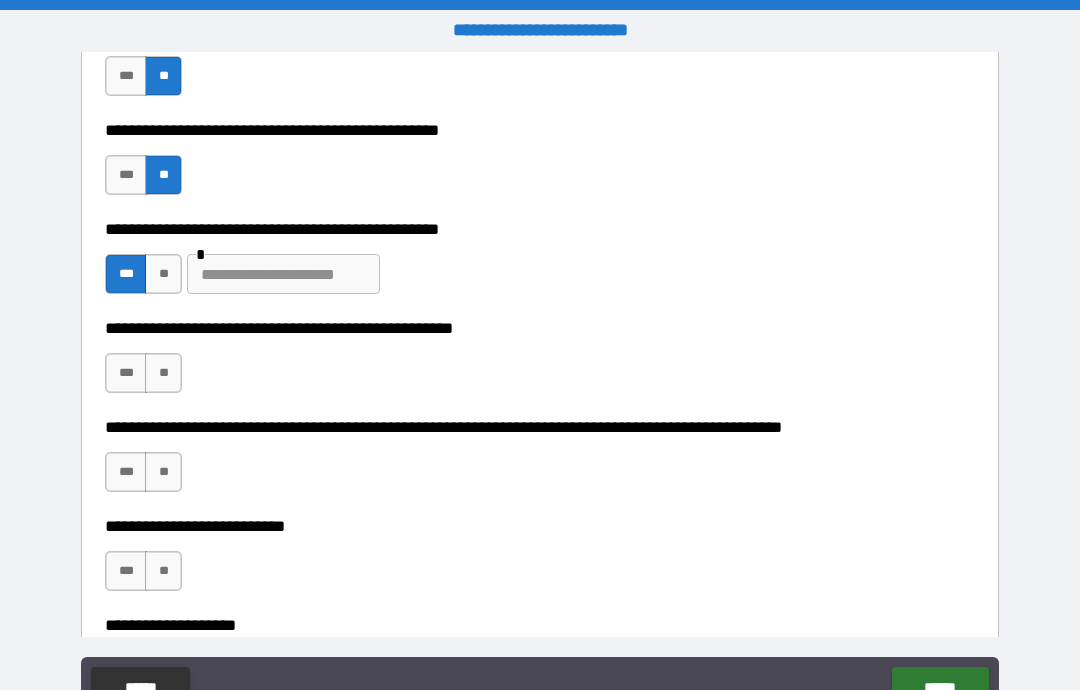 click on "**" at bounding box center [163, 373] 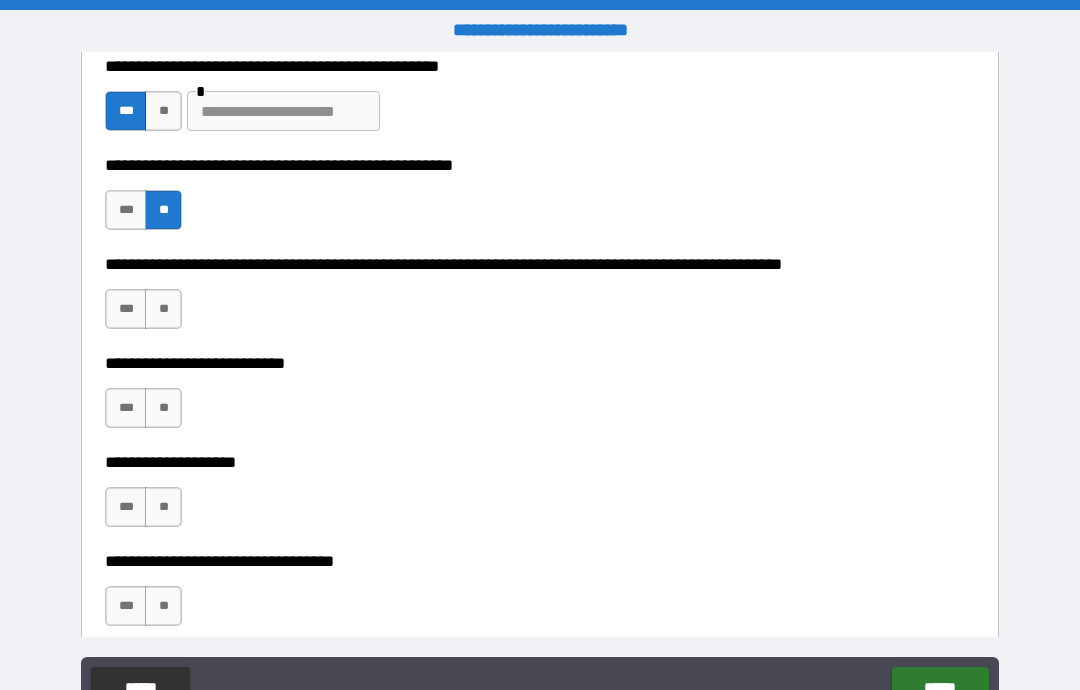 scroll, scrollTop: 771, scrollLeft: 0, axis: vertical 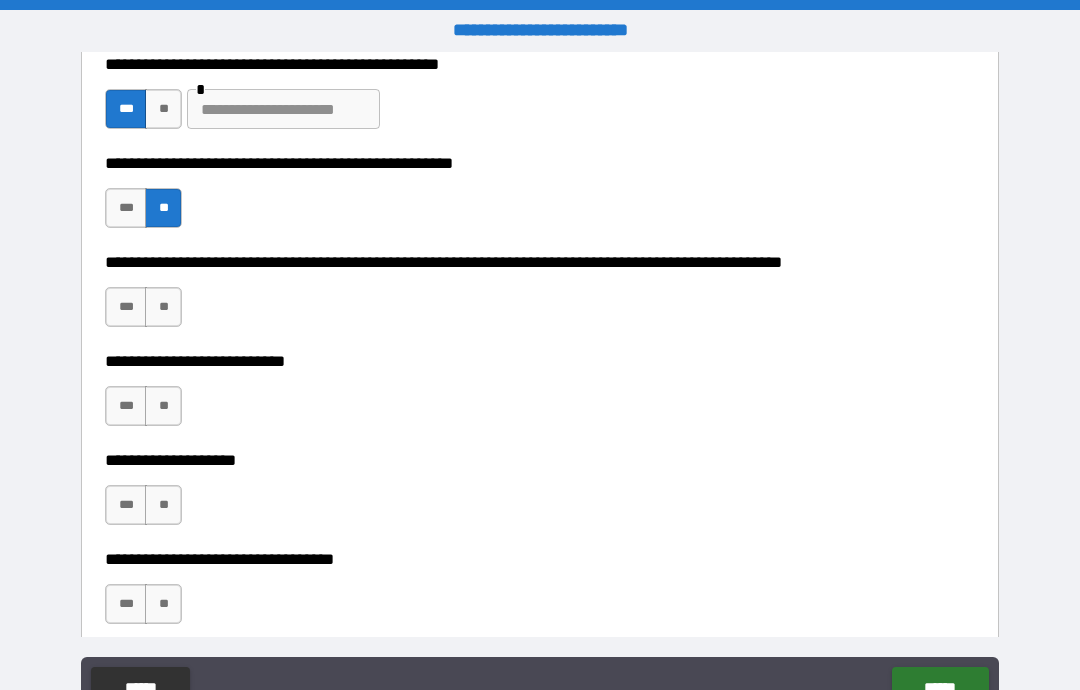 click on "**" at bounding box center [163, 307] 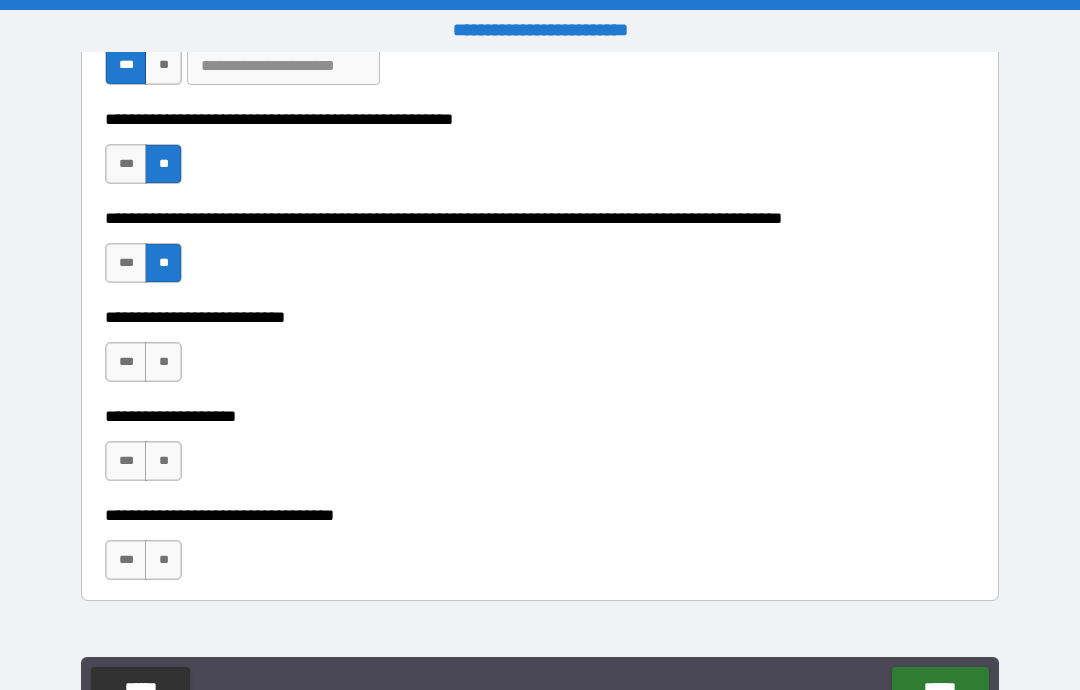 scroll, scrollTop: 824, scrollLeft: 0, axis: vertical 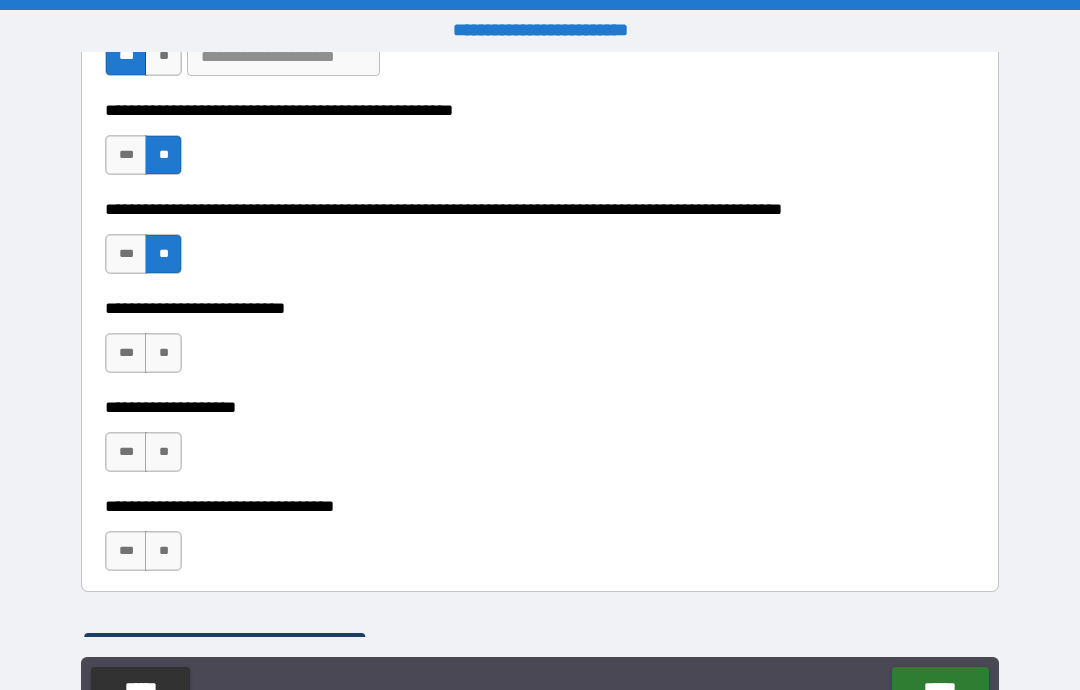 click on "***" at bounding box center (126, 353) 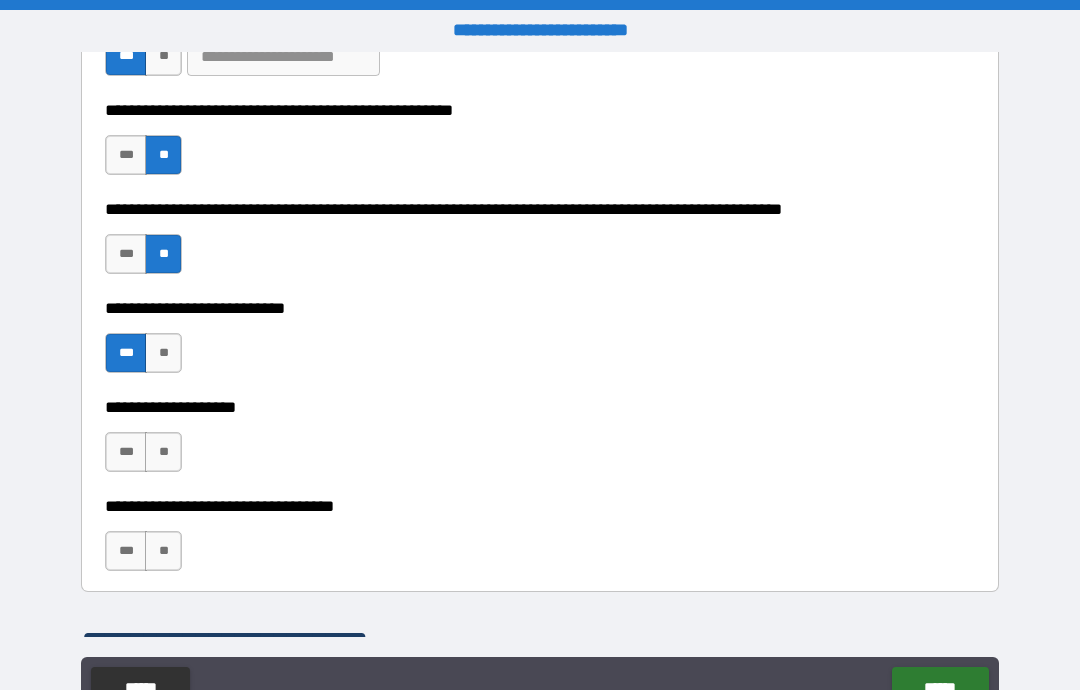 click on "**" at bounding box center (163, 452) 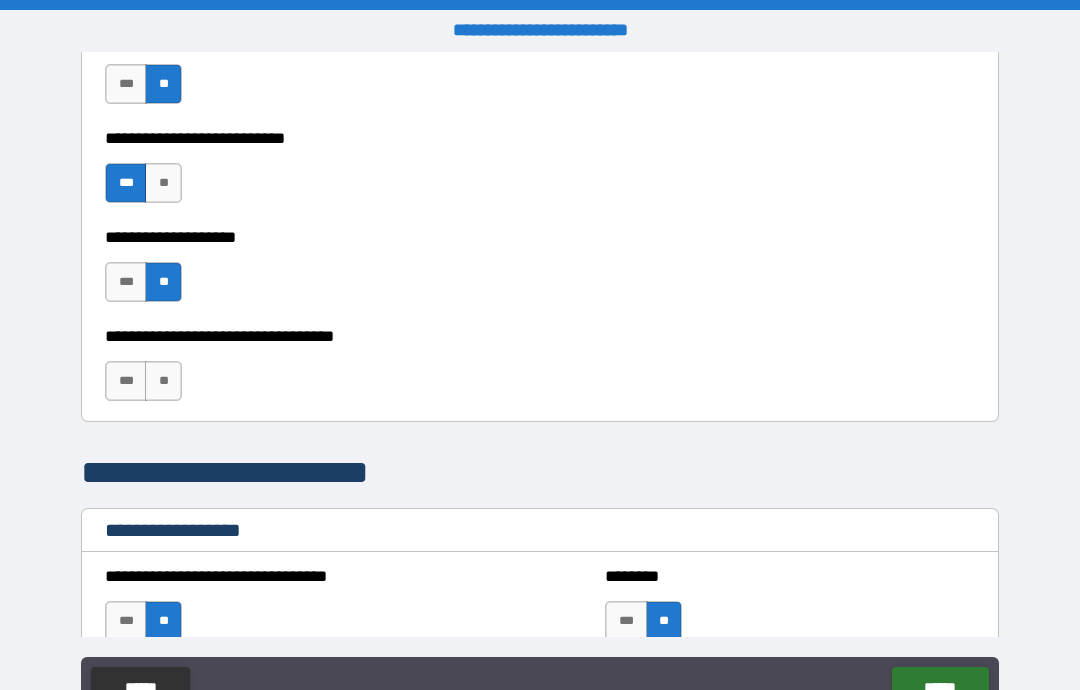 scroll, scrollTop: 995, scrollLeft: 0, axis: vertical 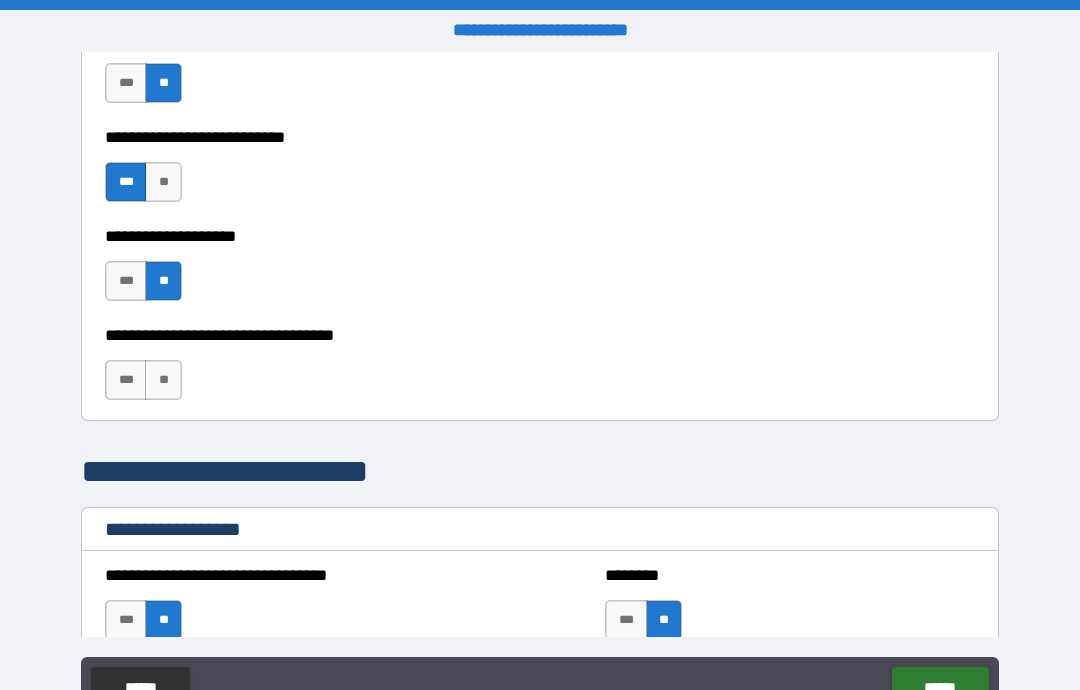 click on "**" at bounding box center [163, 380] 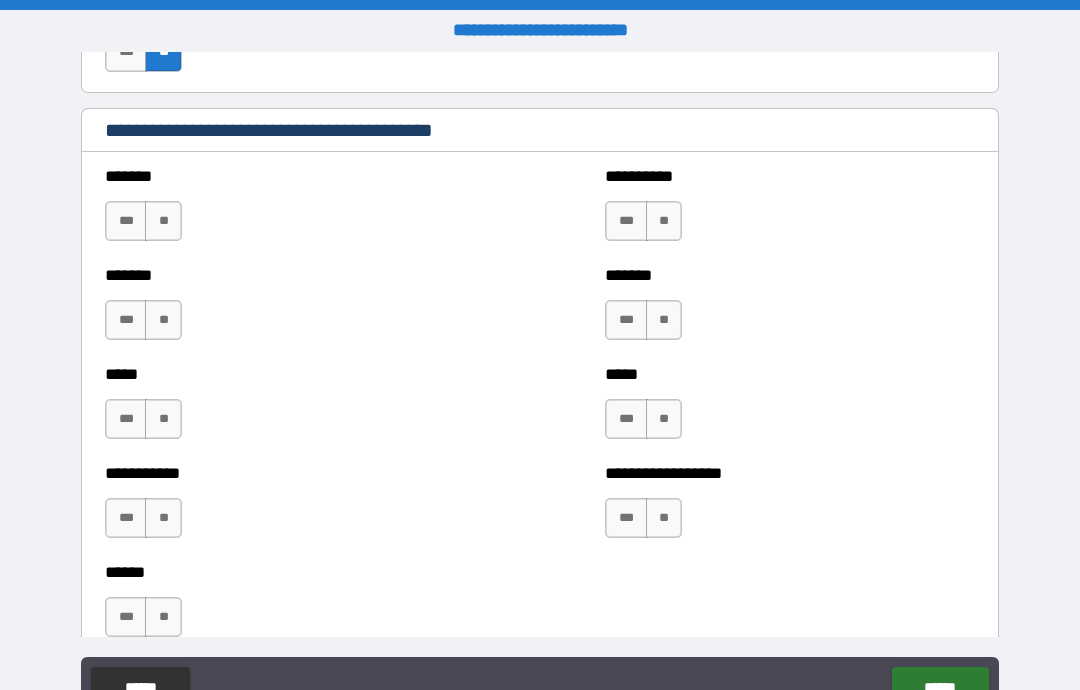 scroll, scrollTop: 1663, scrollLeft: 0, axis: vertical 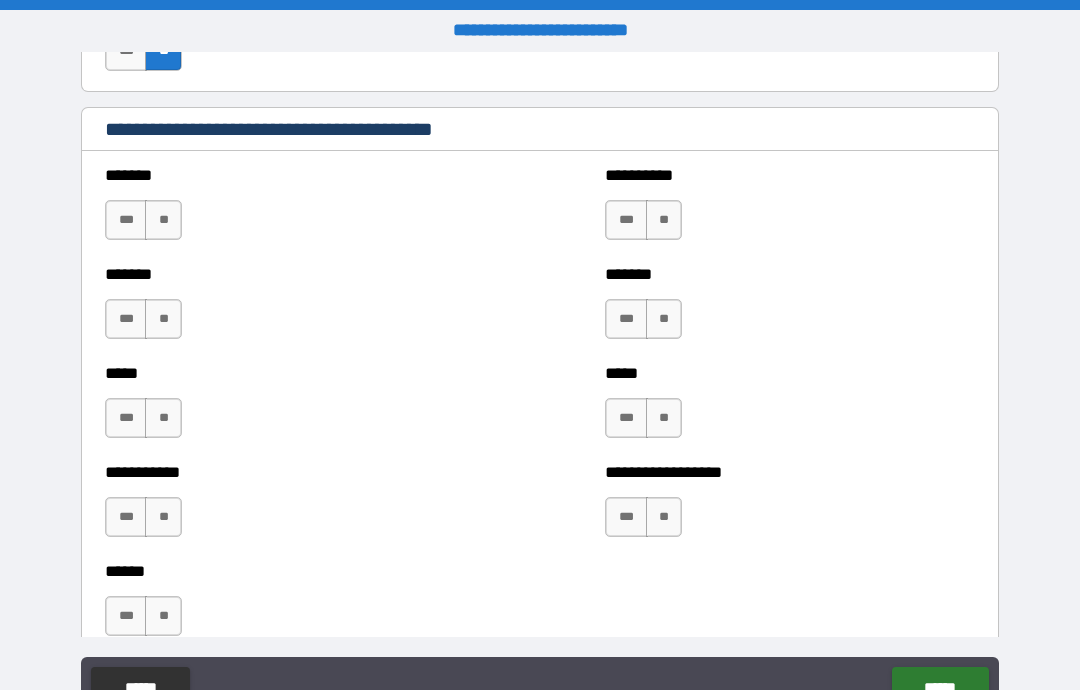 click on "**" at bounding box center (163, 220) 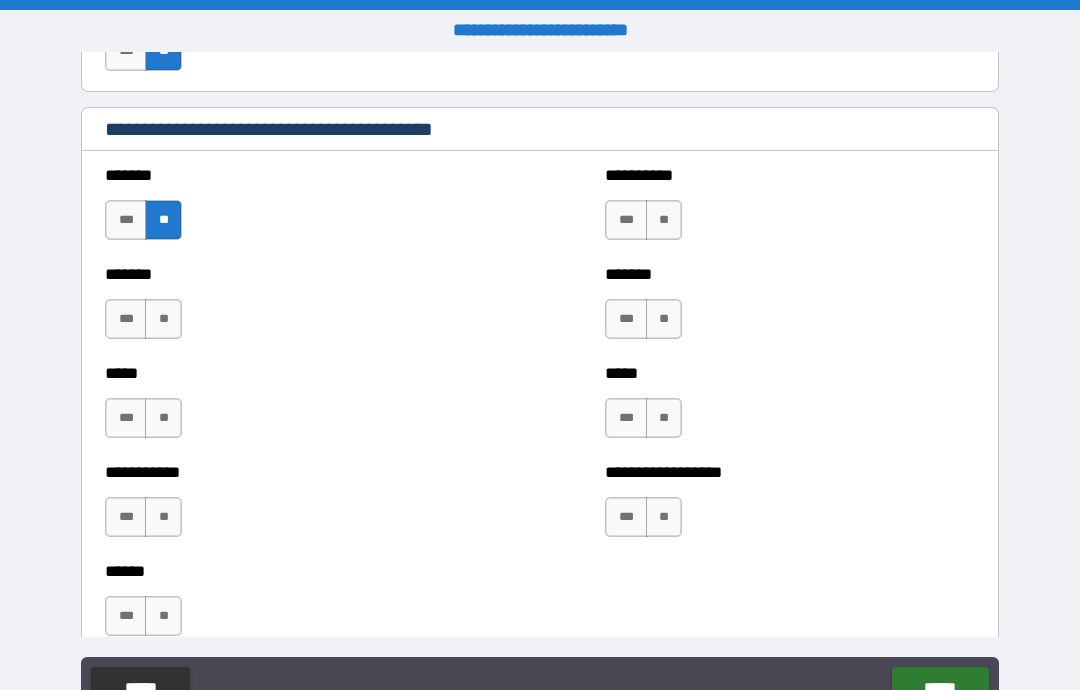 click on "**" at bounding box center (163, 319) 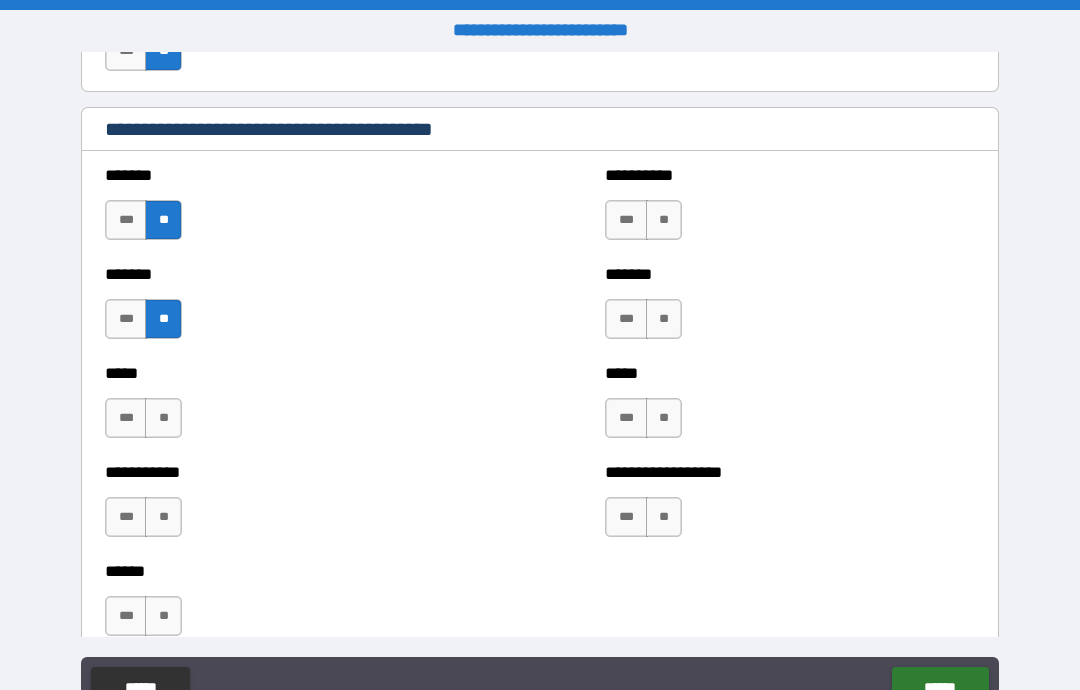 click on "**" at bounding box center (163, 418) 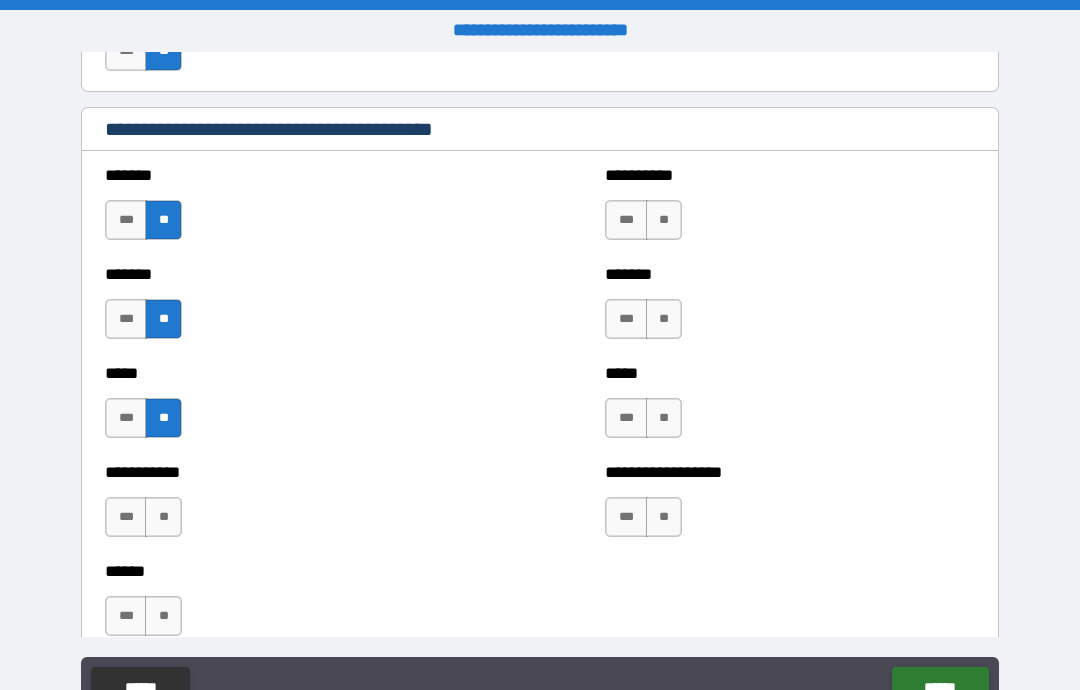 click on "**" at bounding box center (163, 517) 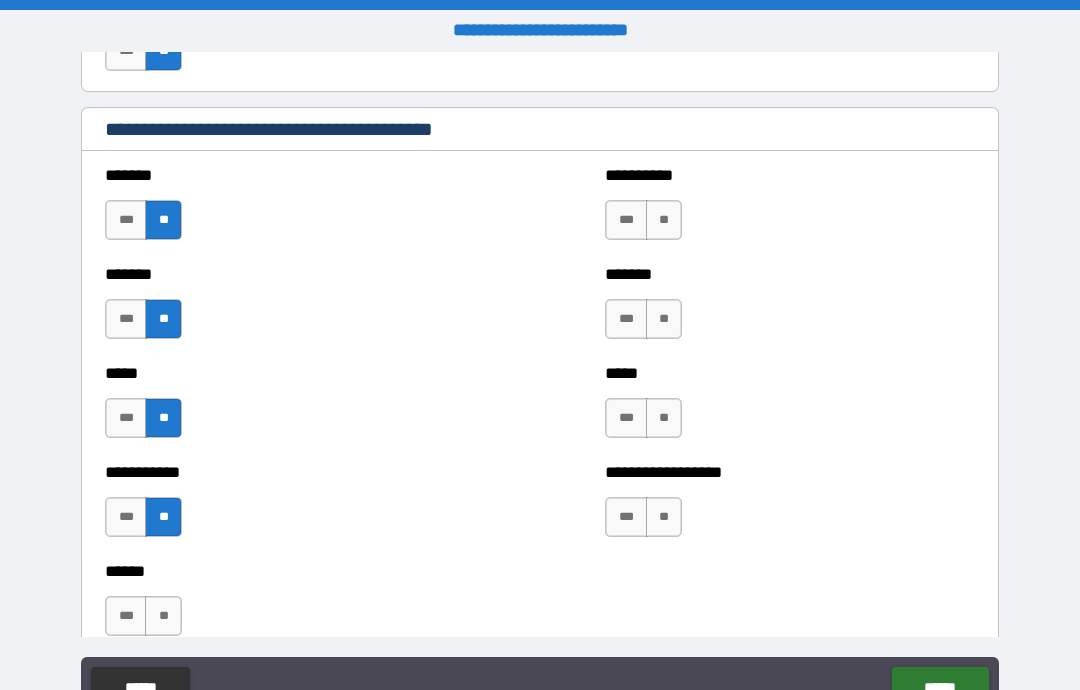 click on "**" at bounding box center (163, 616) 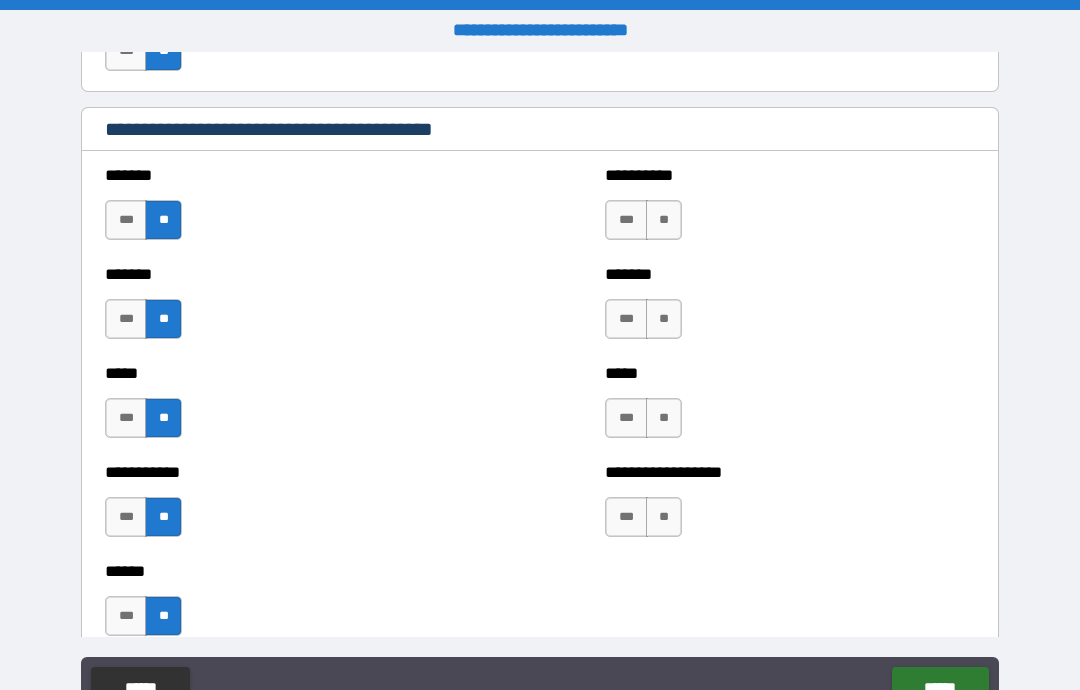 click on "**" at bounding box center (664, 220) 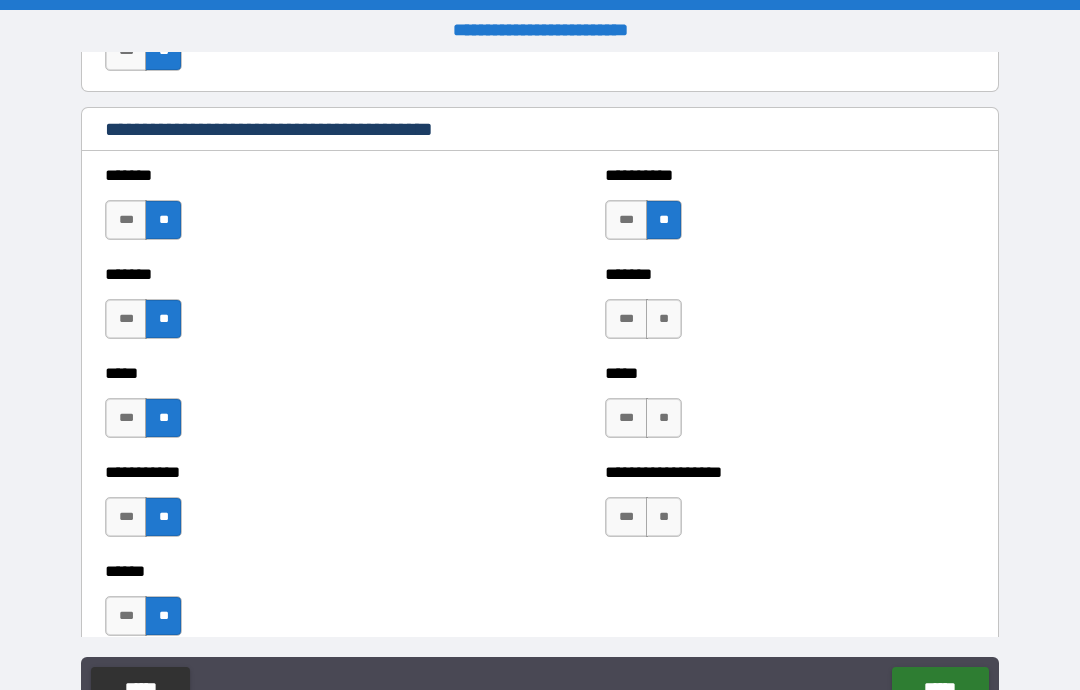 click on "**" at bounding box center (664, 319) 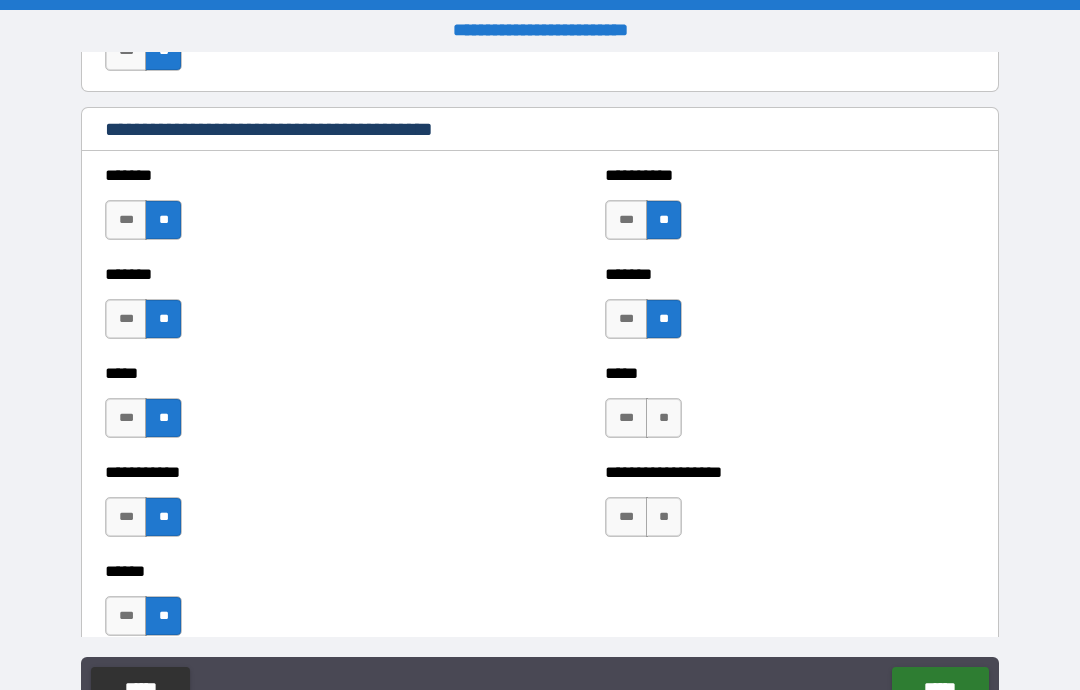 click on "**" at bounding box center [664, 418] 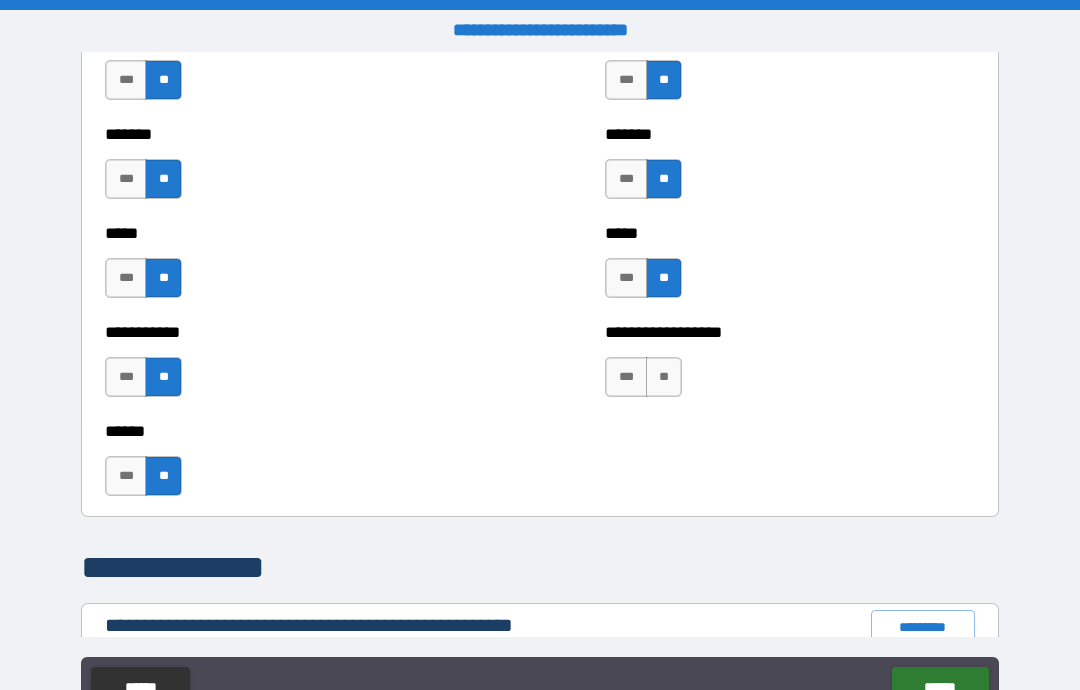 scroll, scrollTop: 1856, scrollLeft: 0, axis: vertical 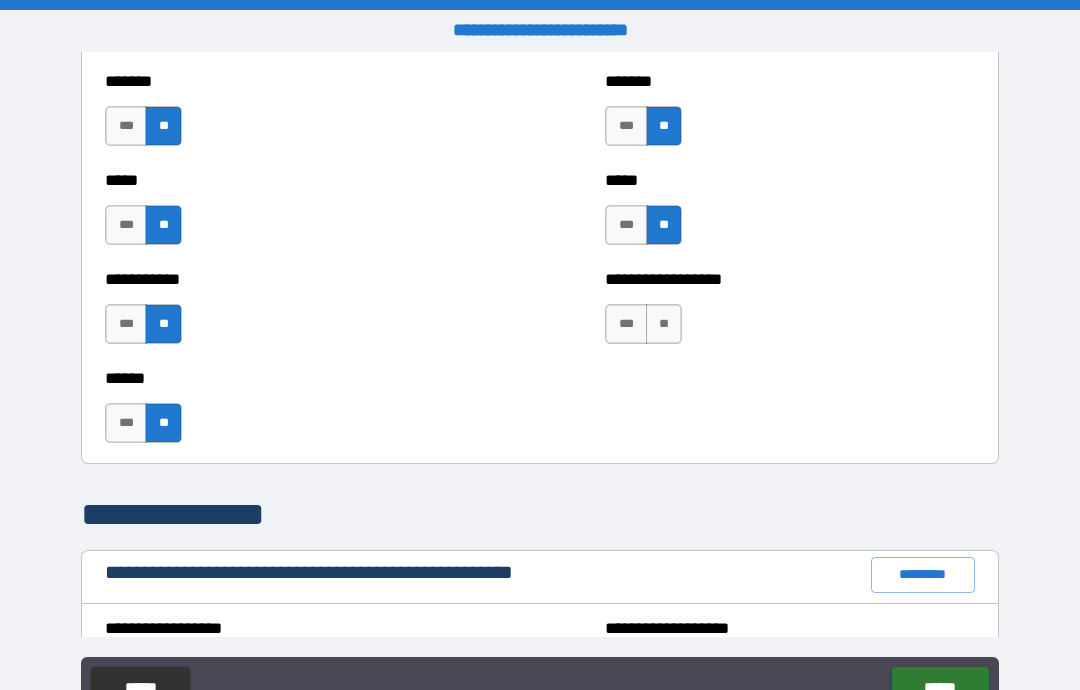click on "**" at bounding box center [664, 324] 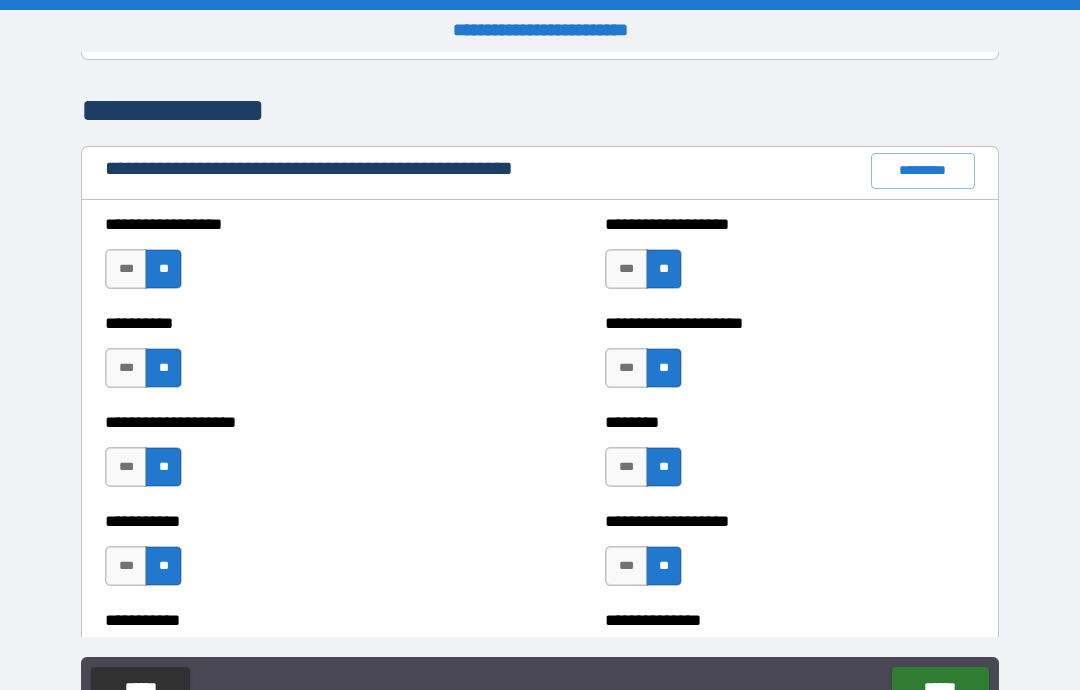 scroll, scrollTop: 2263, scrollLeft: 0, axis: vertical 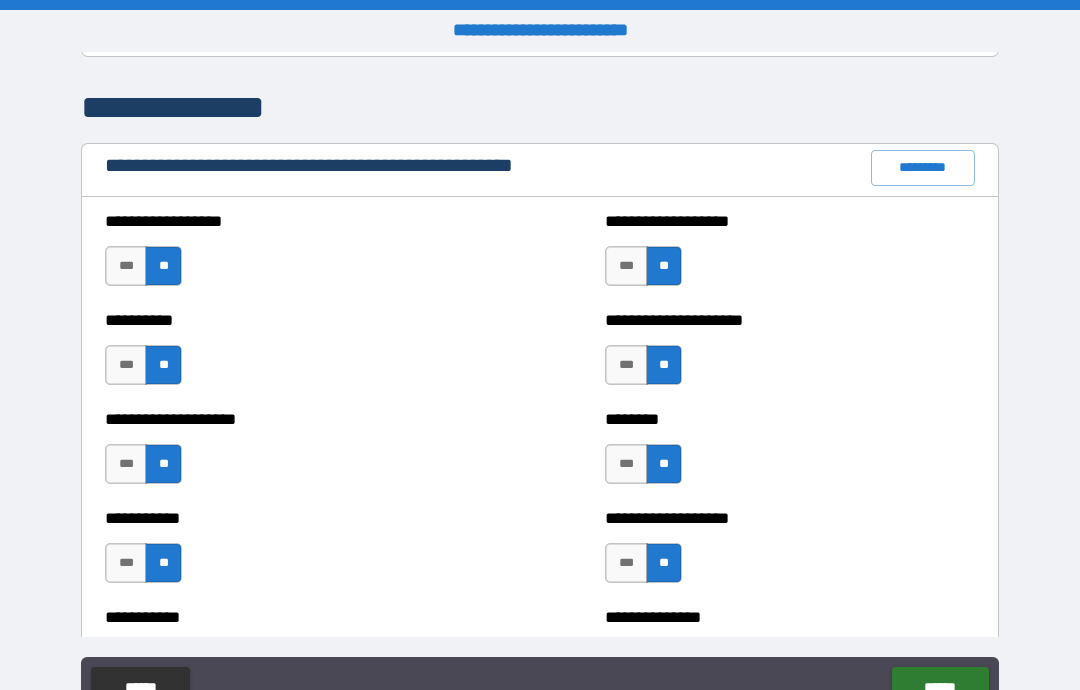 click on "***" at bounding box center (626, 464) 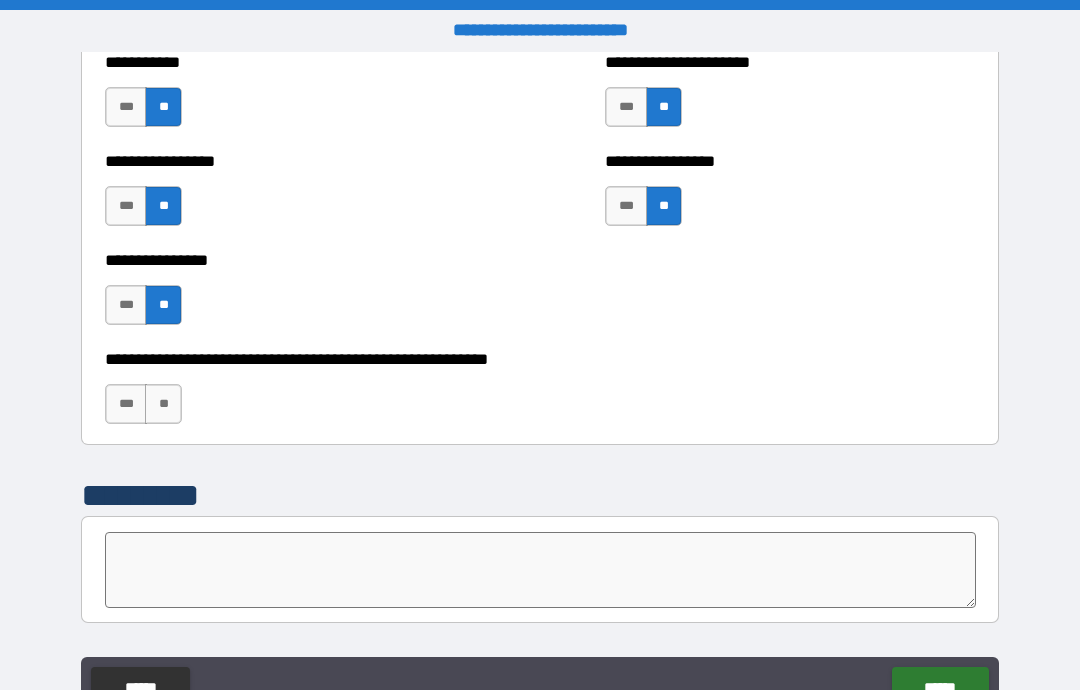 scroll, scrollTop: 5987, scrollLeft: 0, axis: vertical 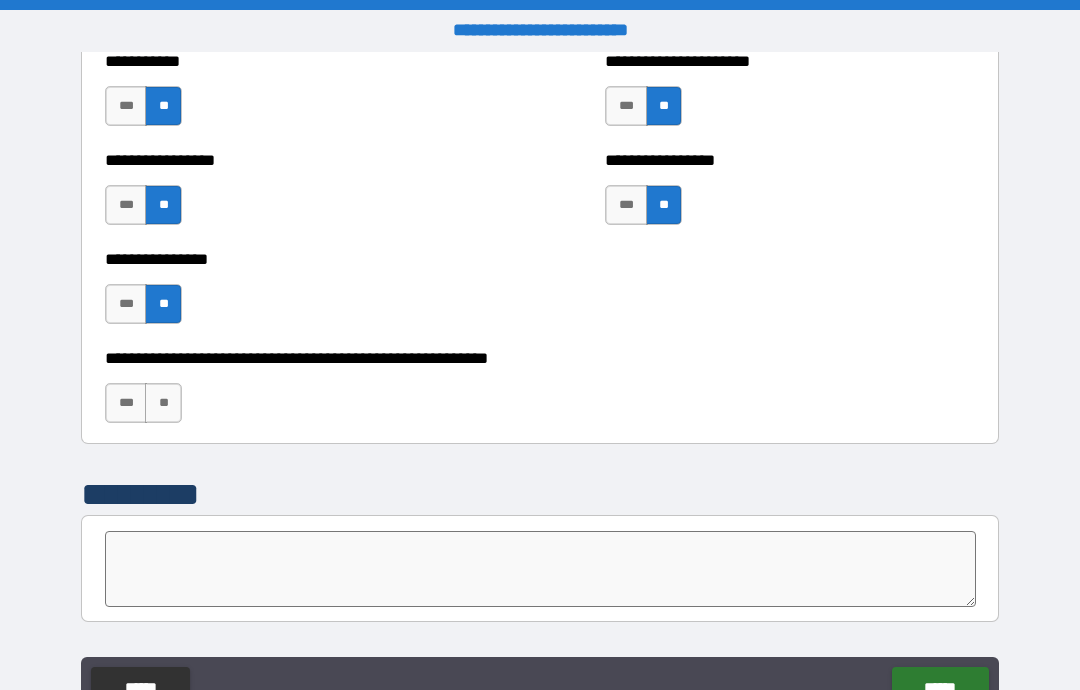 click on "**" at bounding box center [163, 403] 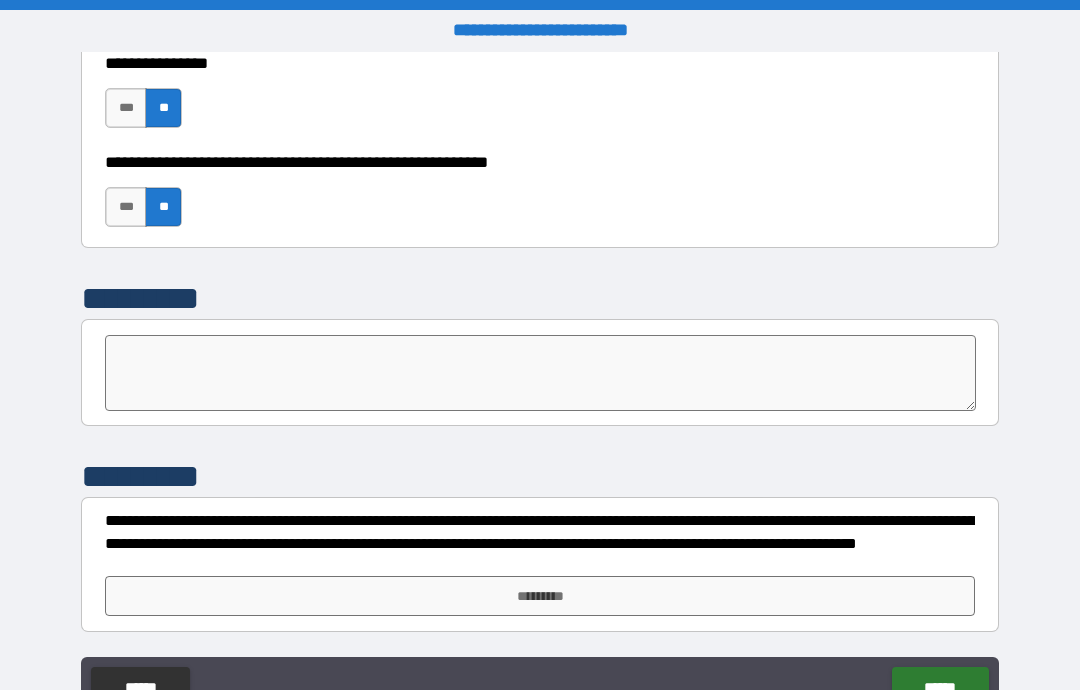 scroll, scrollTop: 6183, scrollLeft: 0, axis: vertical 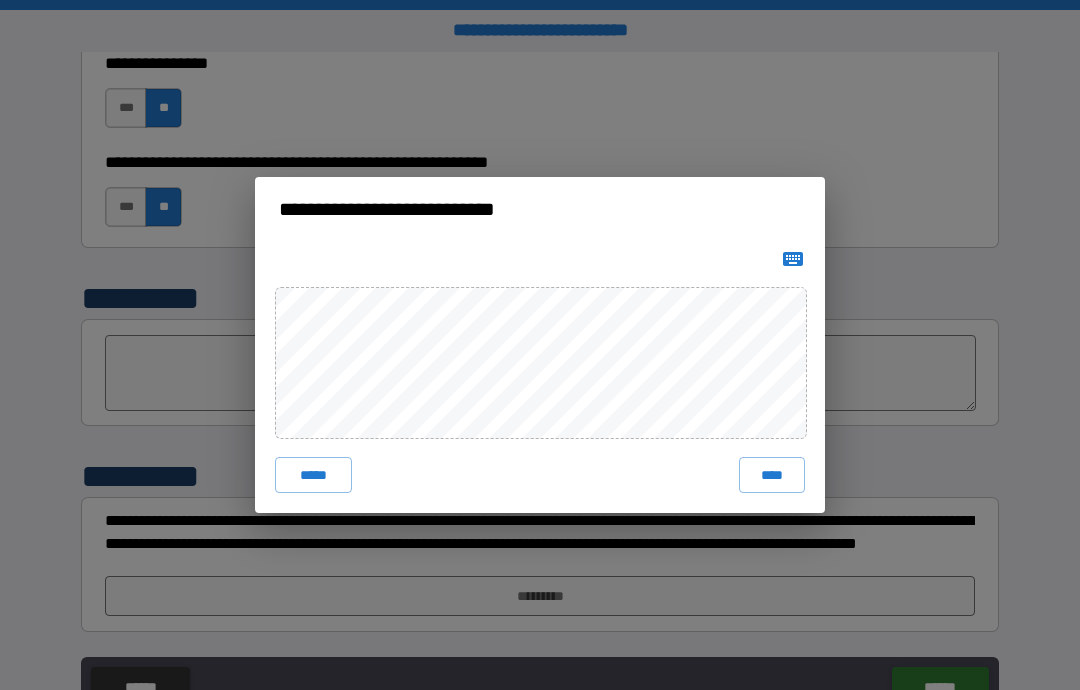 click on "****" at bounding box center (772, 475) 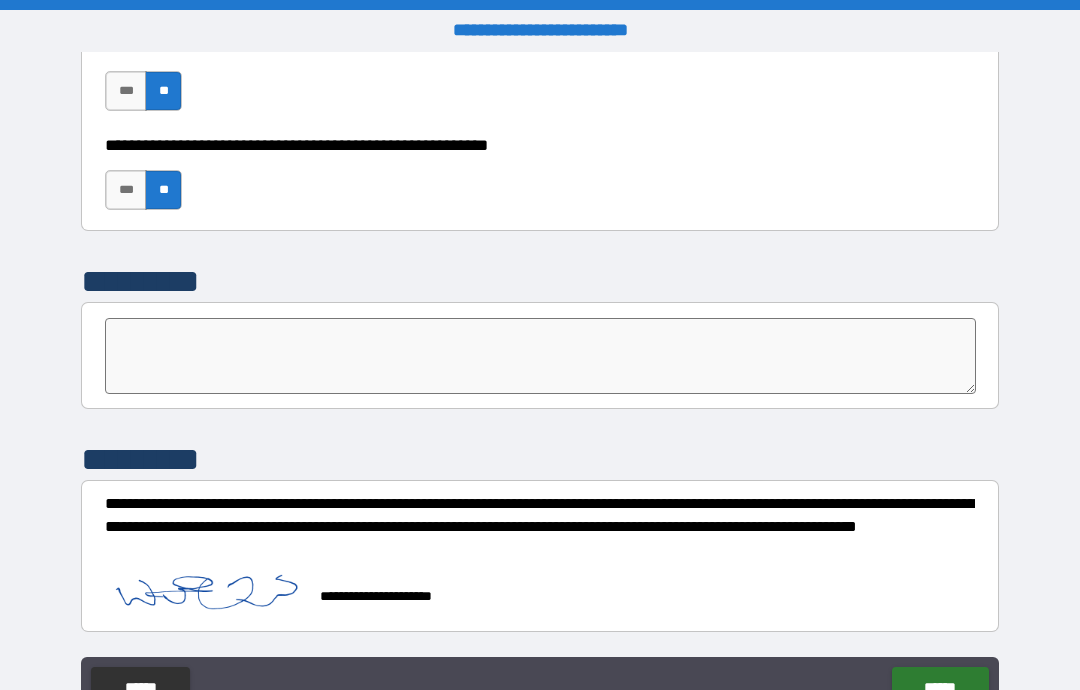 scroll, scrollTop: 6200, scrollLeft: 0, axis: vertical 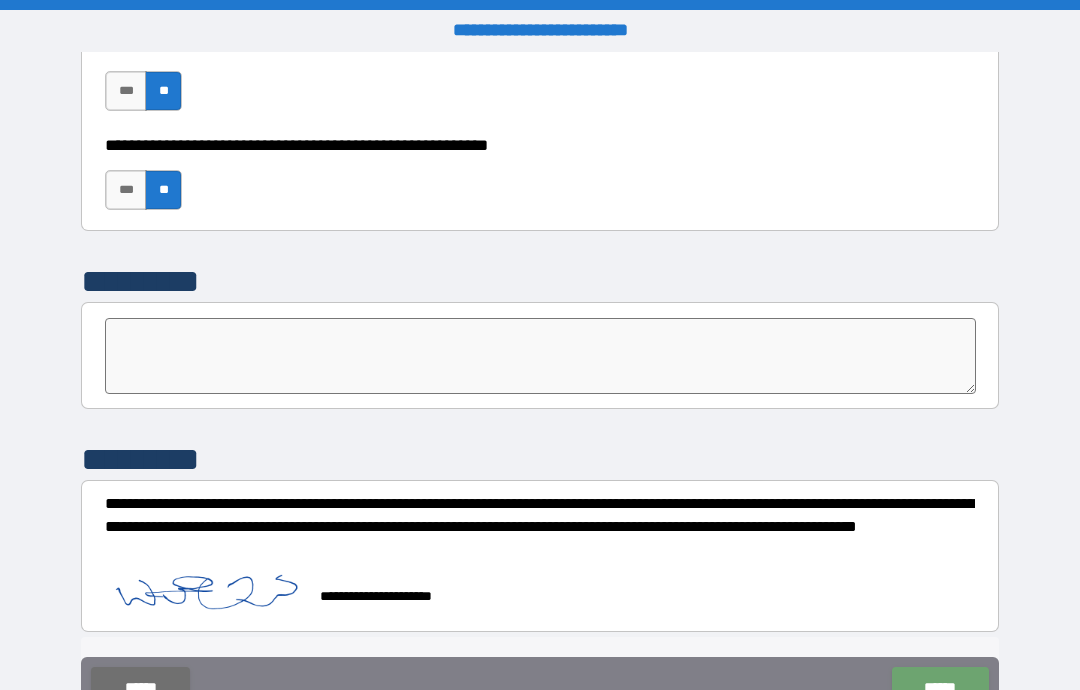 click on "******" at bounding box center (940, 687) 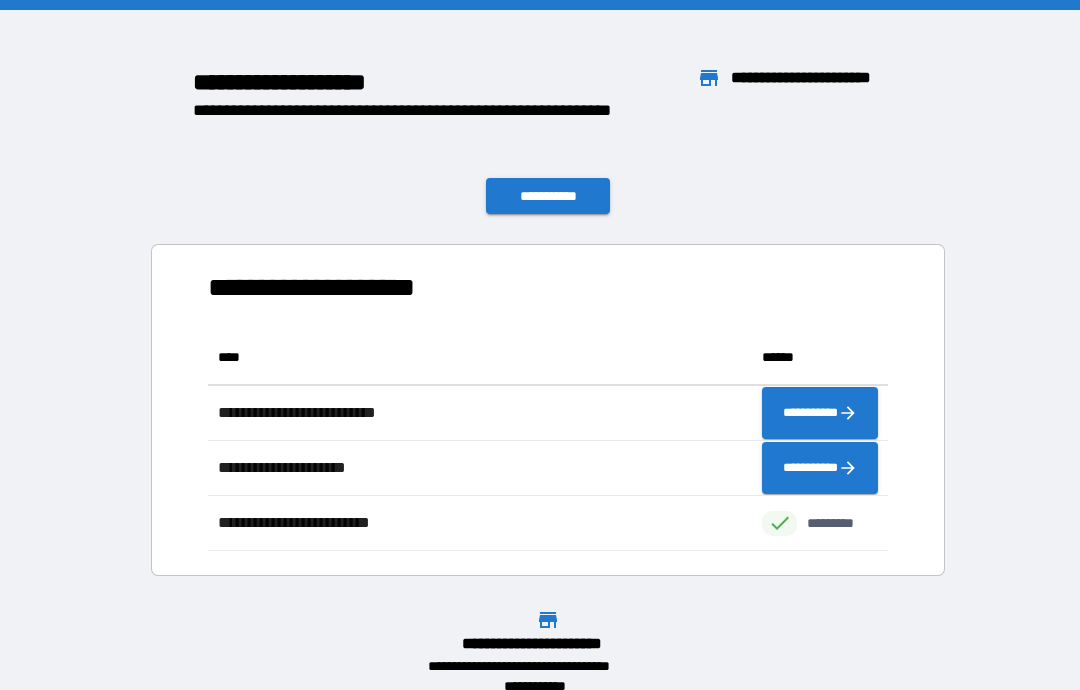 scroll, scrollTop: 1, scrollLeft: 1, axis: both 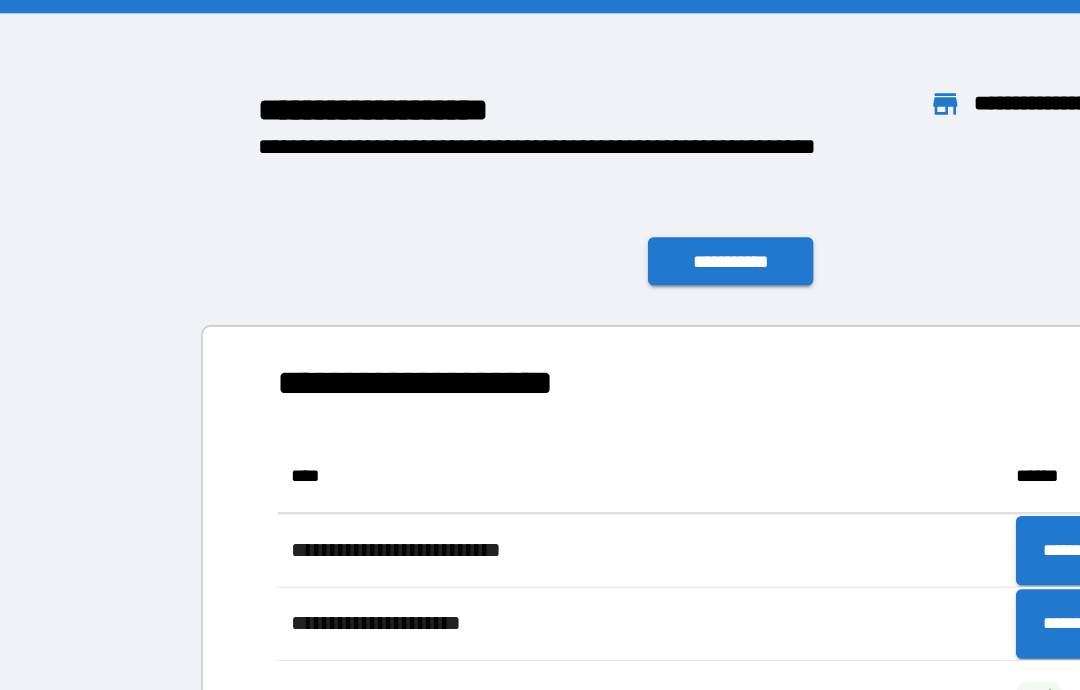 click on "**********" at bounding box center (548, 196) 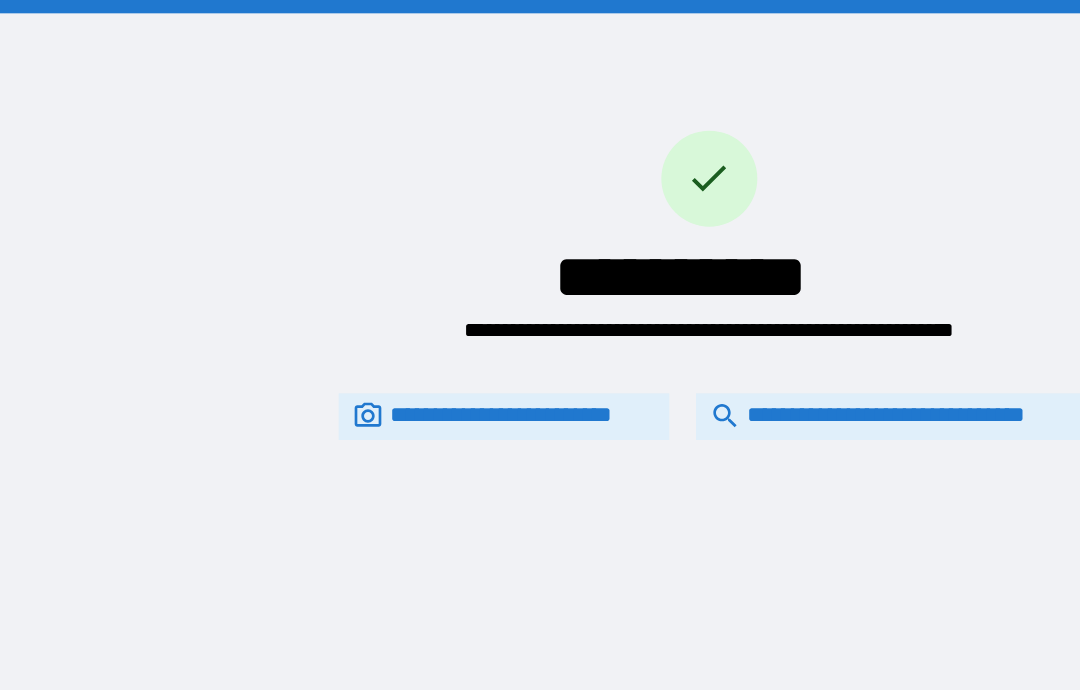 click on "**********" at bounding box center (666, 312) 